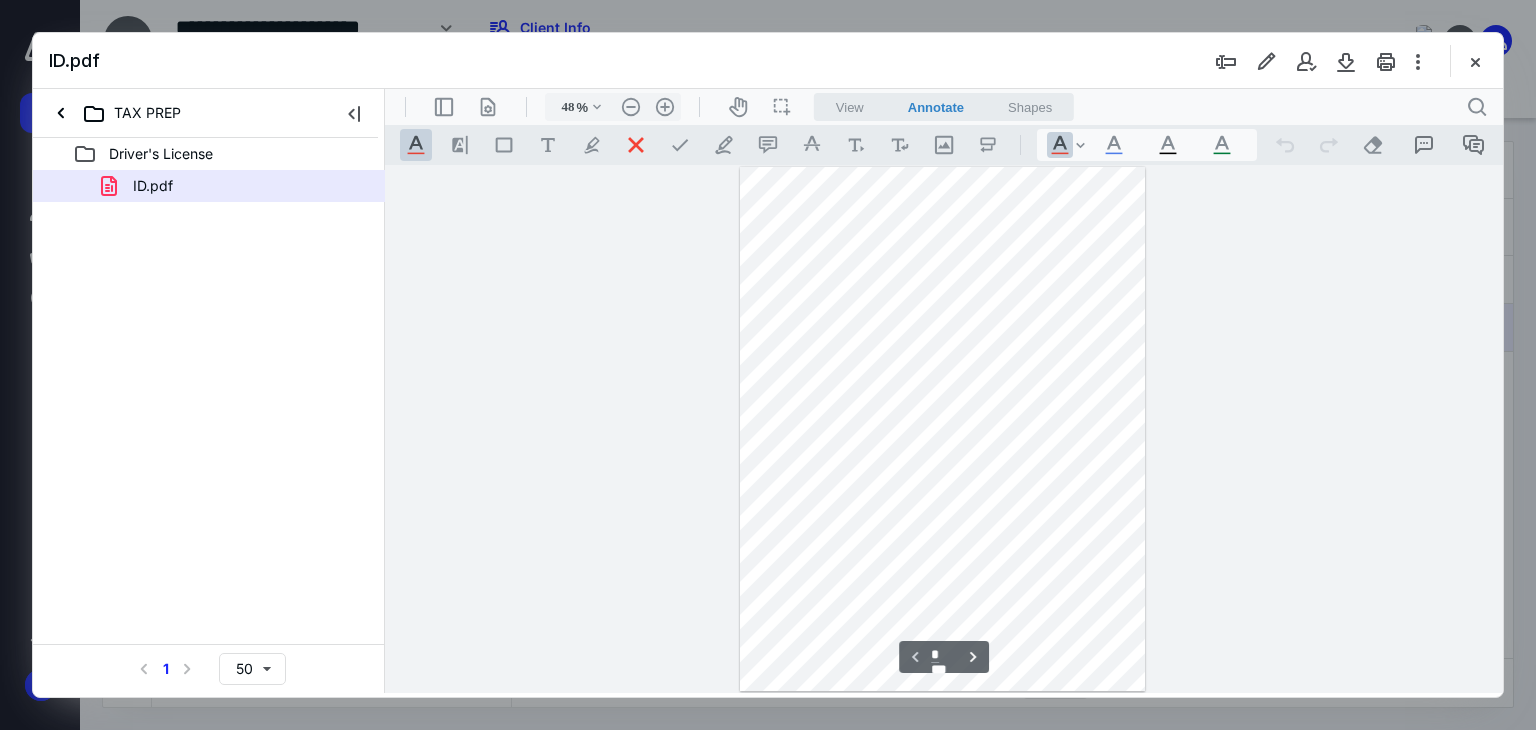 scroll, scrollTop: 0, scrollLeft: 0, axis: both 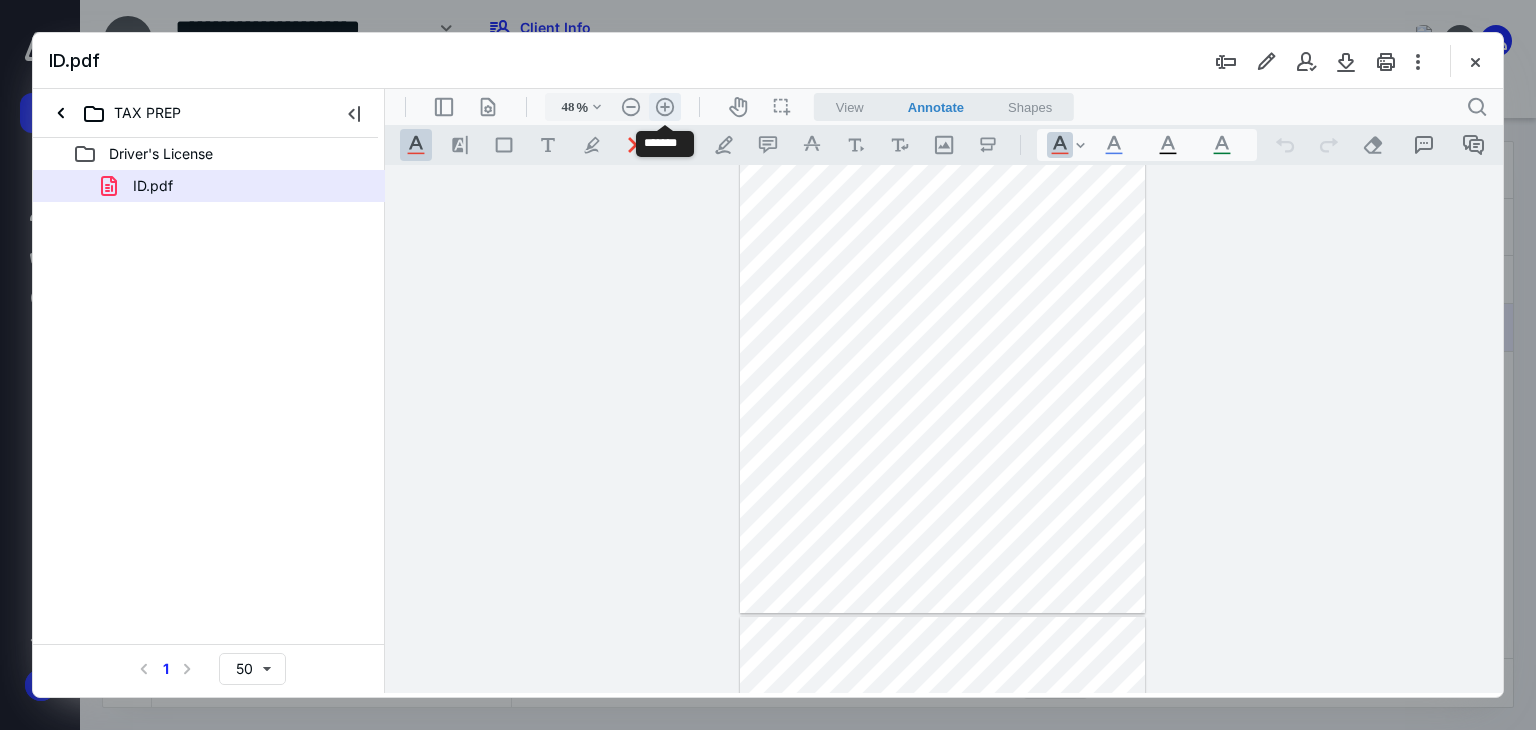 click on ".cls-1{fill:#abb0c4;} icon - header - zoom - in - line" at bounding box center [665, 107] 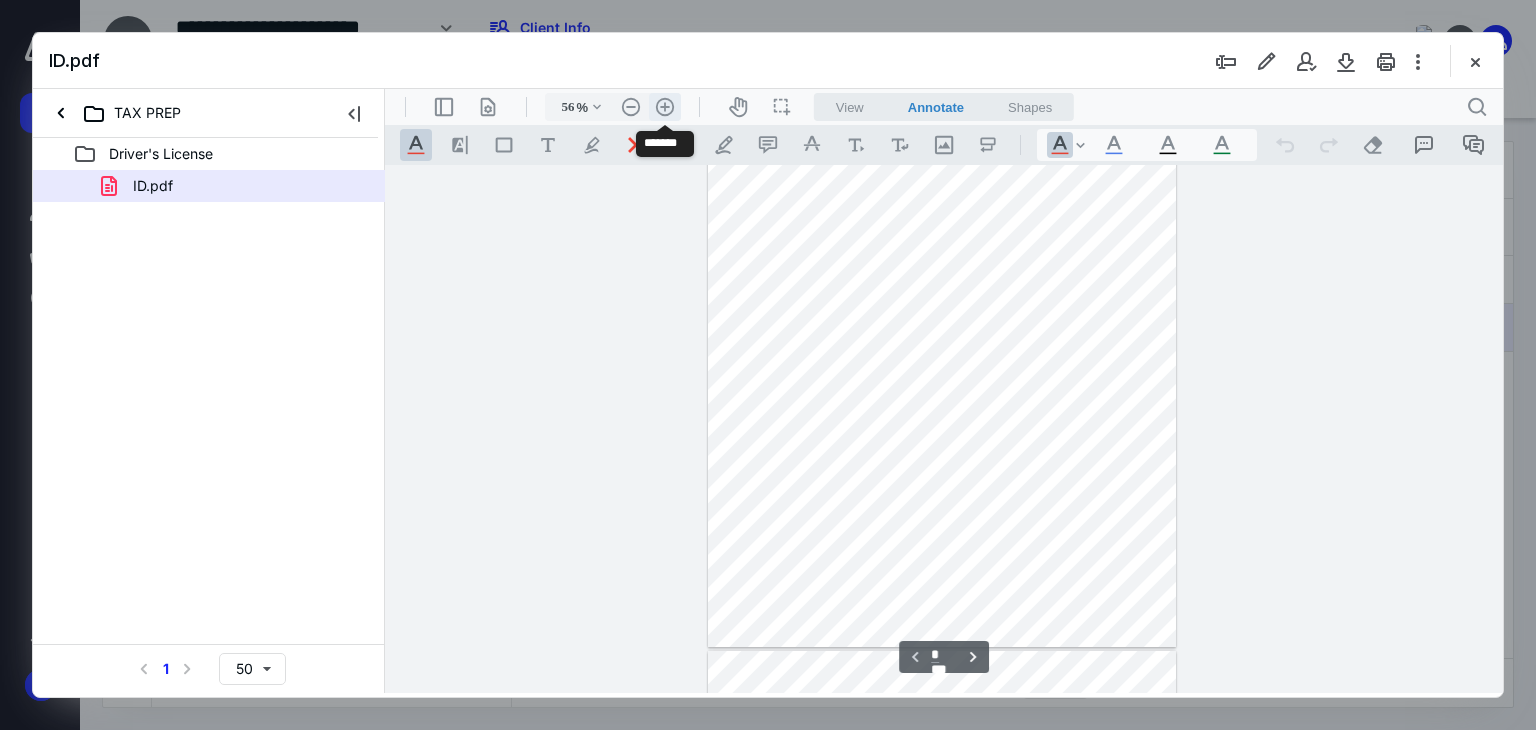 click on ".cls-1{fill:#abb0c4;} icon - header - zoom - in - line" at bounding box center [665, 107] 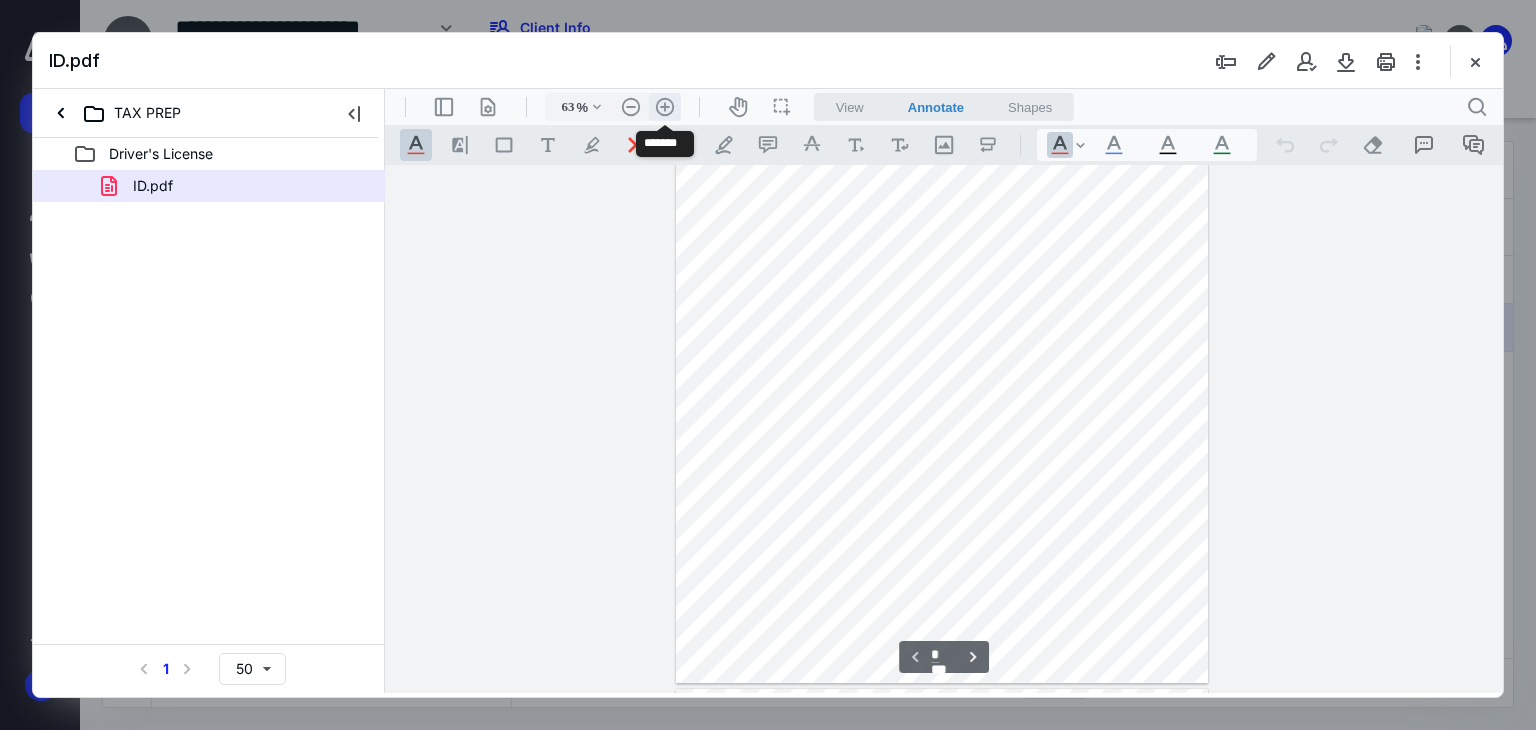 click on ".cls-1{fill:#abb0c4;} icon - header - zoom - in - line" at bounding box center (665, 107) 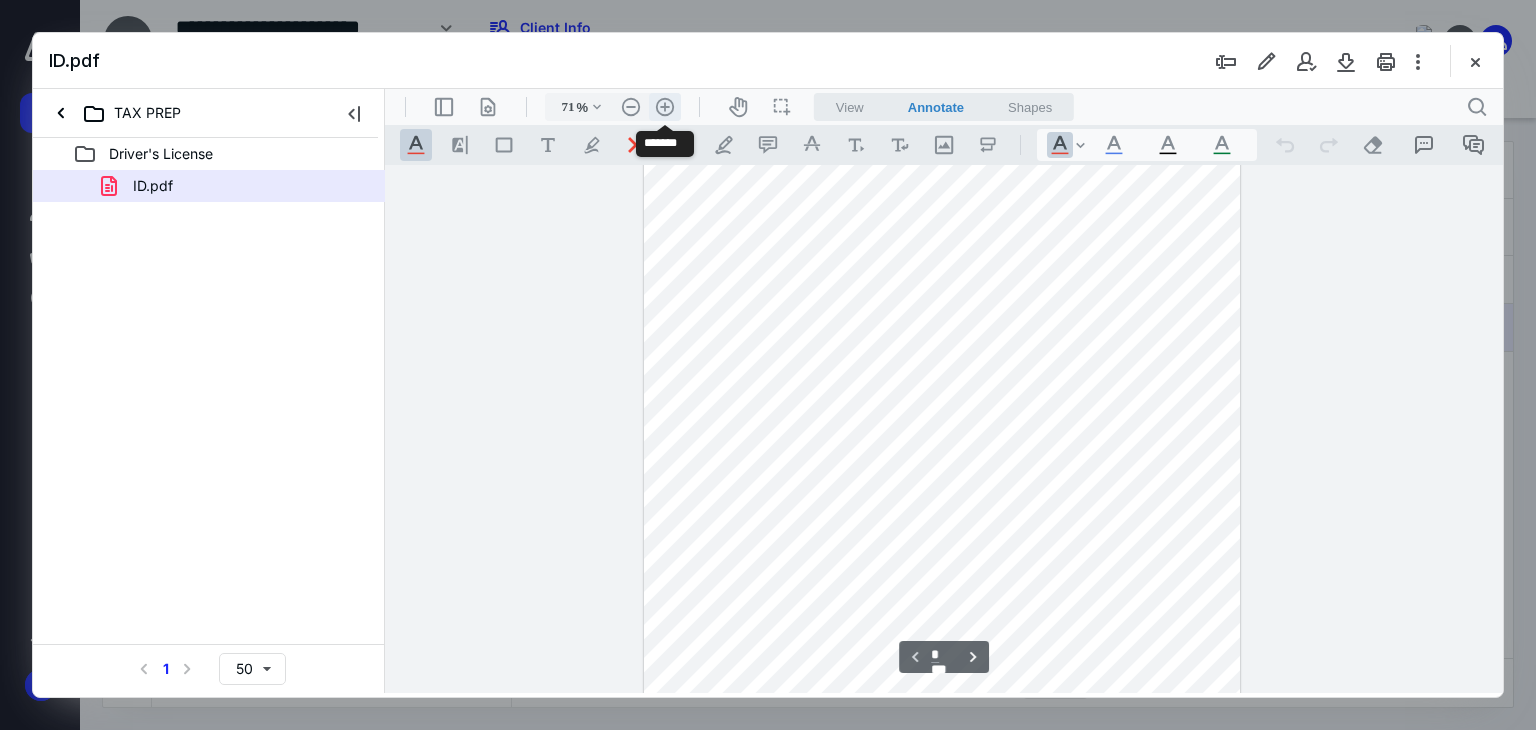 click on ".cls-1{fill:#abb0c4;} icon - header - zoom - in - line" at bounding box center (665, 107) 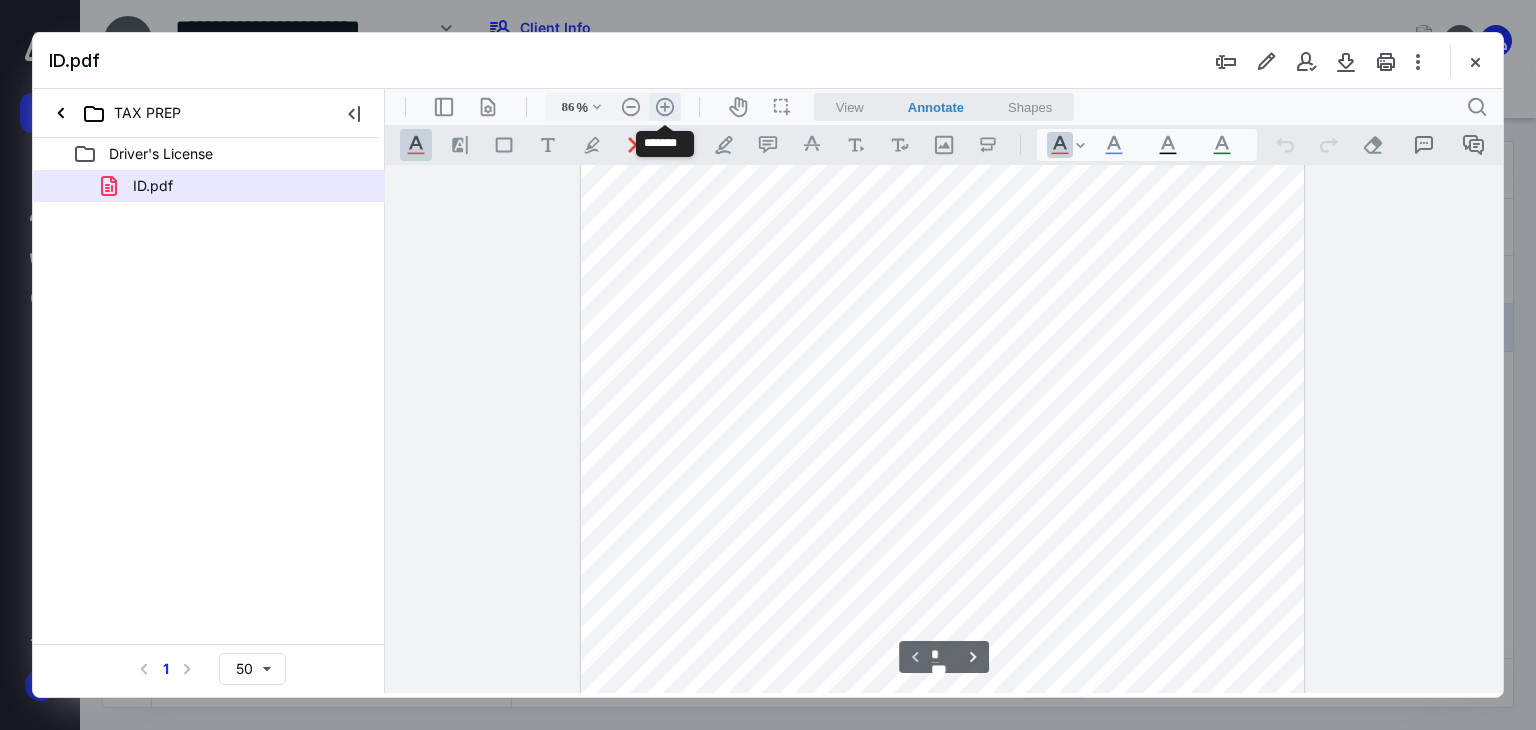 click on ".cls-1{fill:#abb0c4;} icon - header - zoom - in - line" at bounding box center (665, 107) 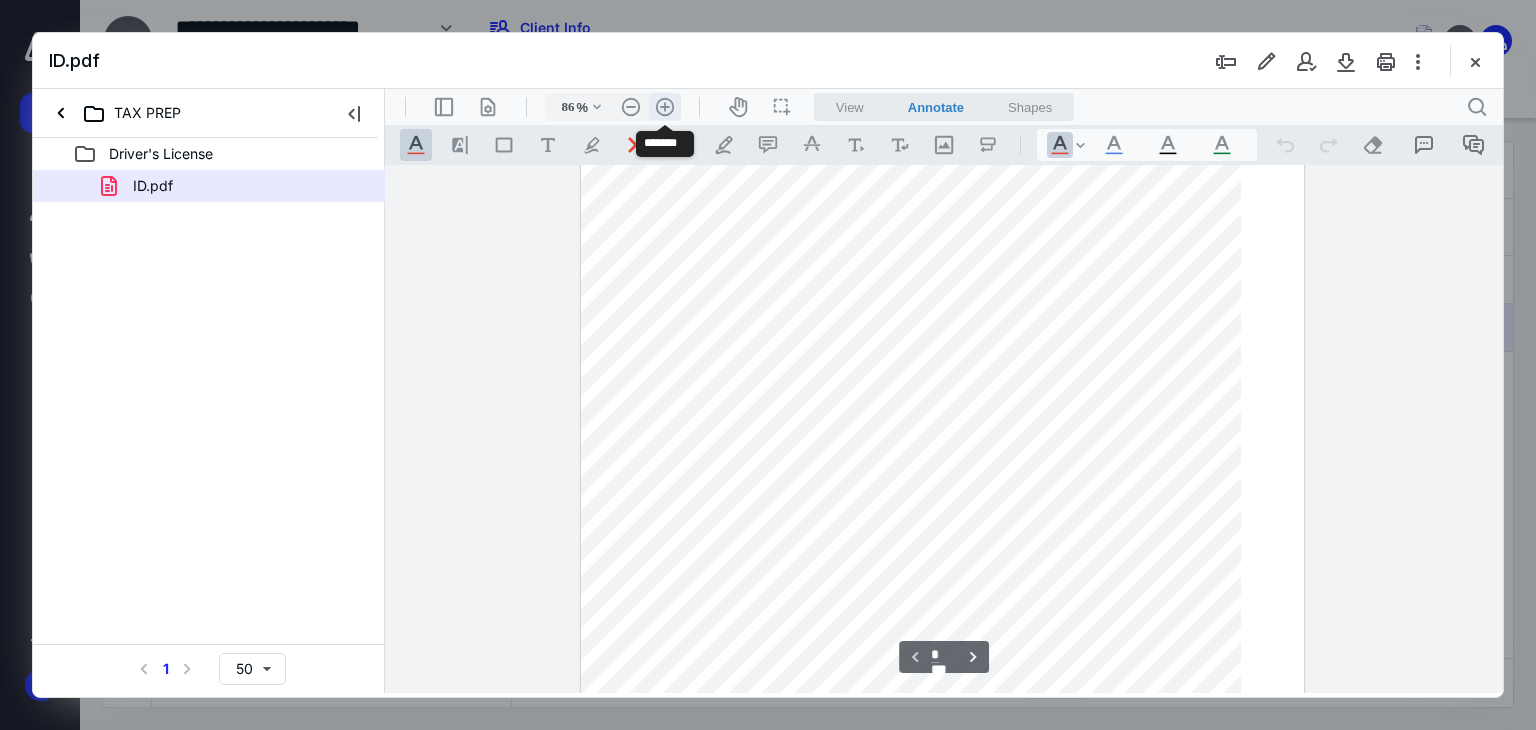 type on "111" 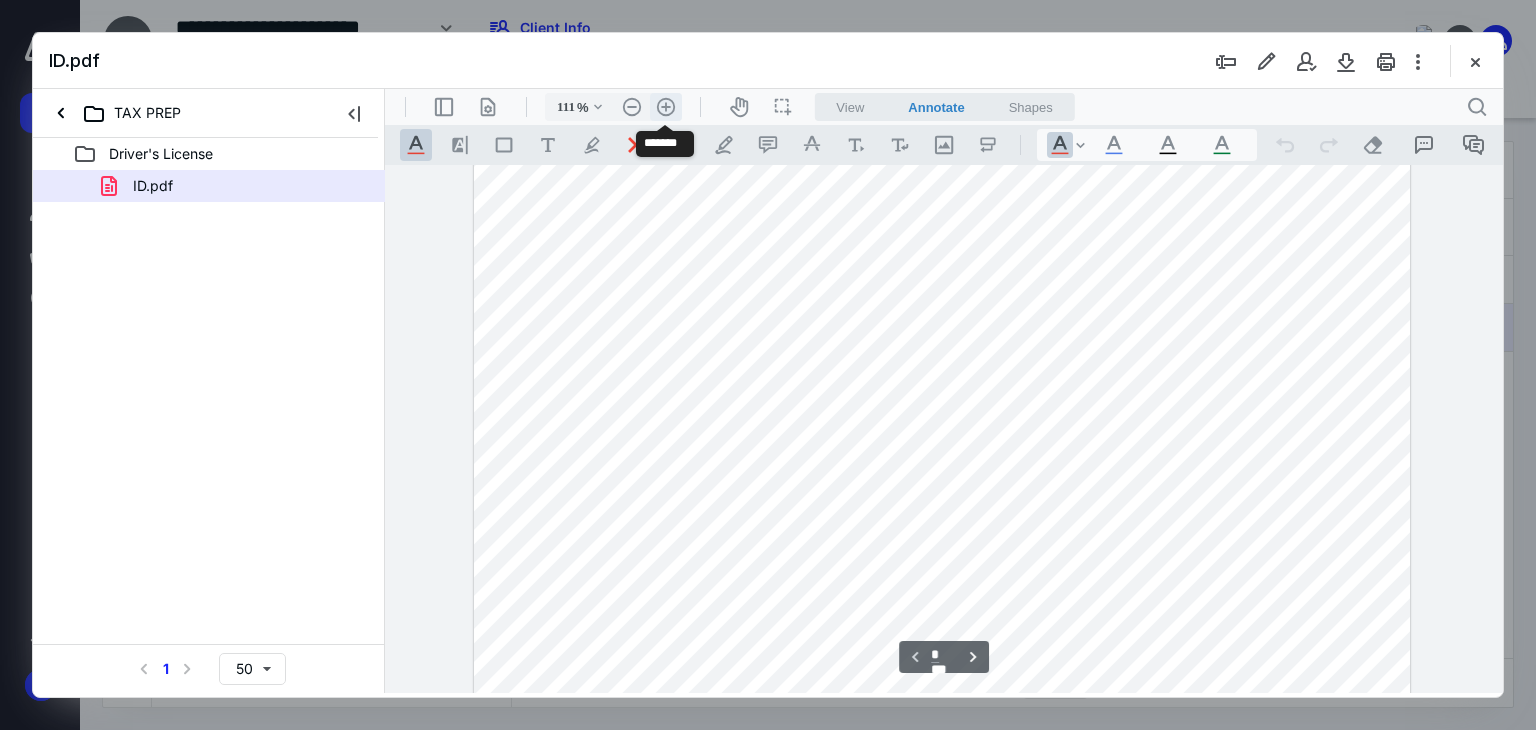 scroll, scrollTop: 478, scrollLeft: 0, axis: vertical 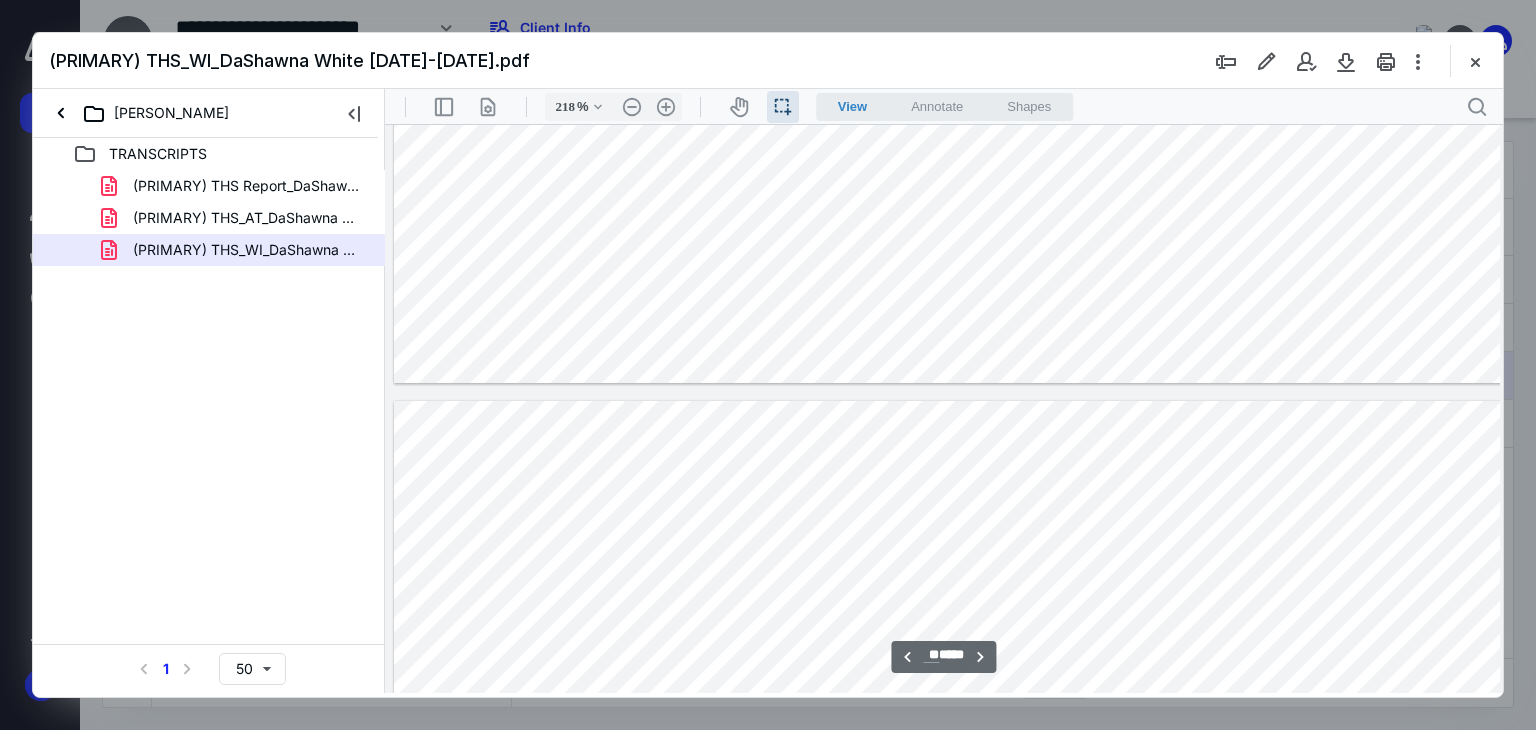 type on "**" 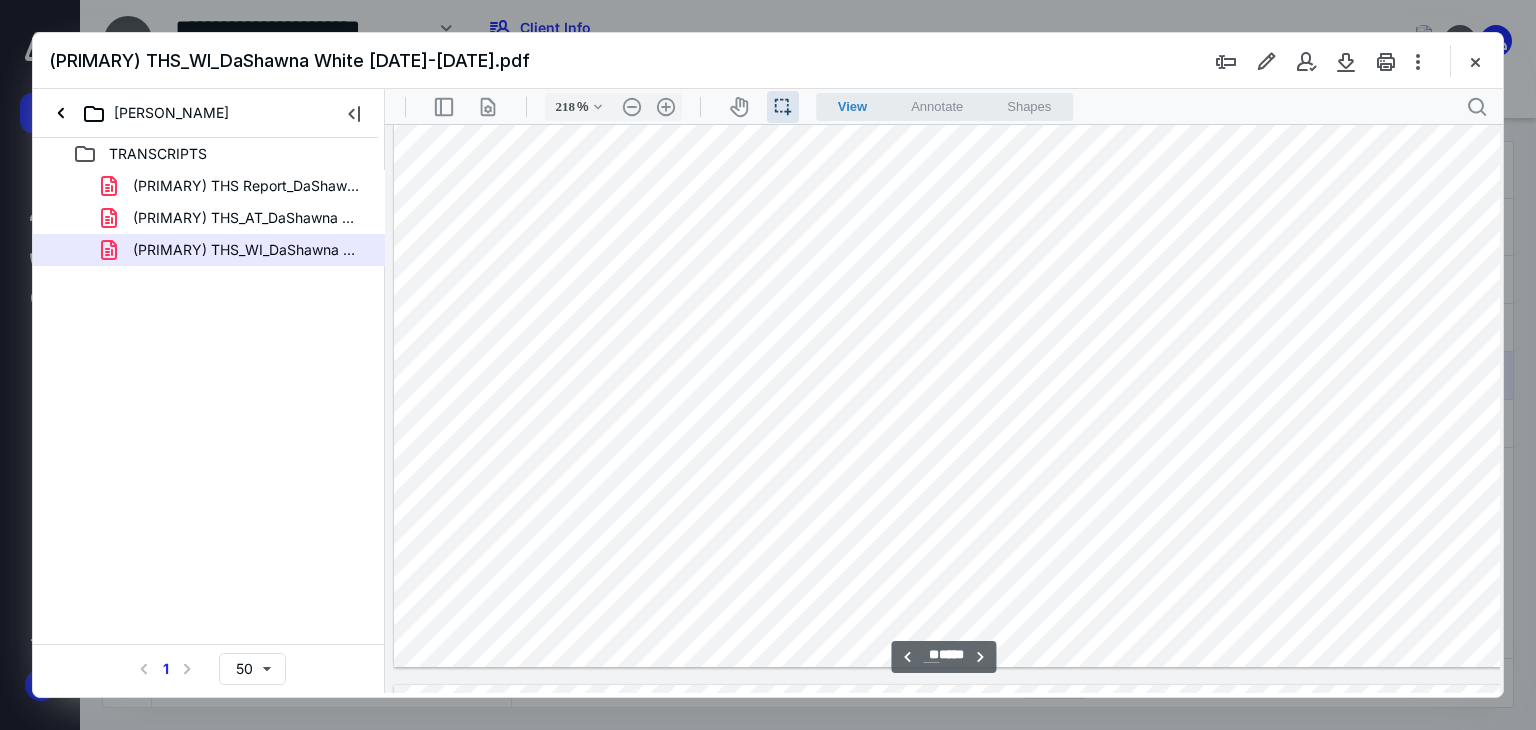 scroll, scrollTop: 18888, scrollLeft: 0, axis: vertical 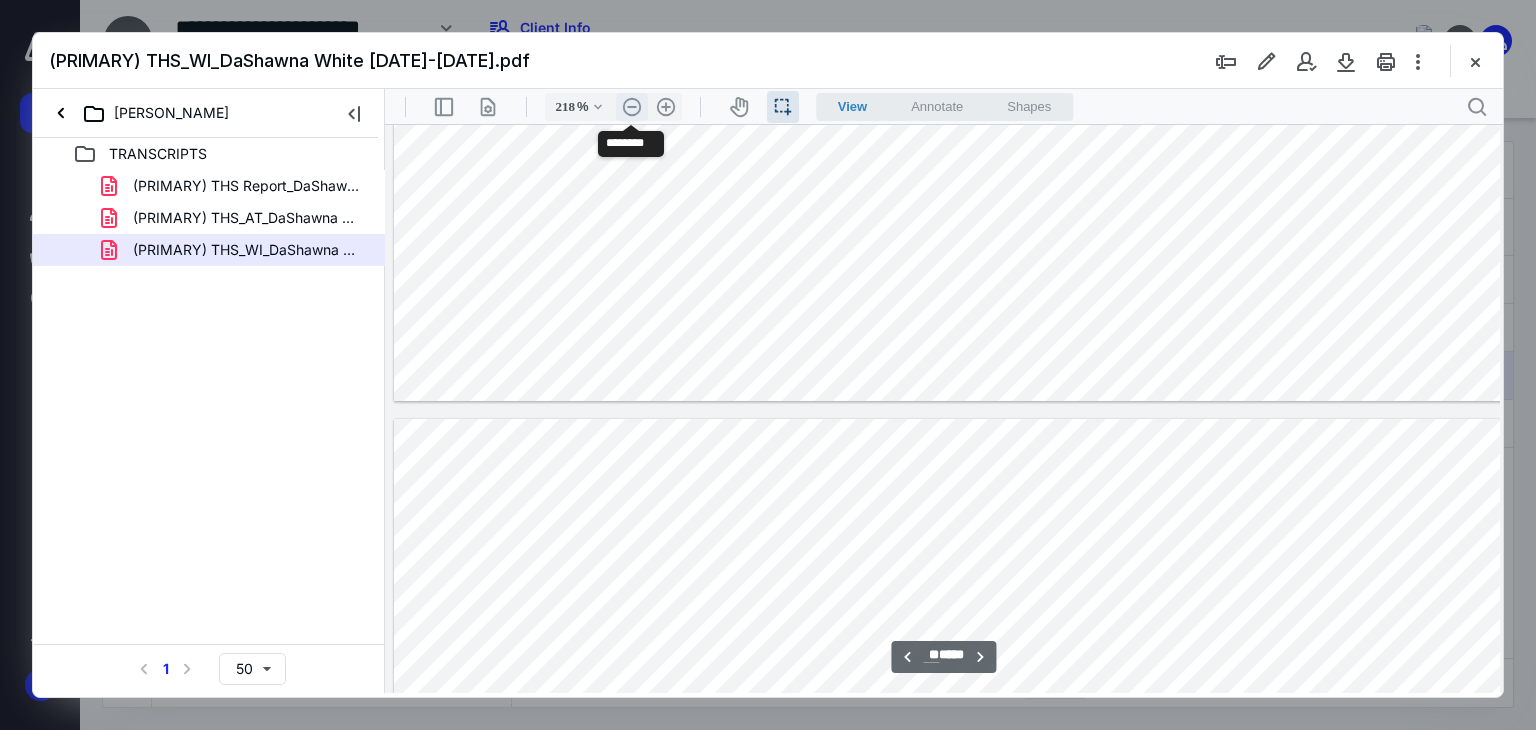 click on ".cls-1{fill:#abb0c4;} icon - header - zoom - out - line" at bounding box center [632, 107] 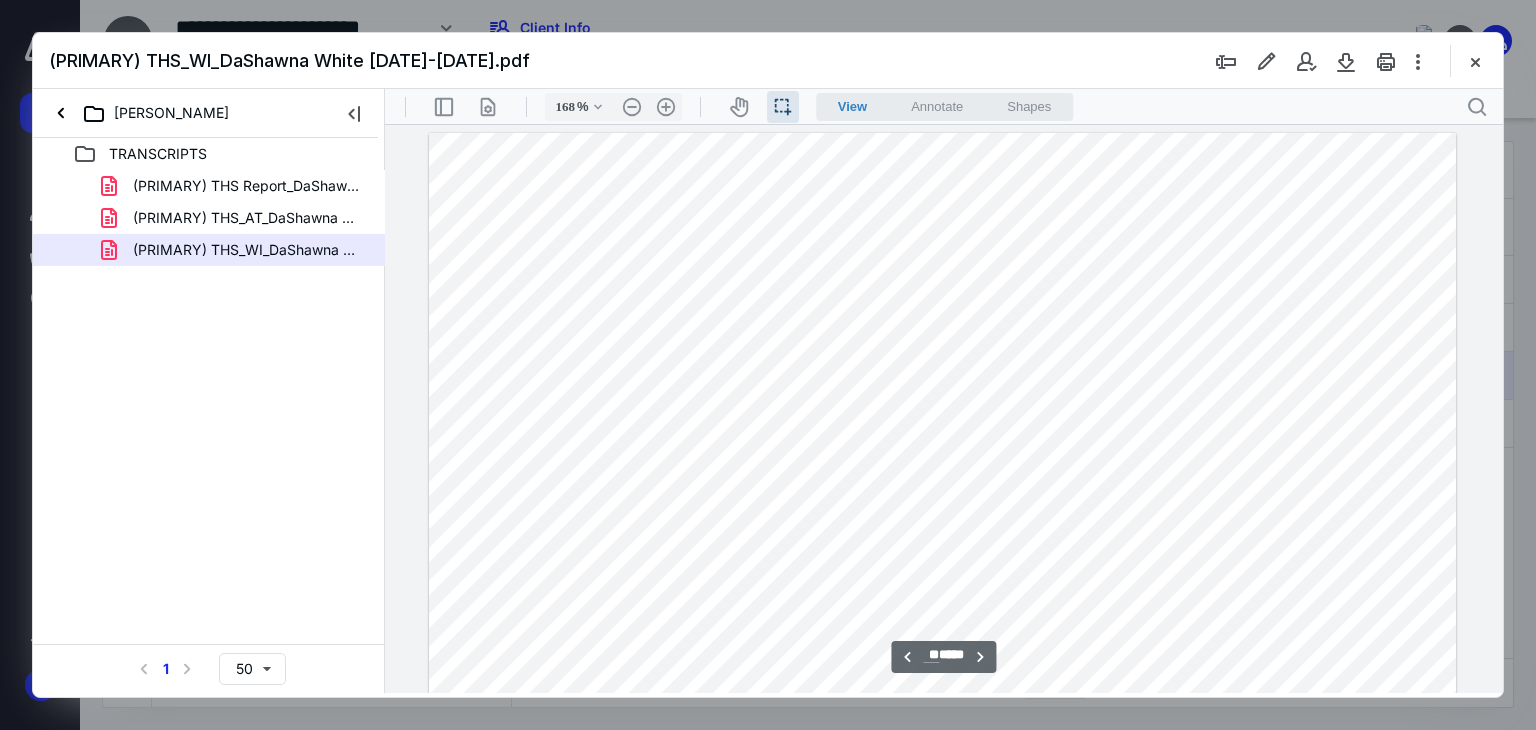 scroll, scrollTop: 13426, scrollLeft: 0, axis: vertical 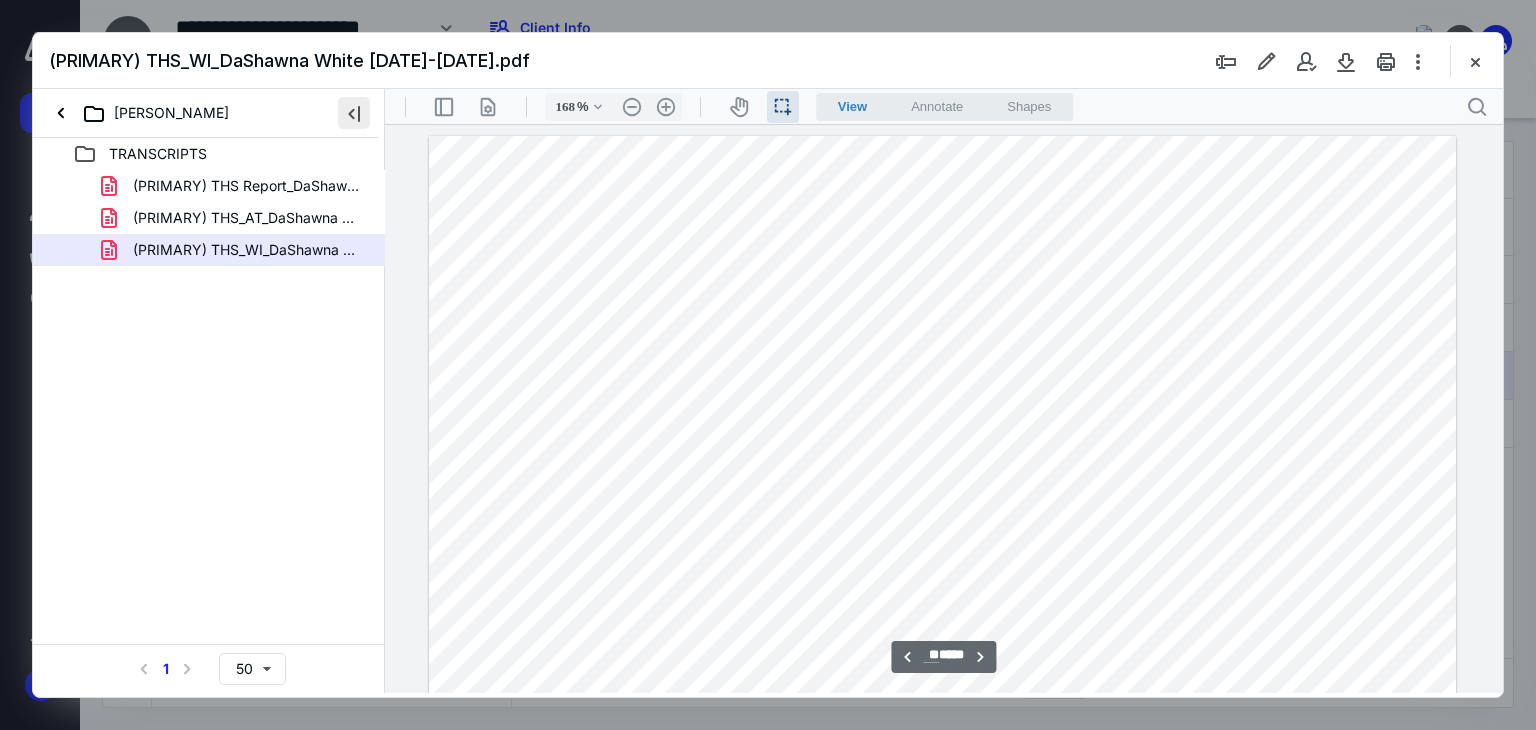 click at bounding box center [354, 113] 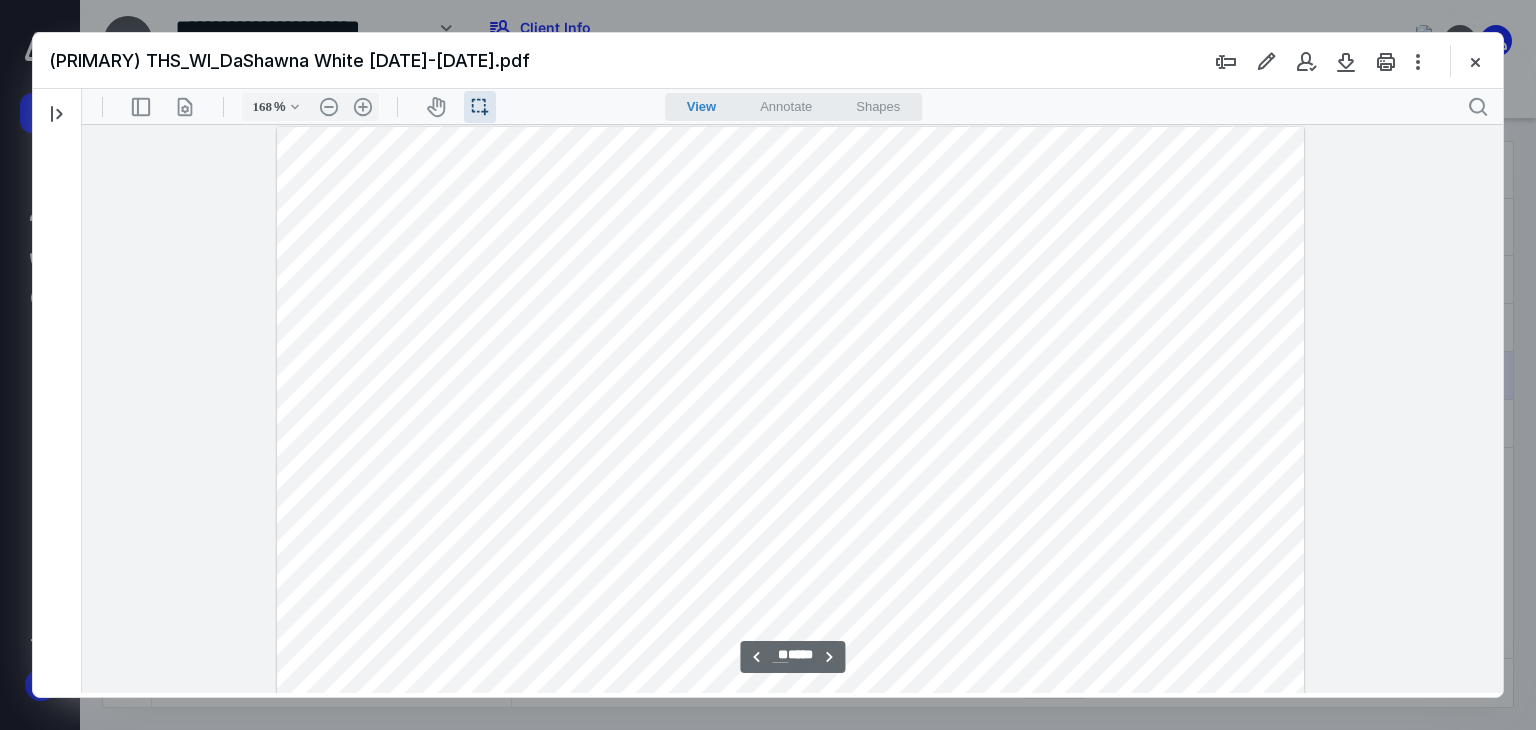 type on "*" 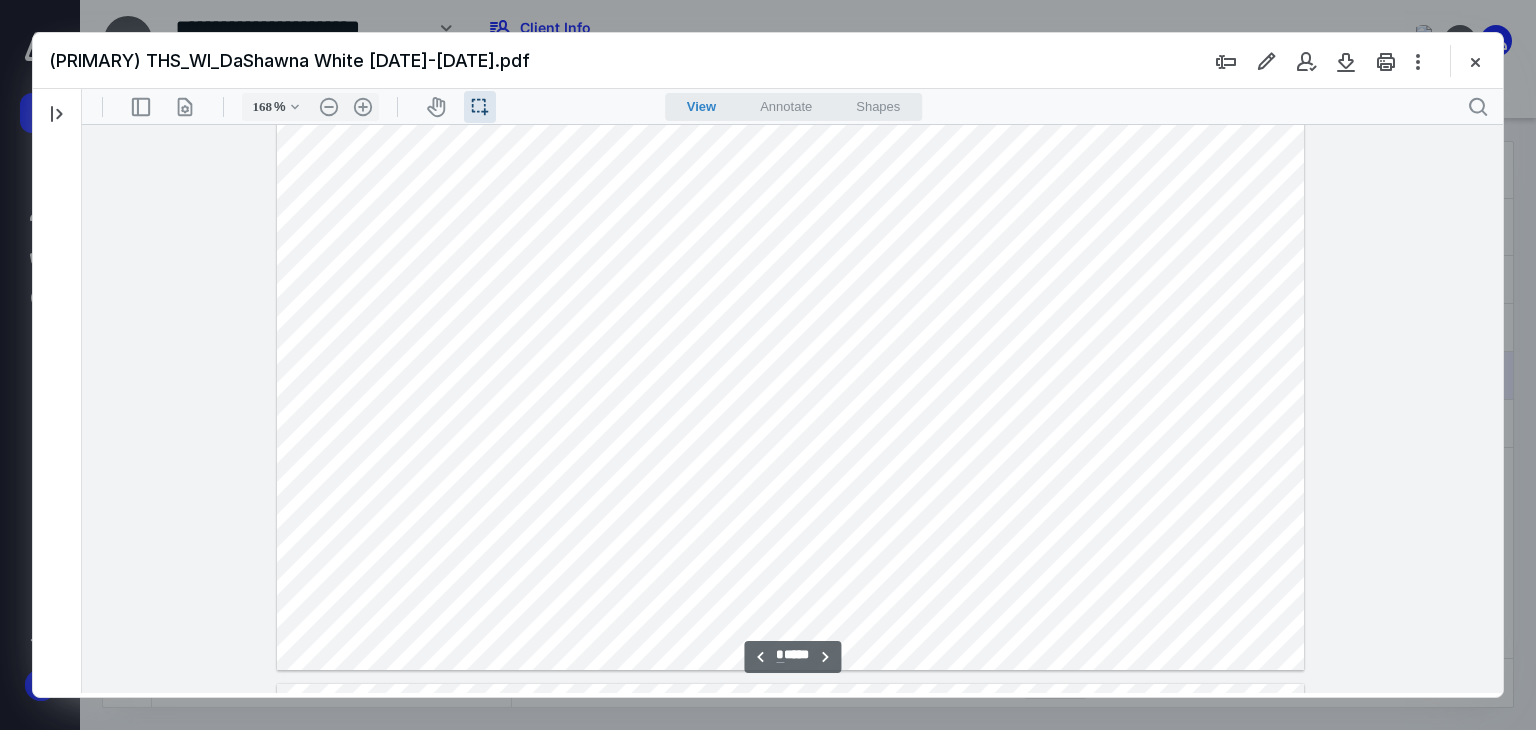 scroll, scrollTop: 11559, scrollLeft: 0, axis: vertical 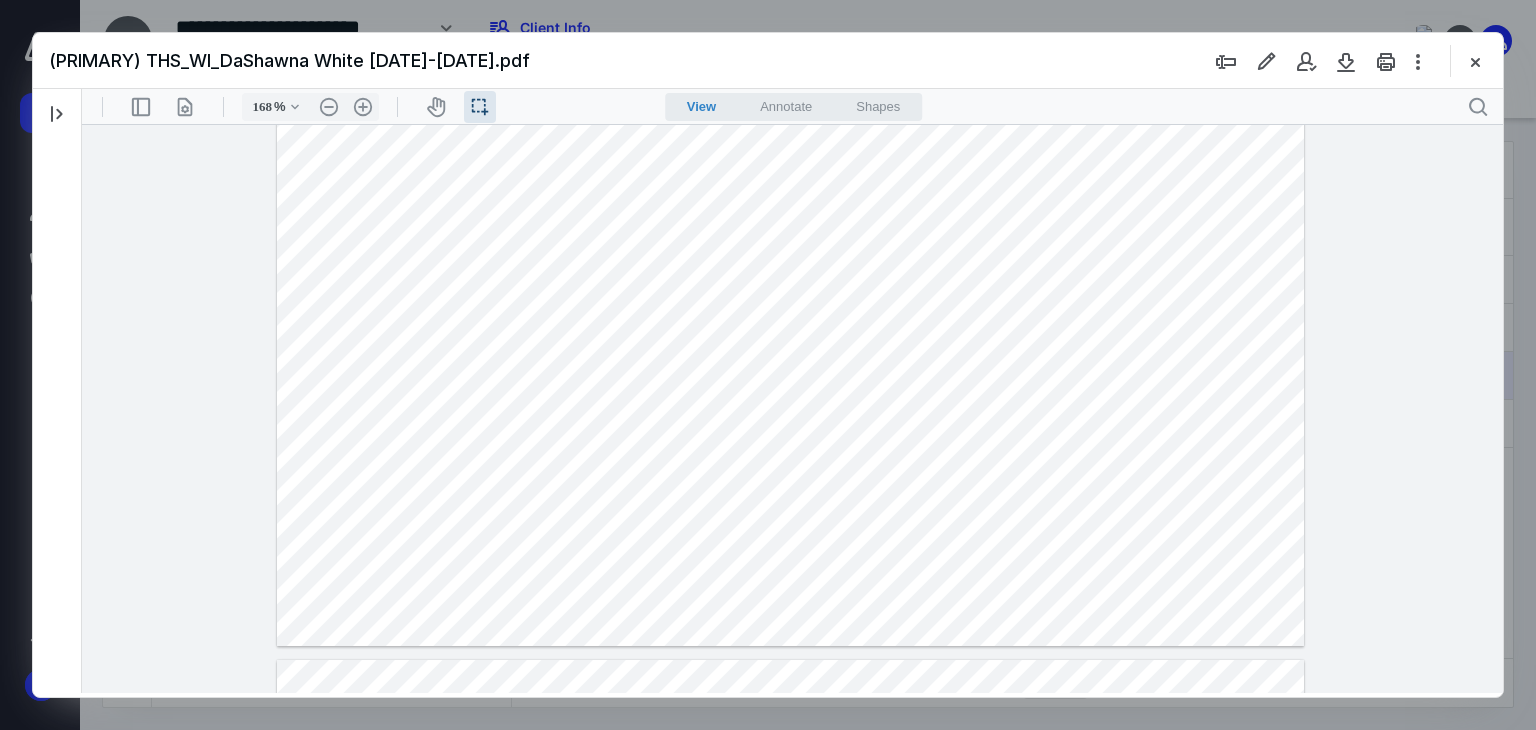 drag, startPoint x: 542, startPoint y: 363, endPoint x: 306, endPoint y: 366, distance: 236.01907 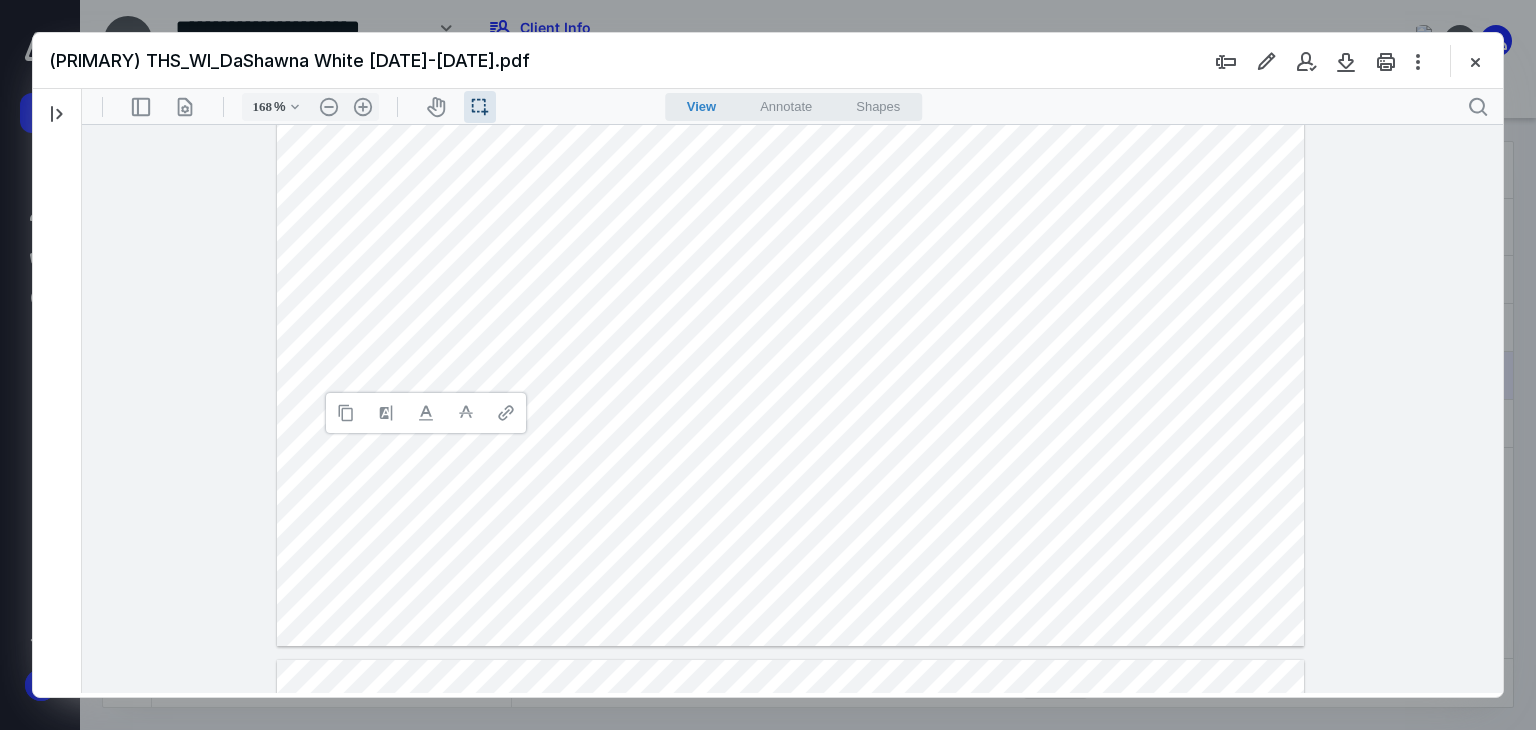 type 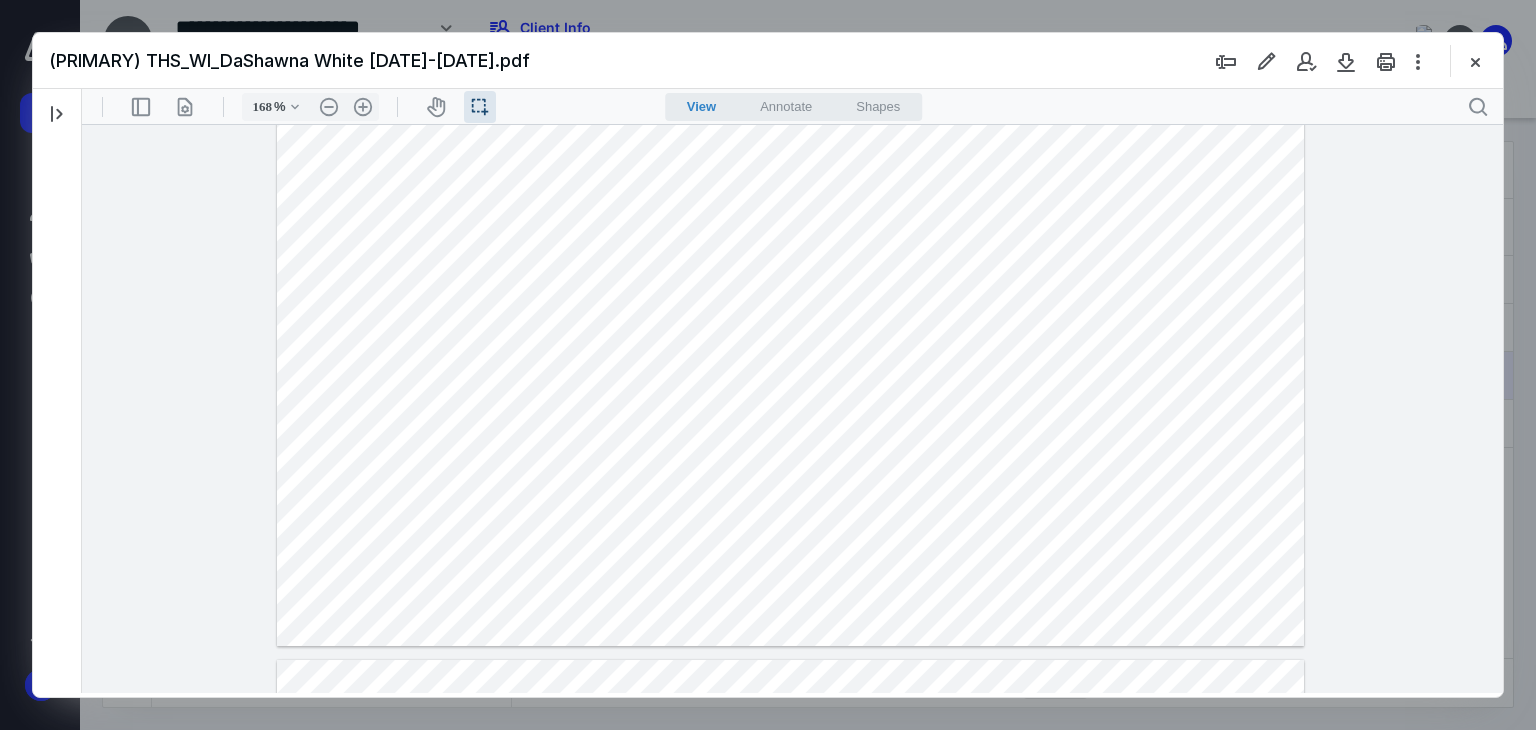 click at bounding box center (790, -18) 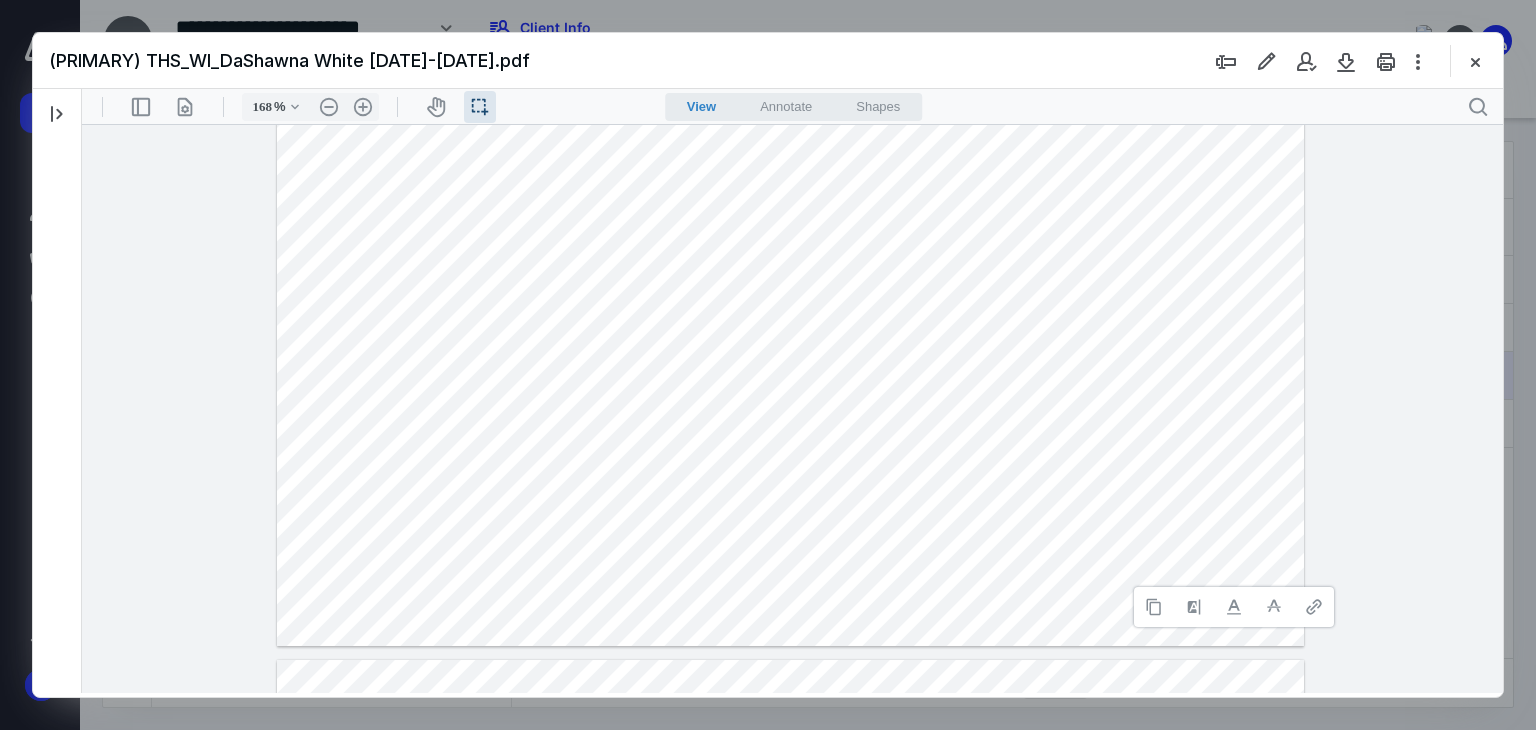 type 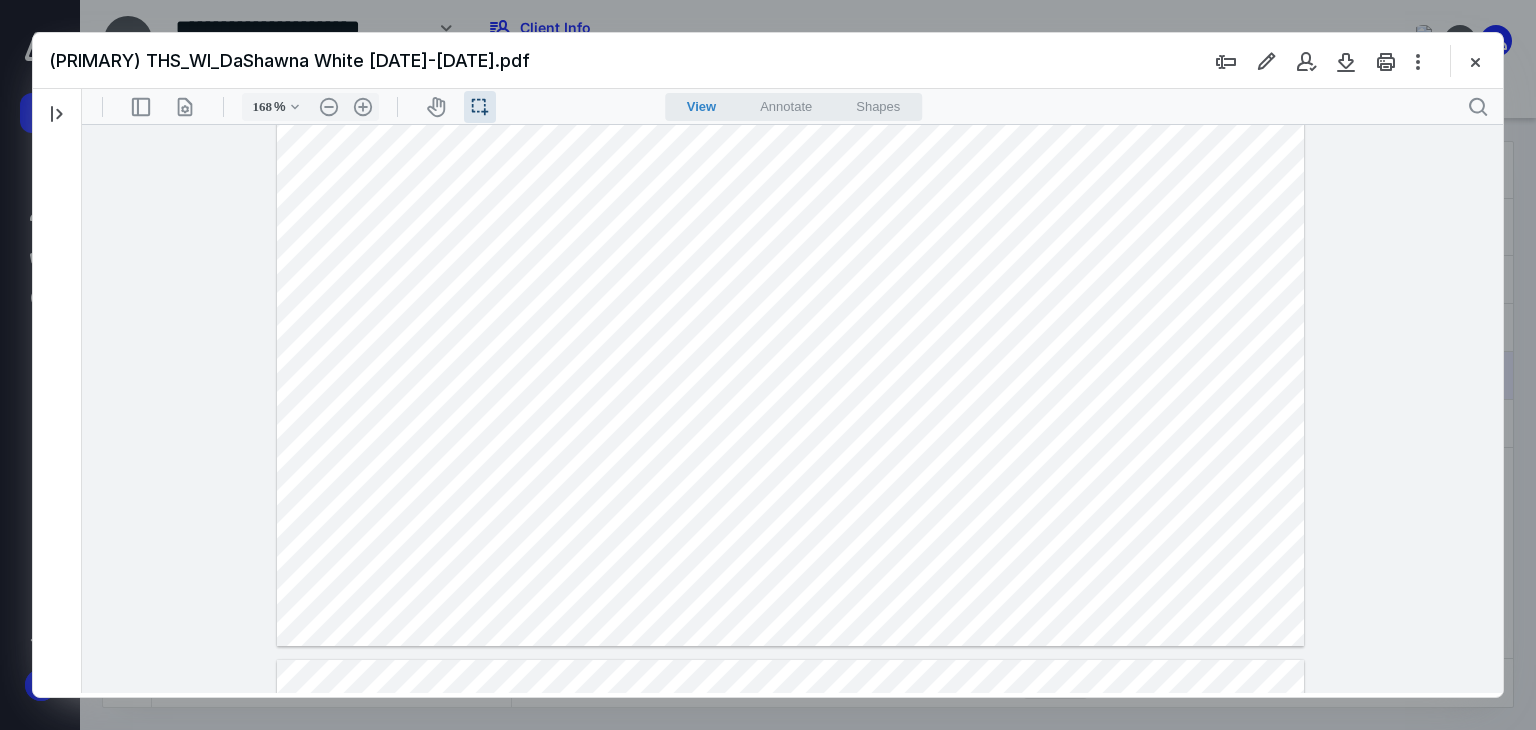 drag, startPoint x: 451, startPoint y: 398, endPoint x: 414, endPoint y: 398, distance: 37 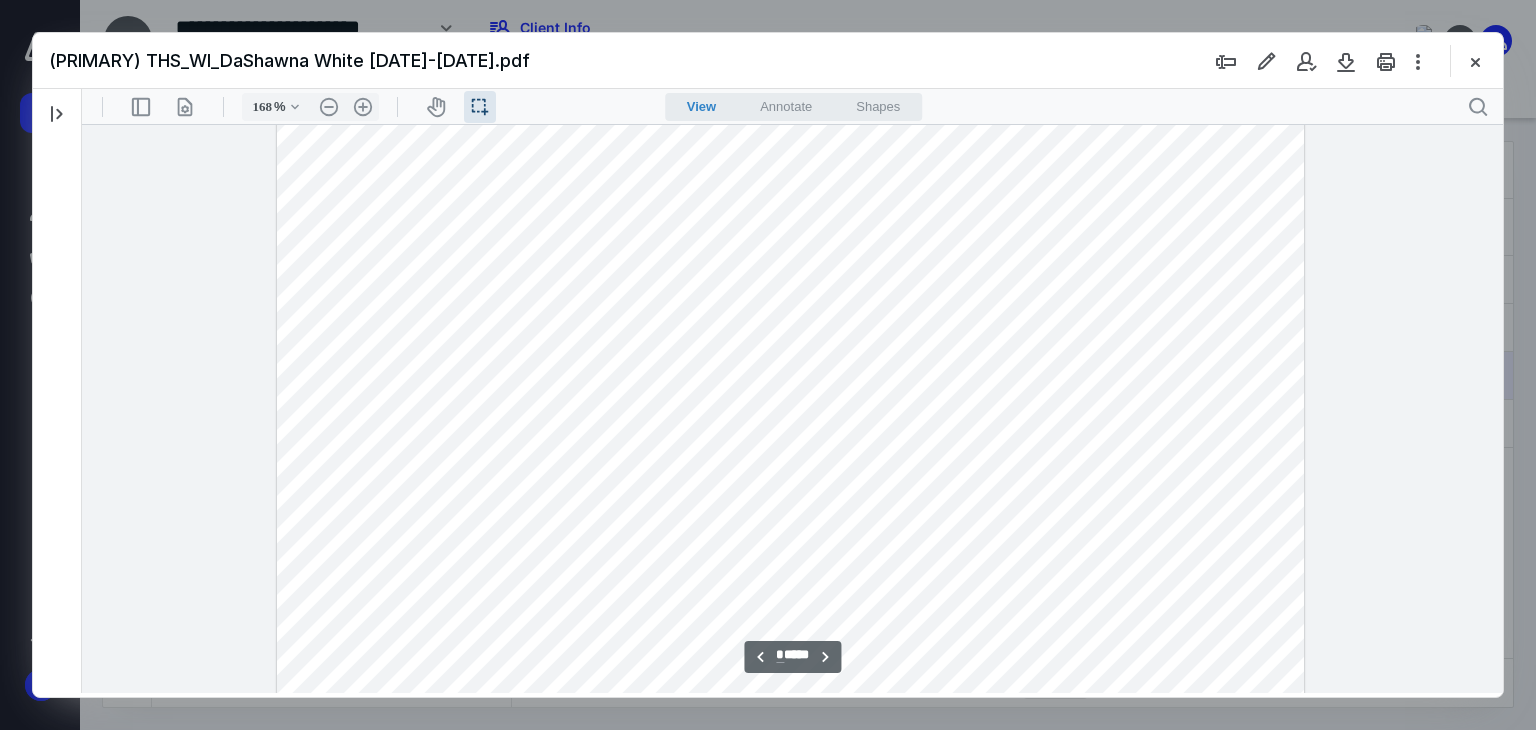 scroll, scrollTop: 11292, scrollLeft: 0, axis: vertical 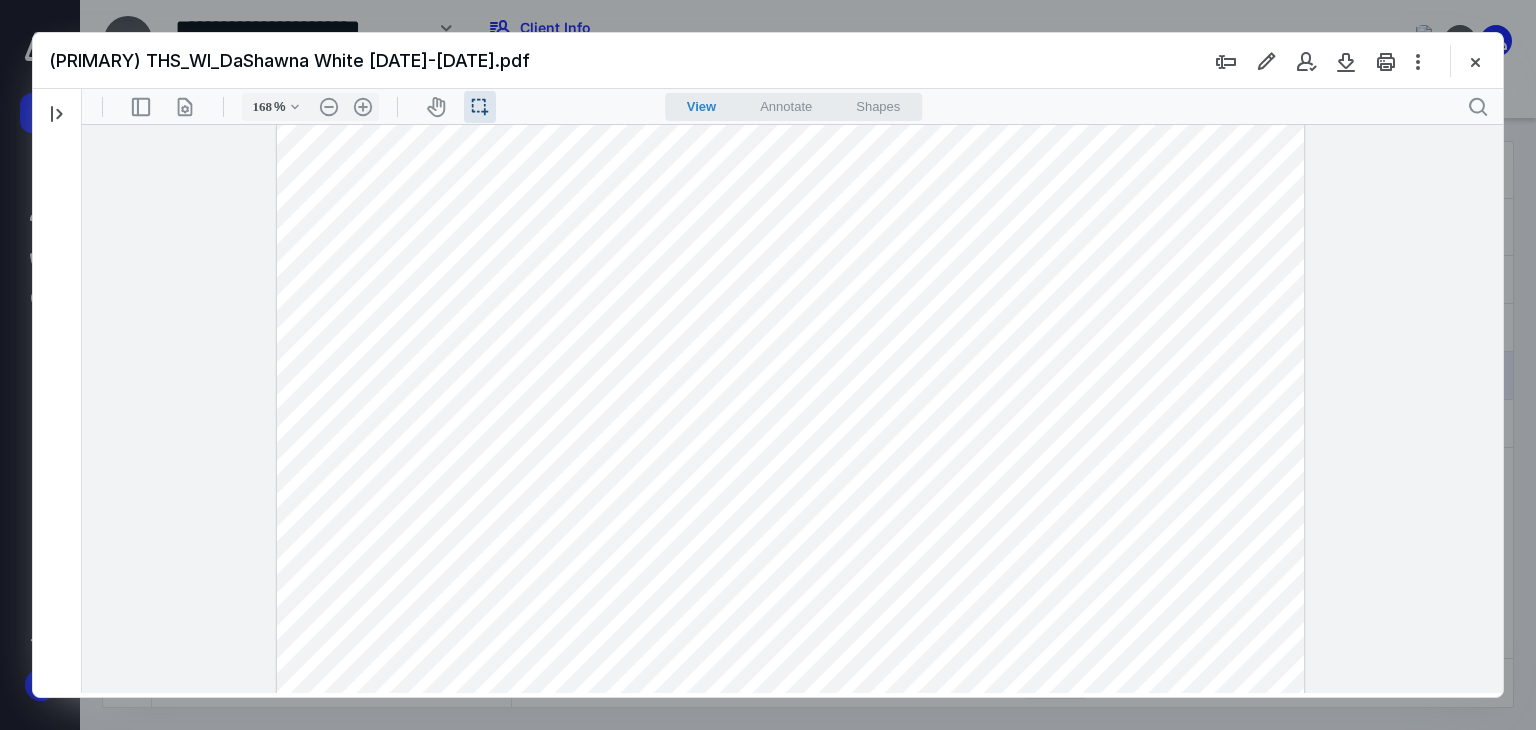 click at bounding box center (790, 249) 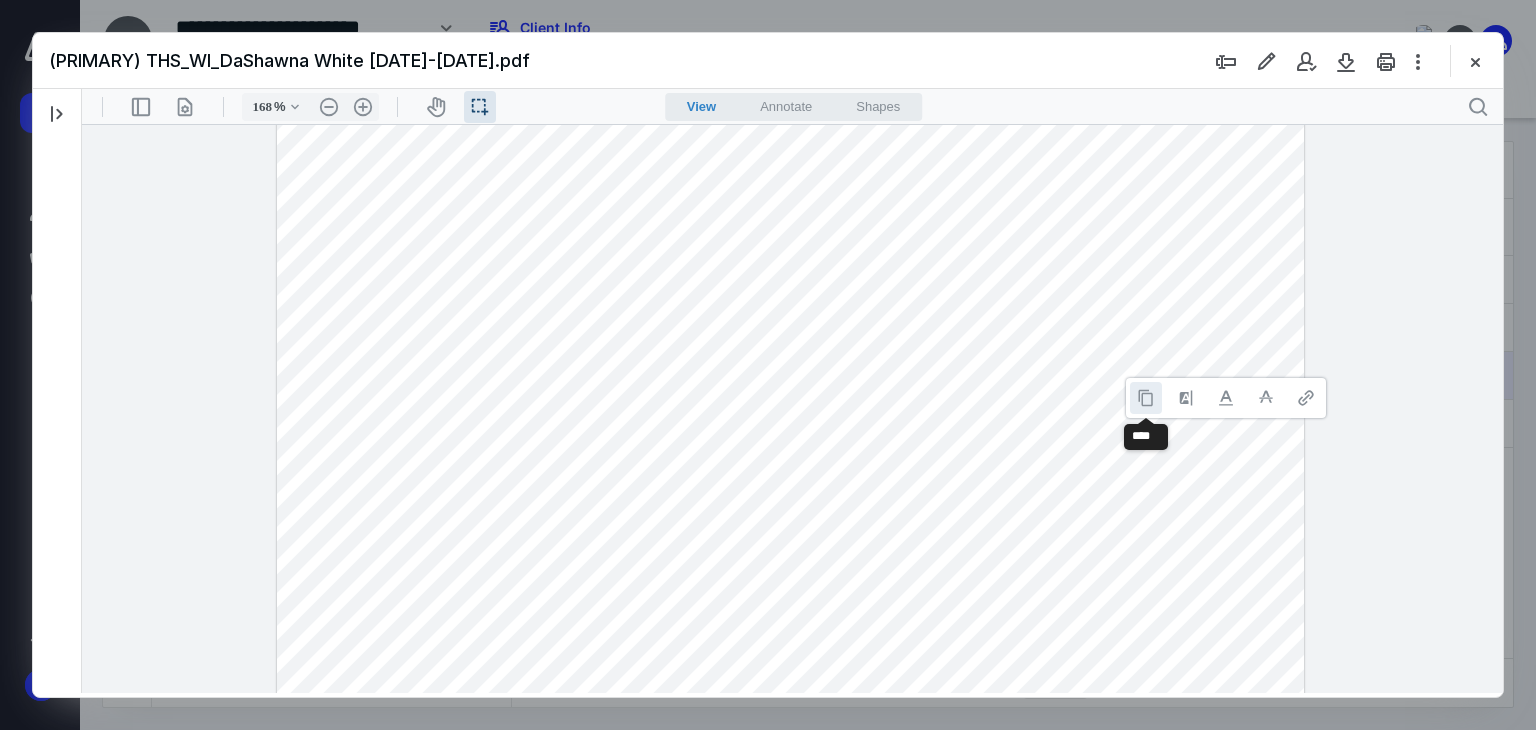 click at bounding box center (1146, 398) 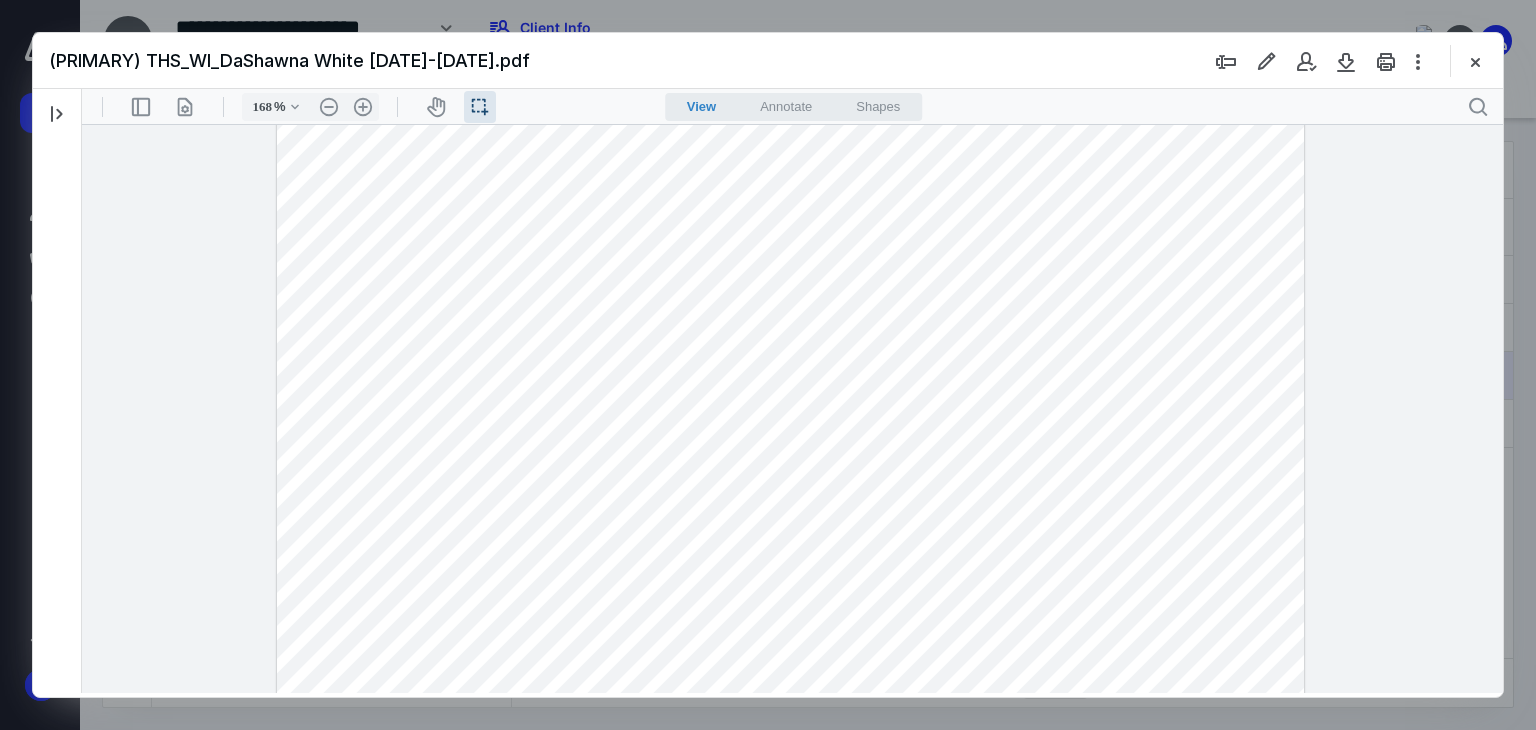 click at bounding box center (790, 249) 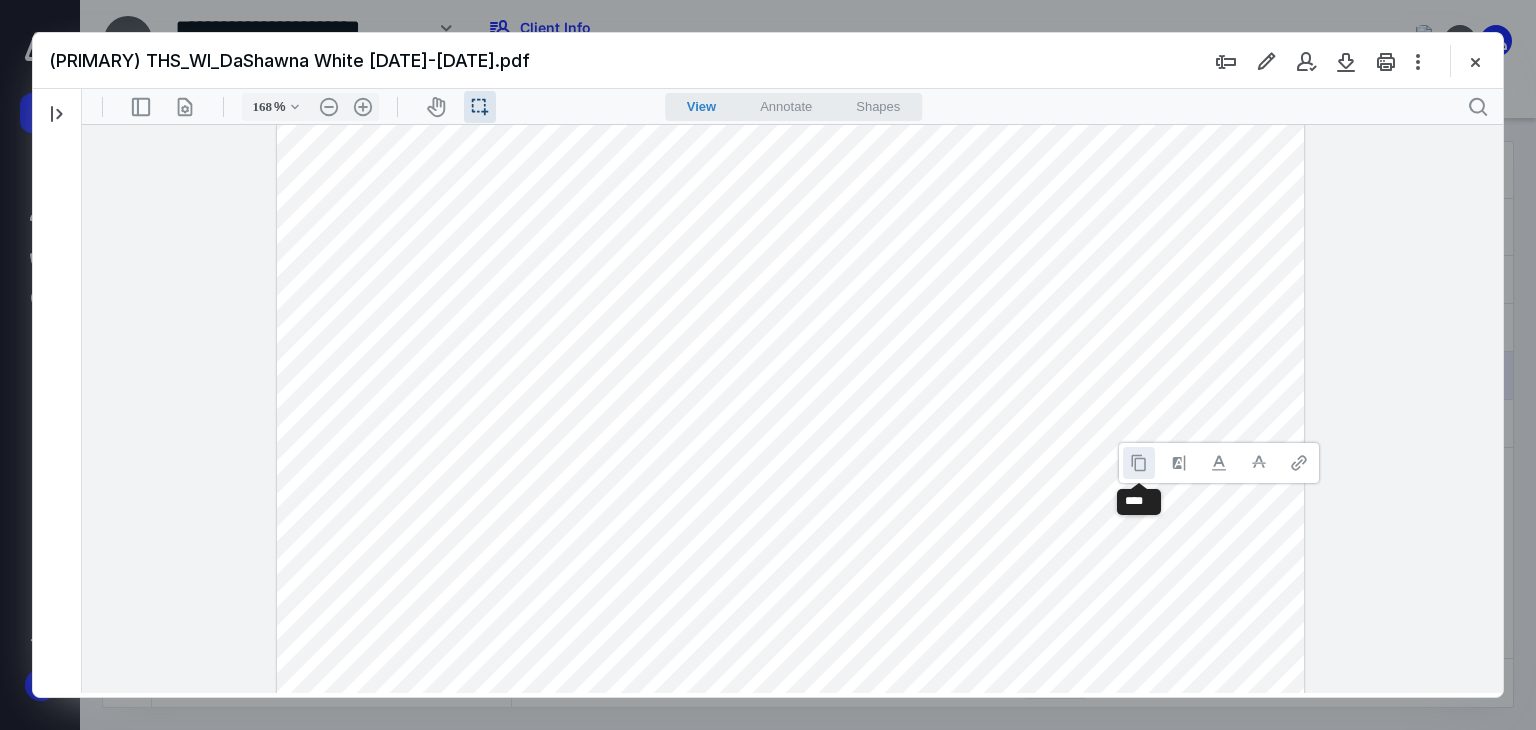 click at bounding box center (1139, 463) 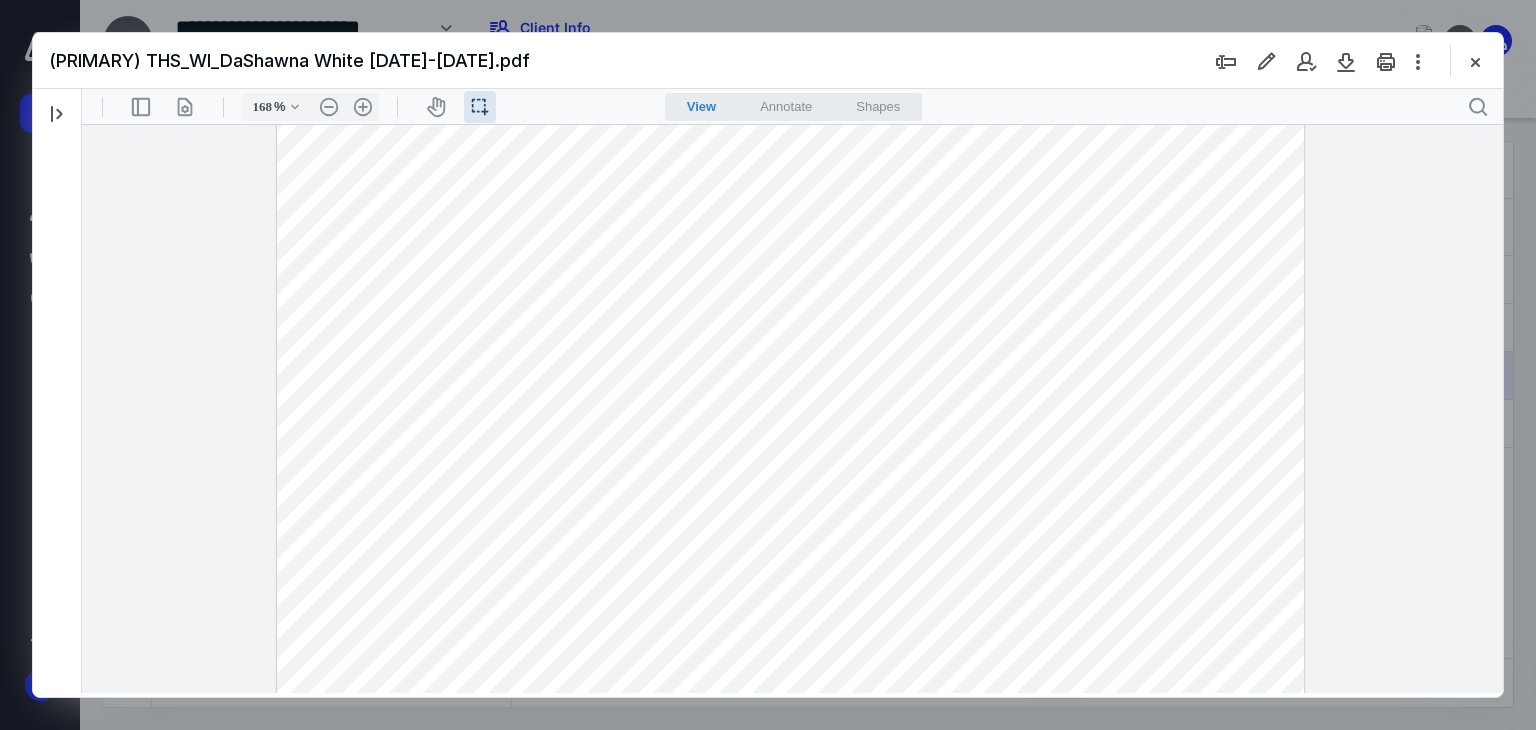 click at bounding box center [790, 249] 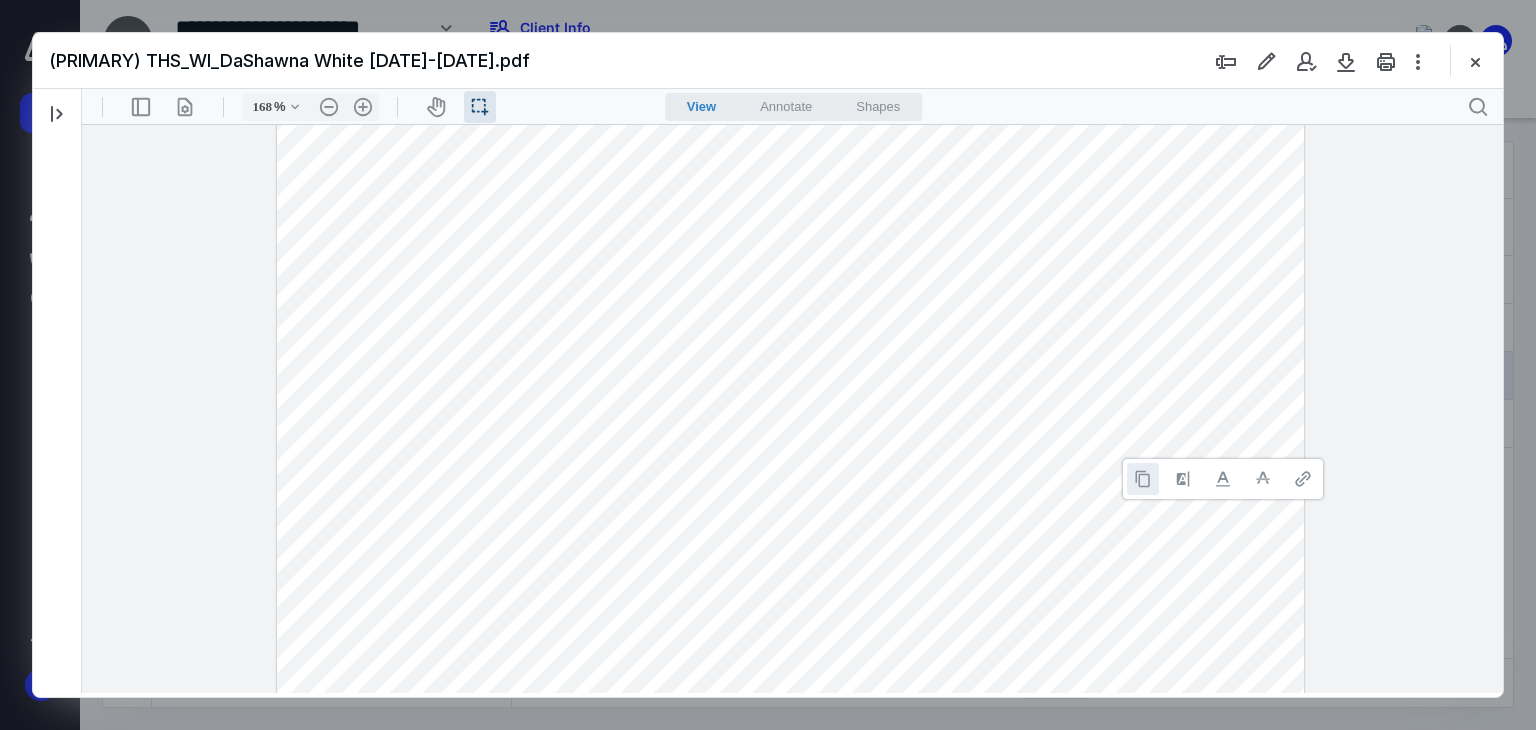 click at bounding box center [1143, 479] 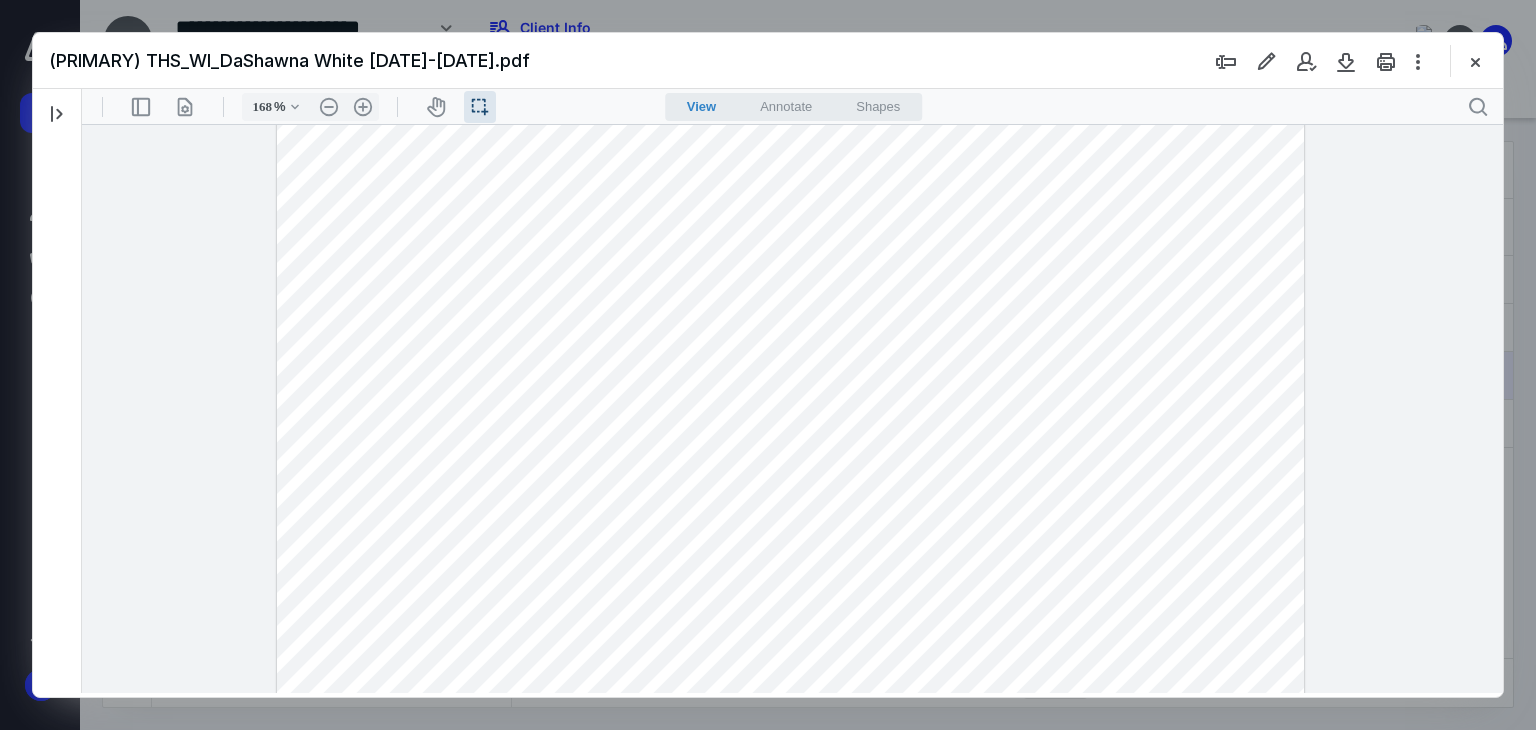 click at bounding box center [790, 249] 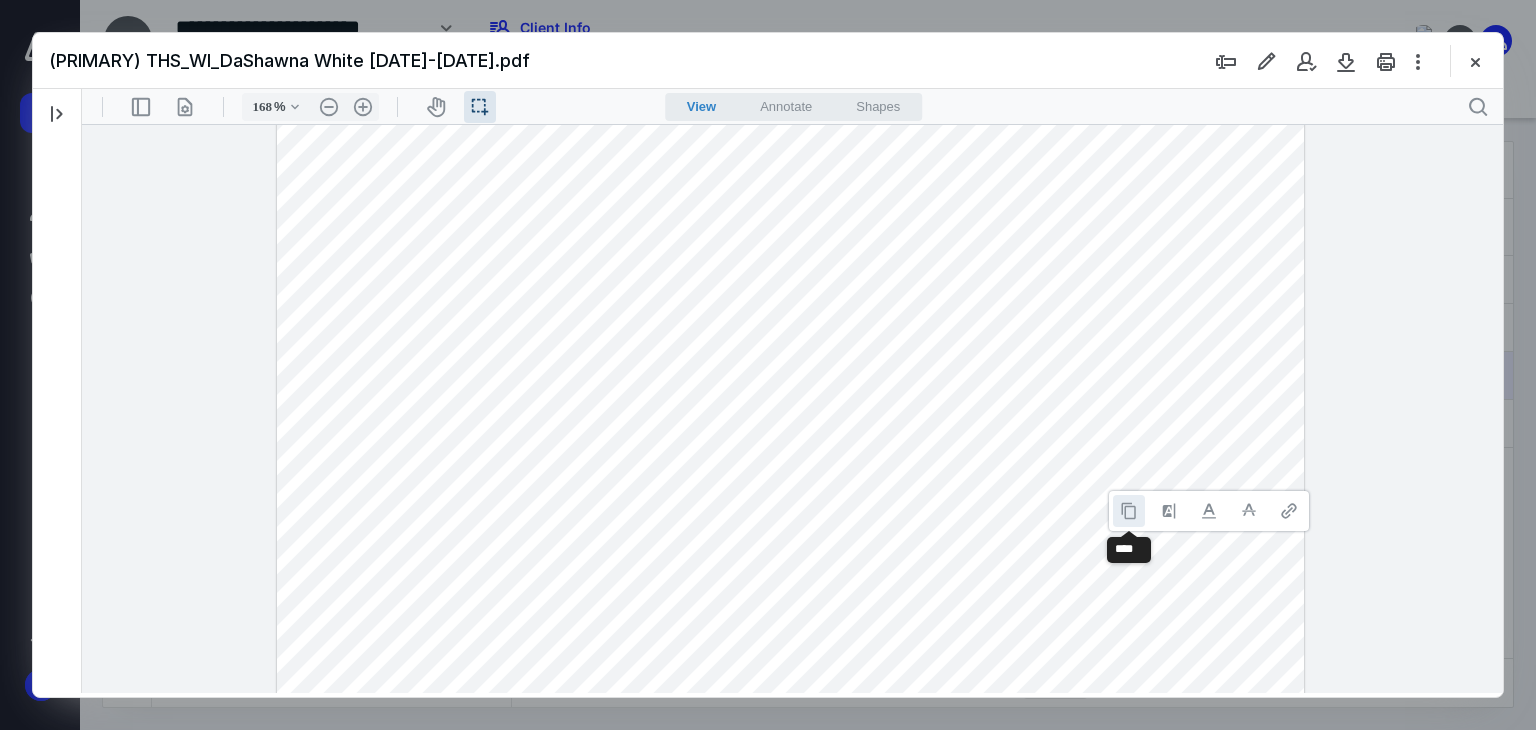 click at bounding box center (1129, 511) 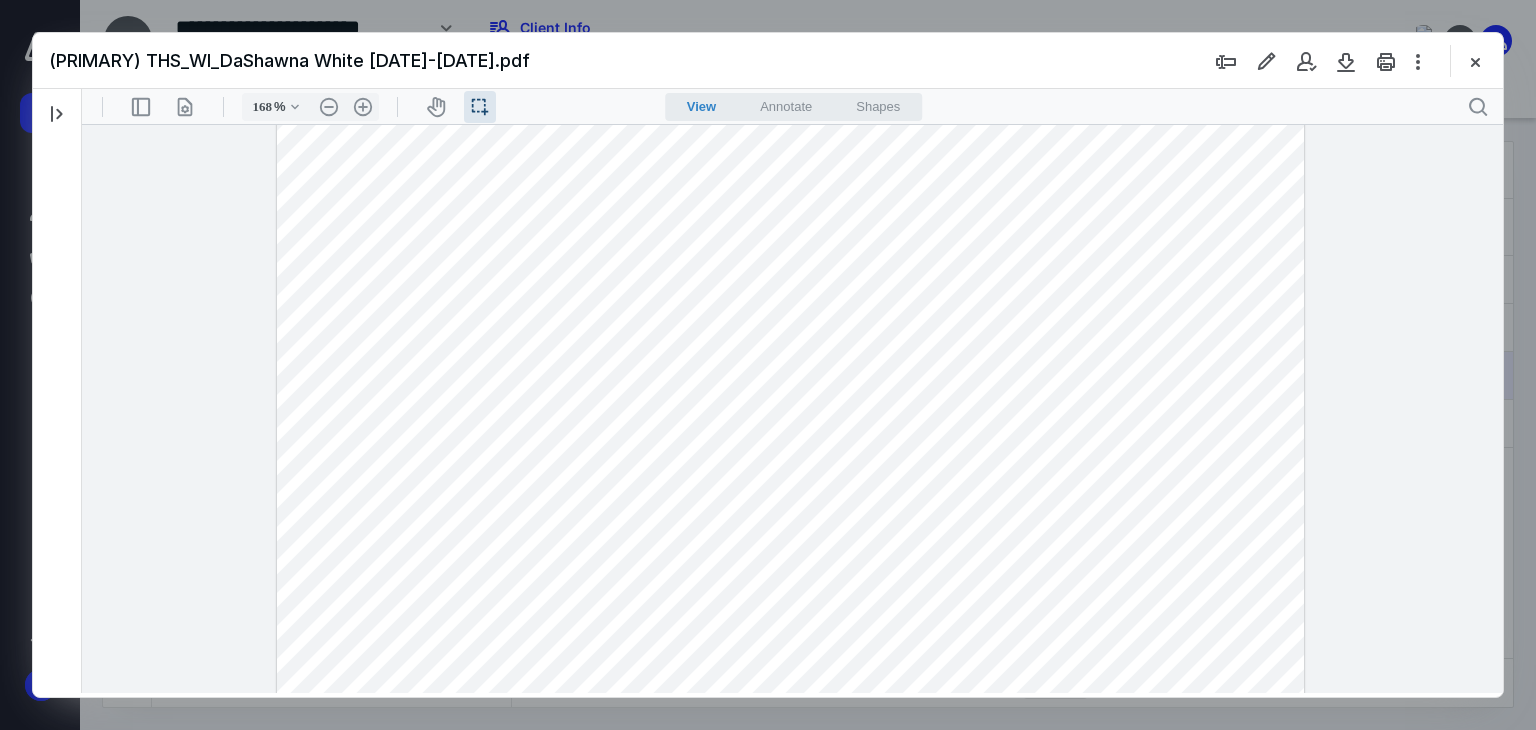 click at bounding box center [790, 249] 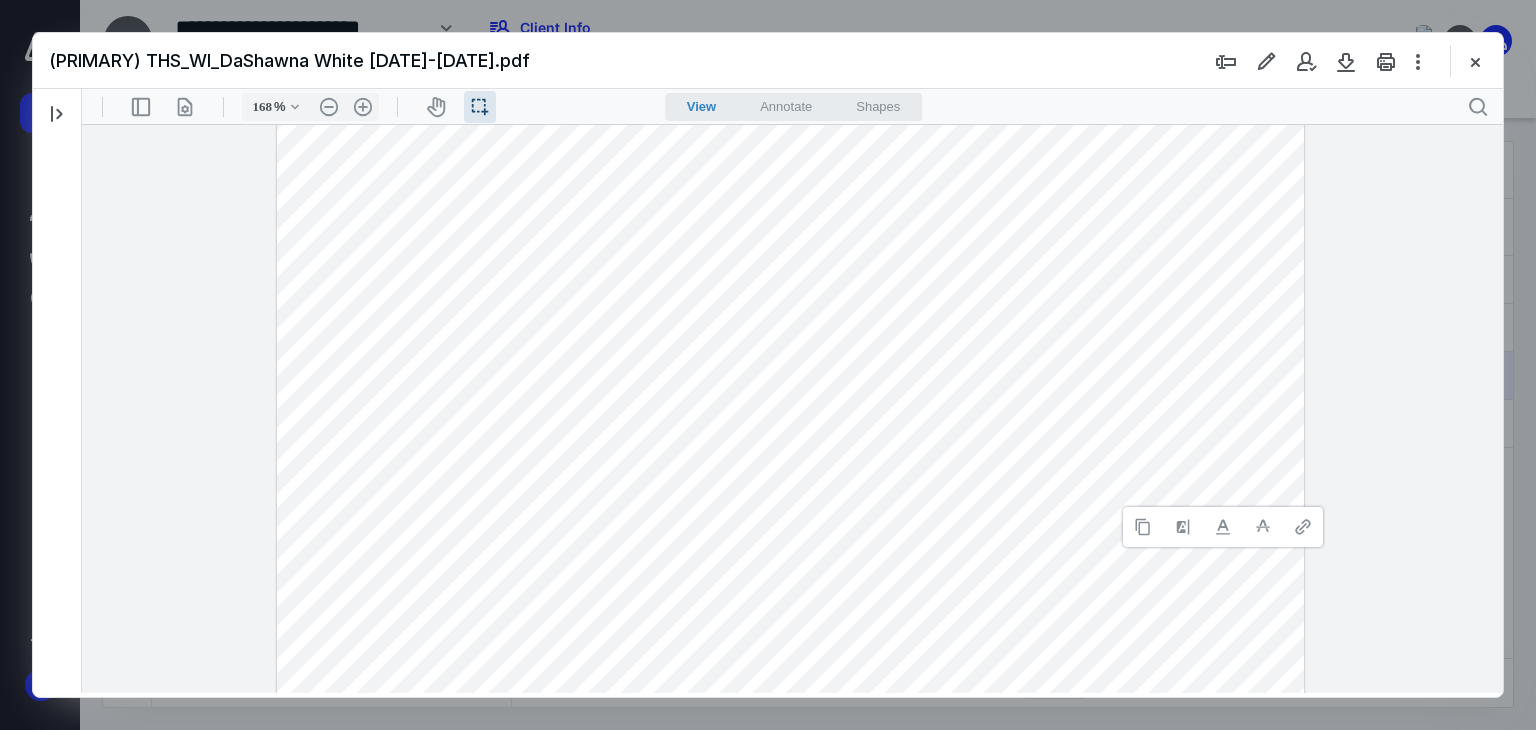 click at bounding box center (790, 249) 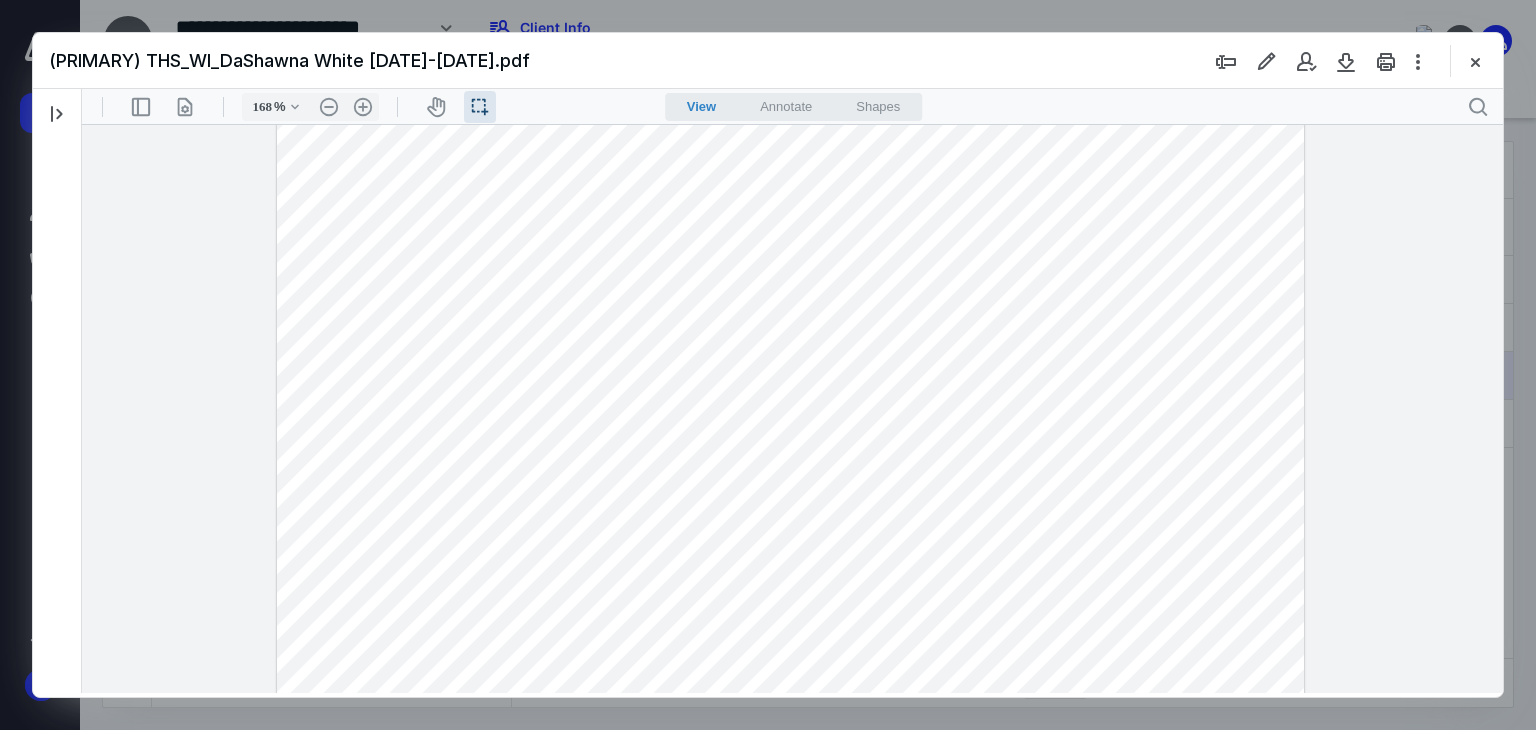click at bounding box center (790, 249) 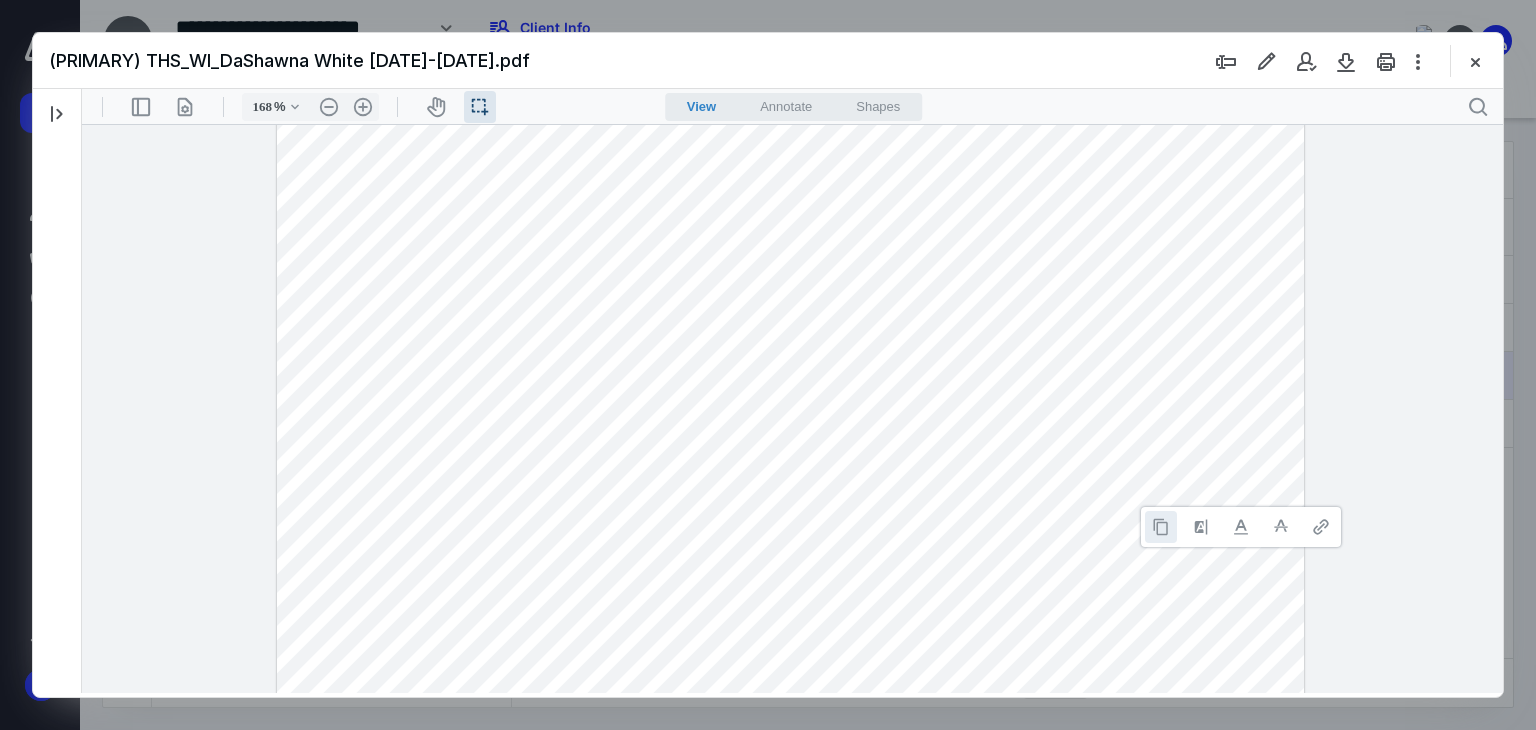 click at bounding box center (1161, 527) 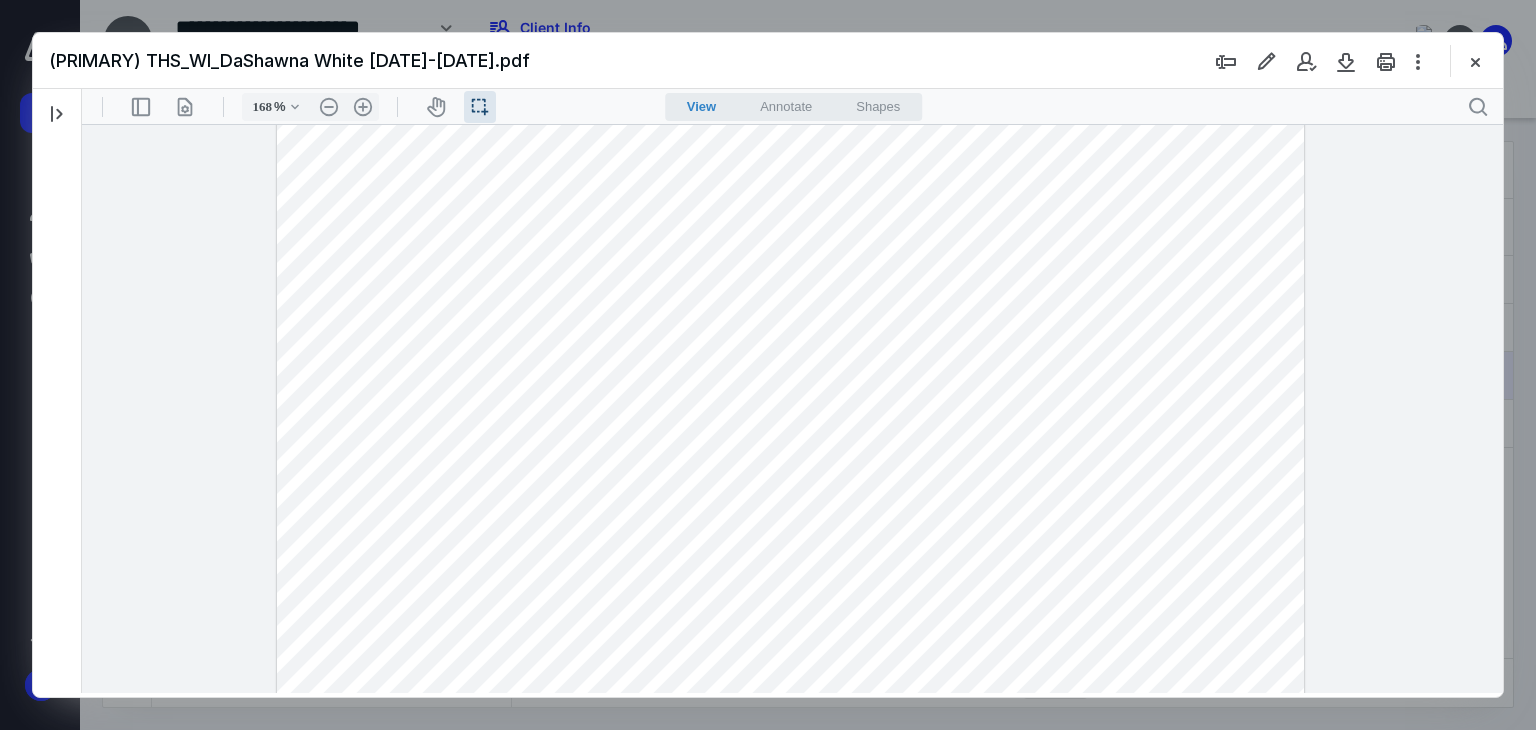 click at bounding box center (790, 249) 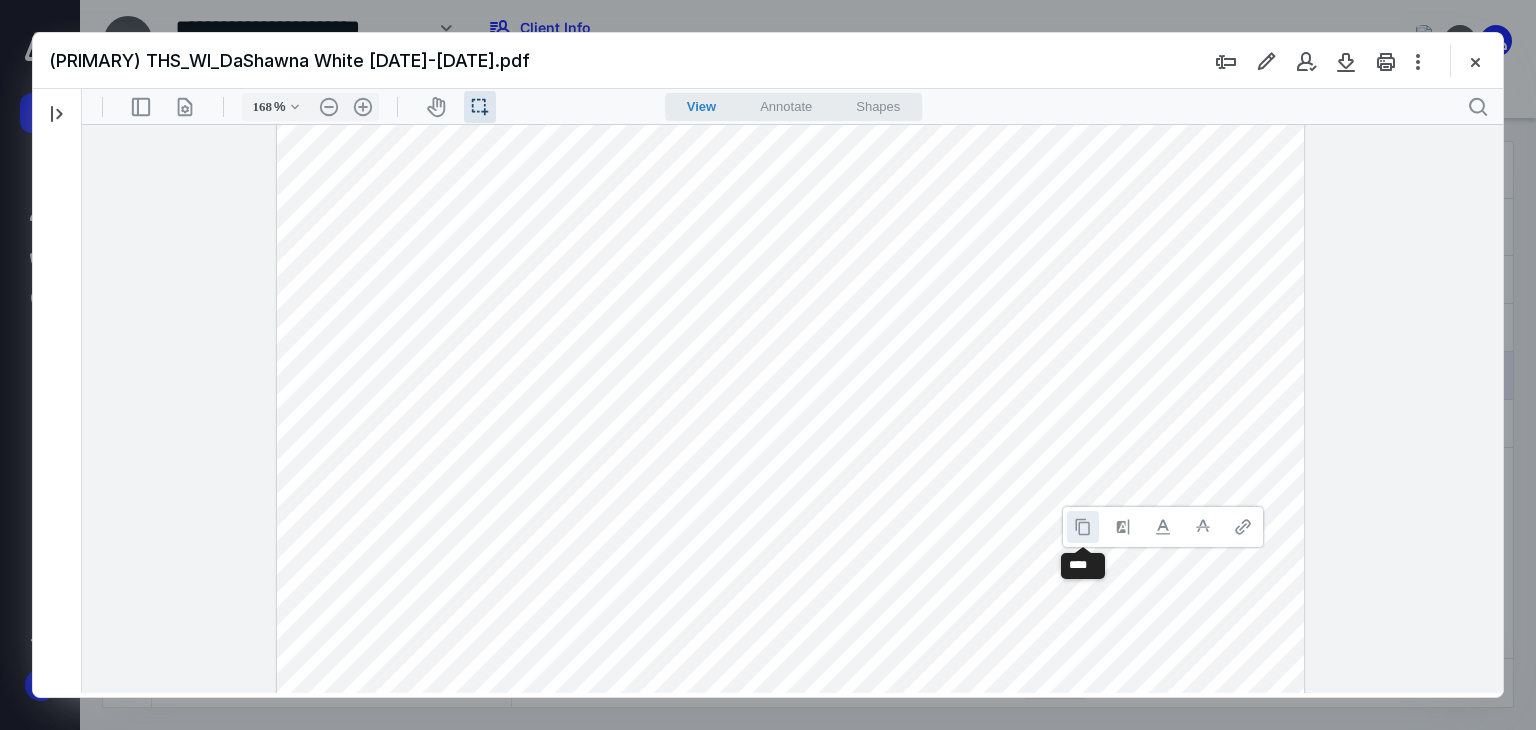 click at bounding box center (1083, 527) 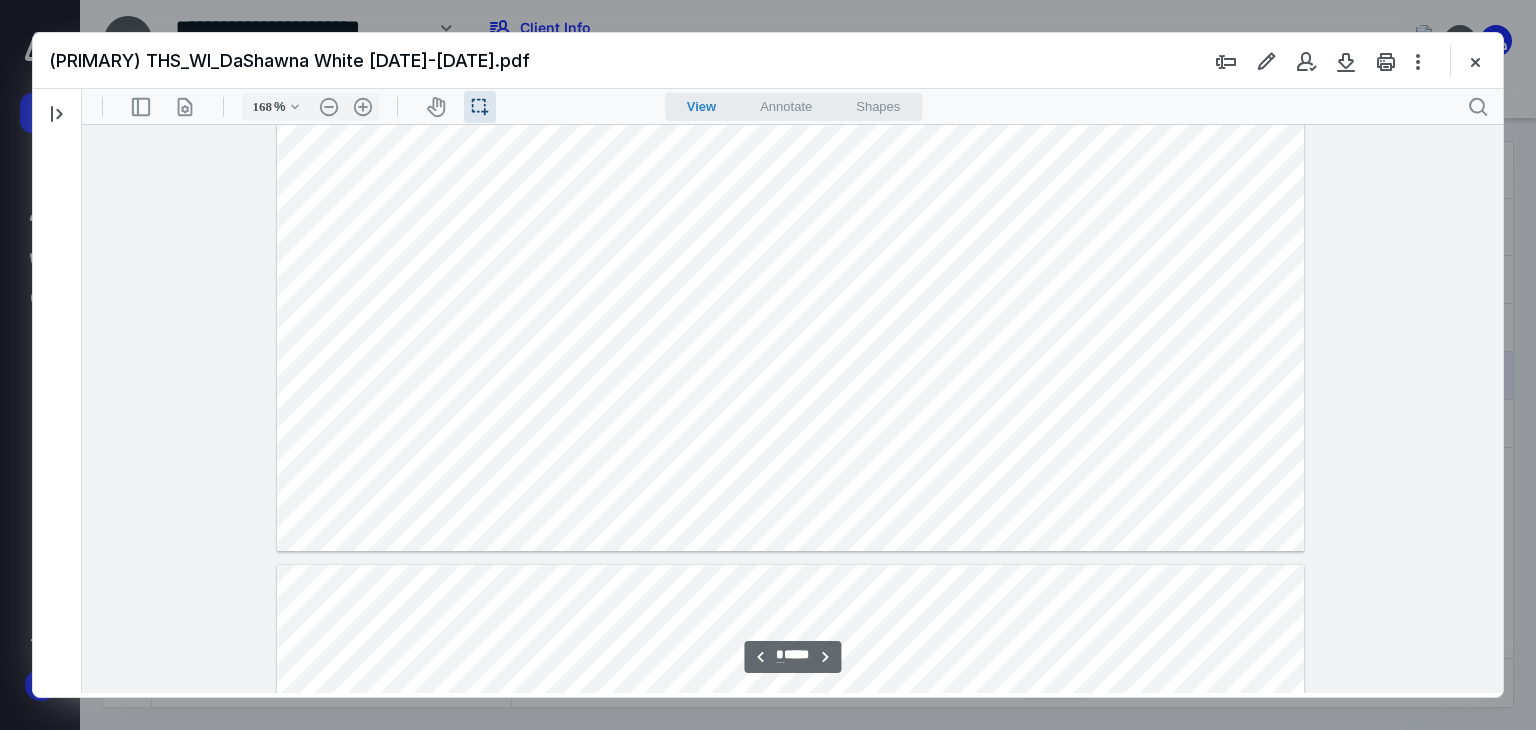 scroll, scrollTop: 10226, scrollLeft: 0, axis: vertical 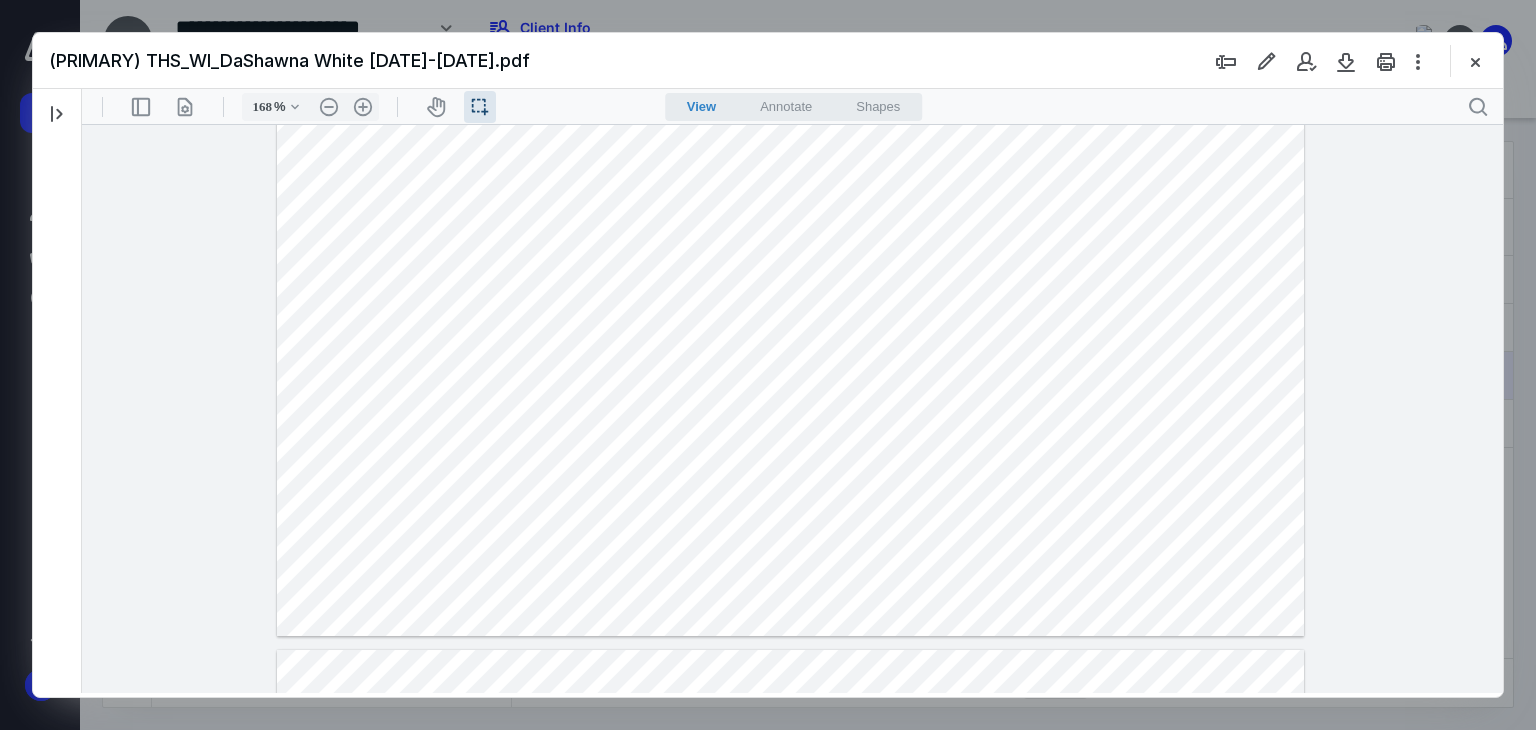 drag, startPoint x: 462, startPoint y: 417, endPoint x: 306, endPoint y: 414, distance: 156.02884 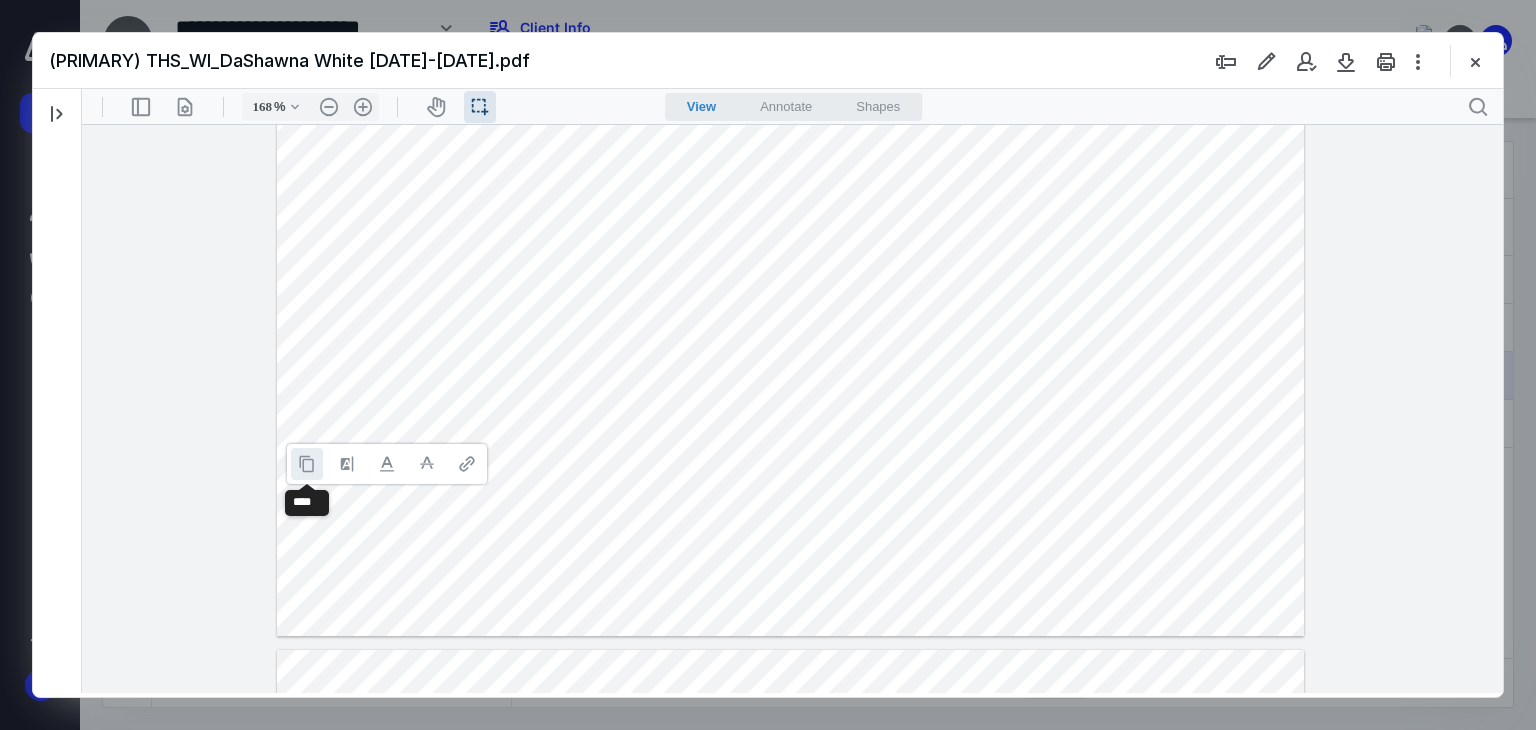 click at bounding box center (307, 464) 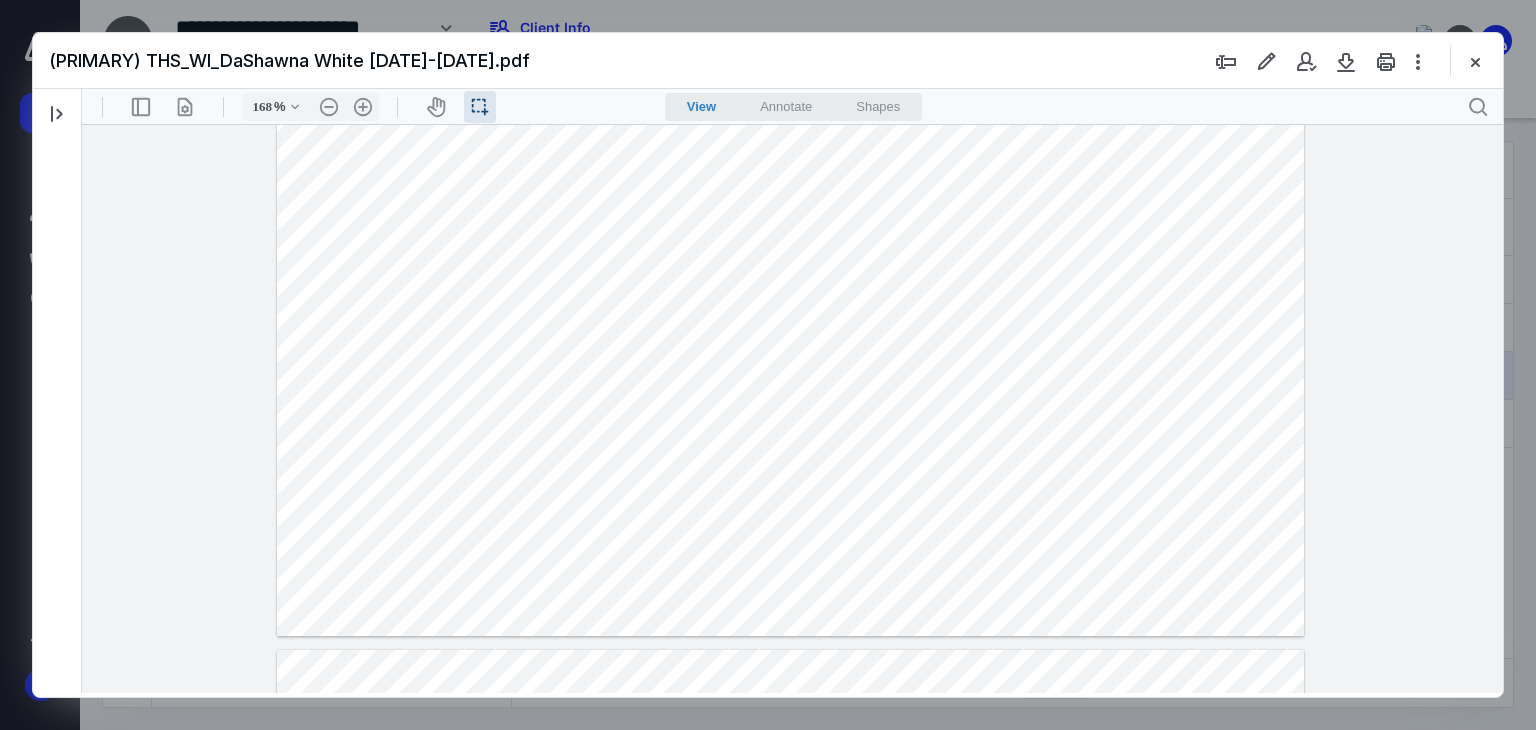 click at bounding box center [790, -28] 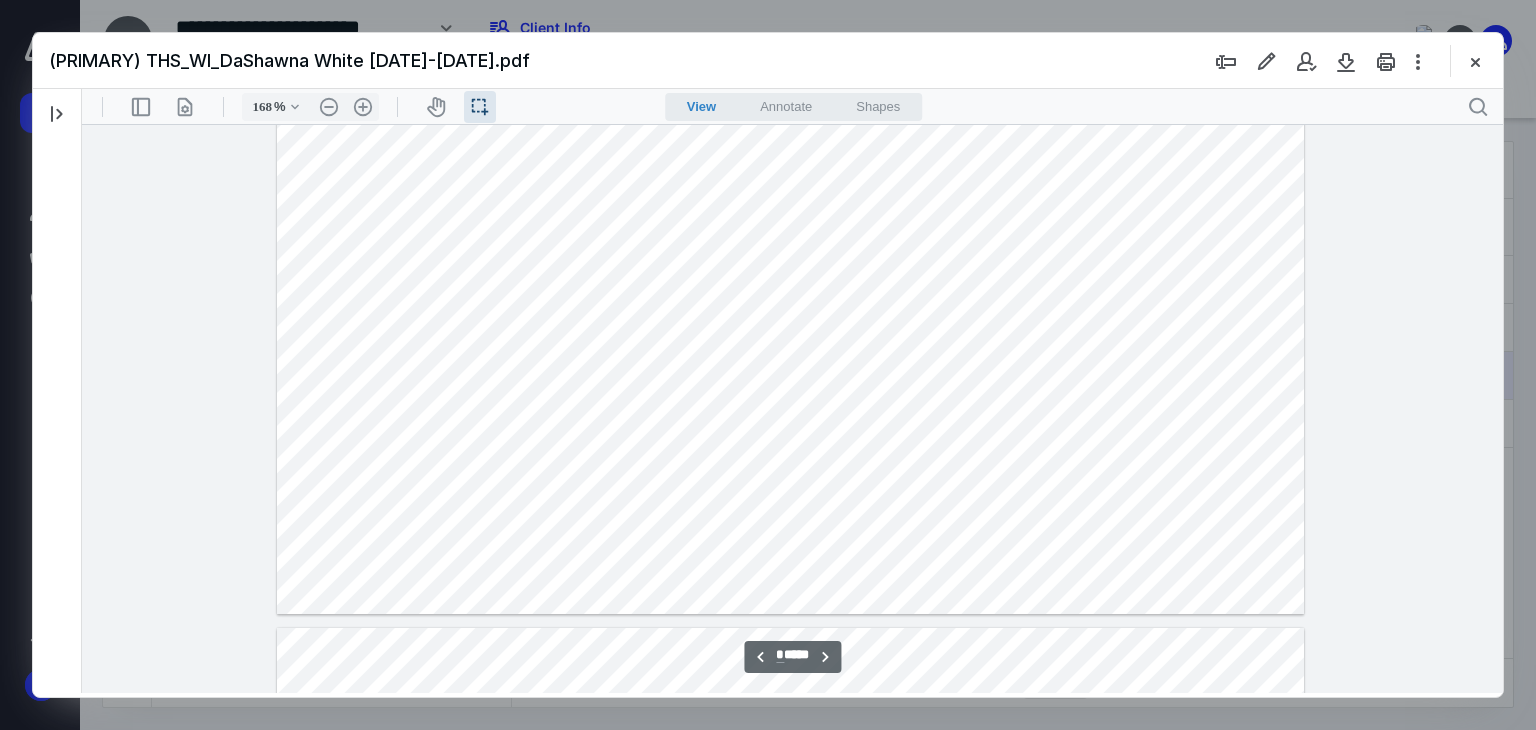 scroll, scrollTop: 10226, scrollLeft: 0, axis: vertical 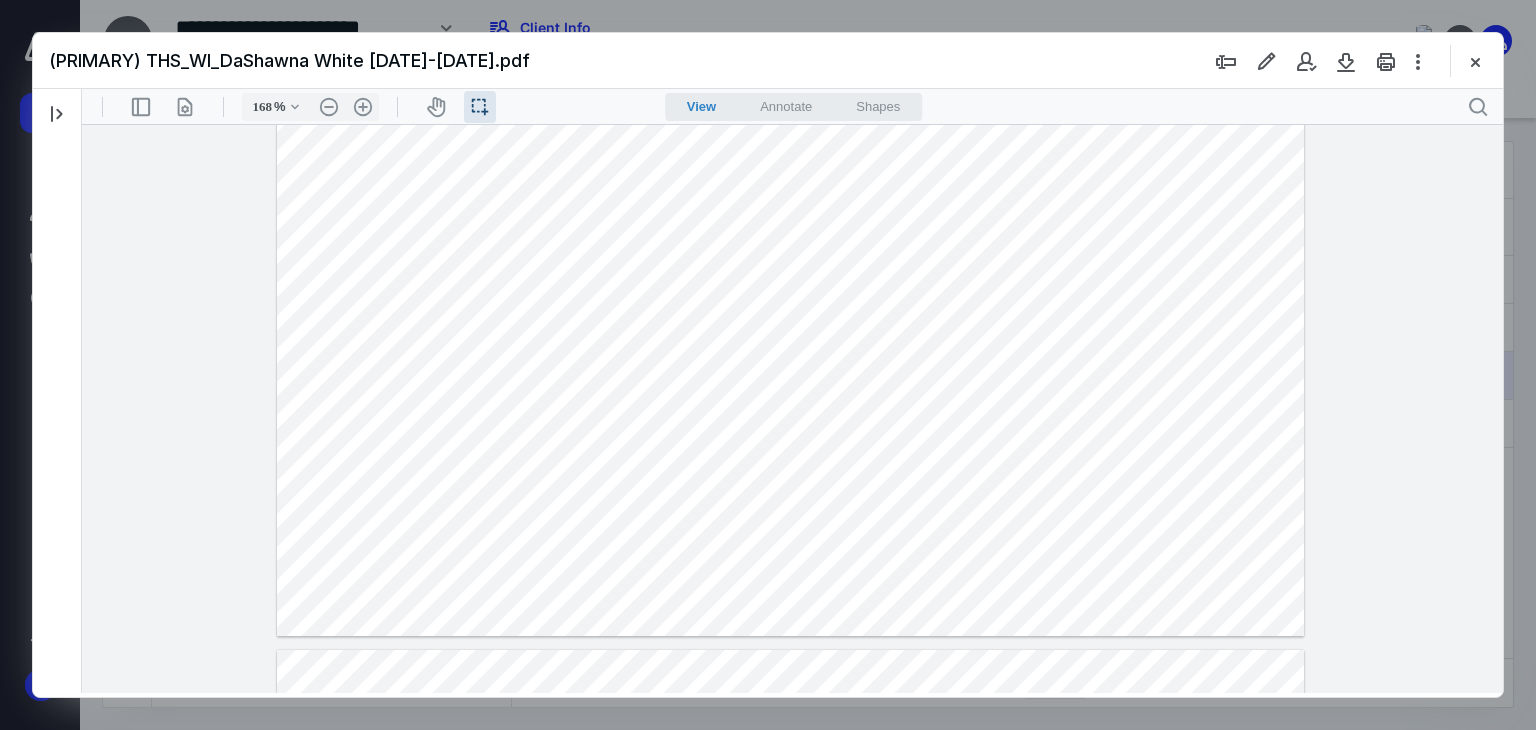 drag, startPoint x: 637, startPoint y: 398, endPoint x: 580, endPoint y: 399, distance: 57.00877 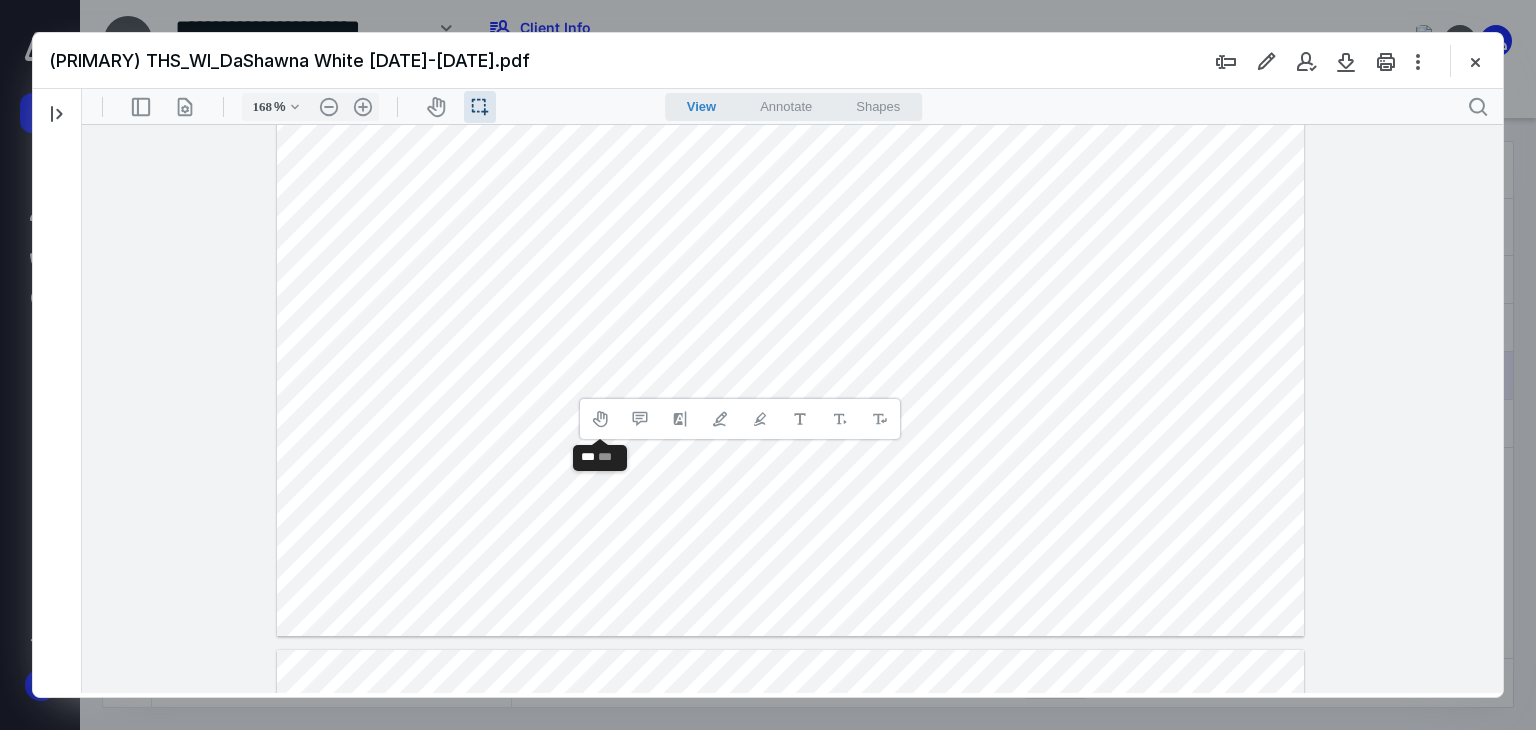click on "**********" at bounding box center [740, 419] 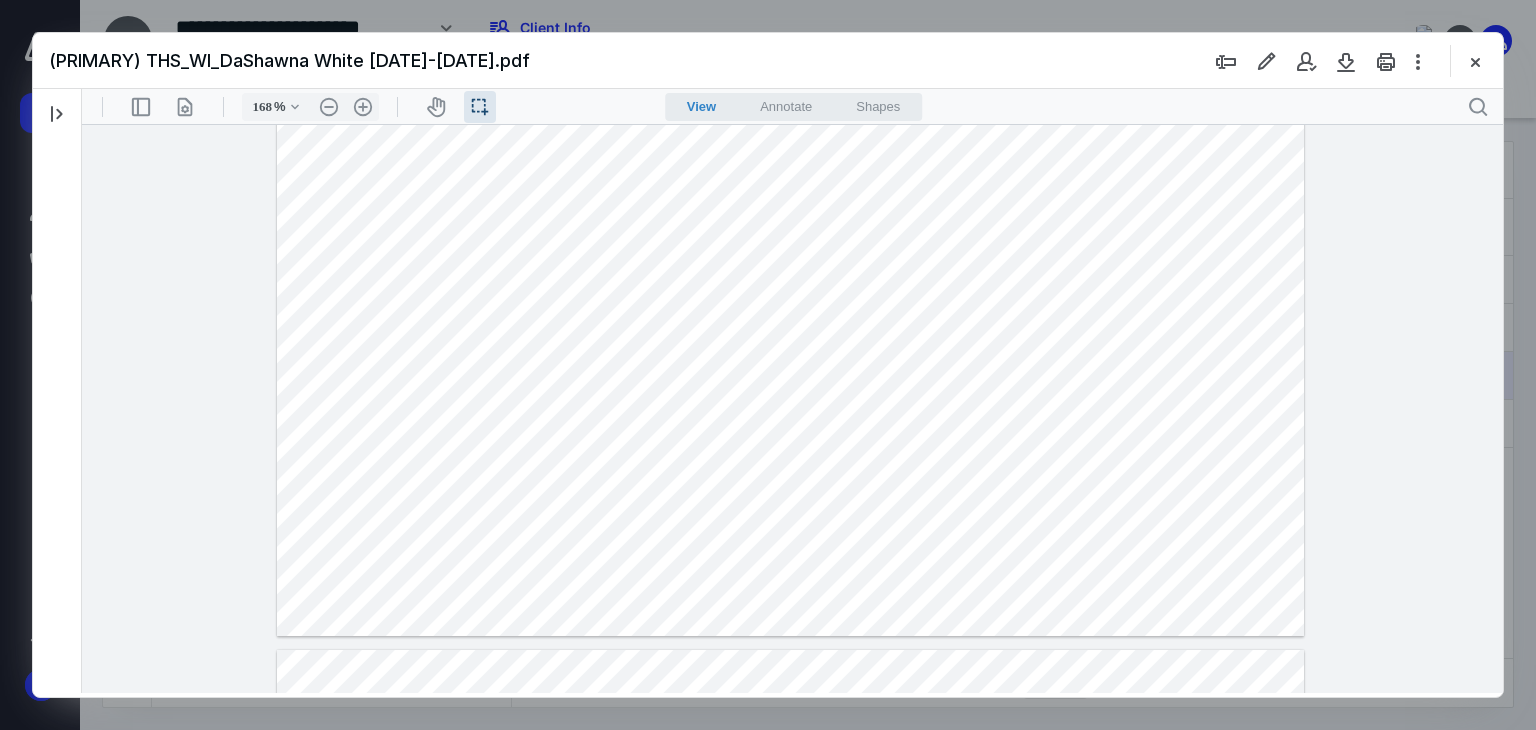 click at bounding box center (790, -28) 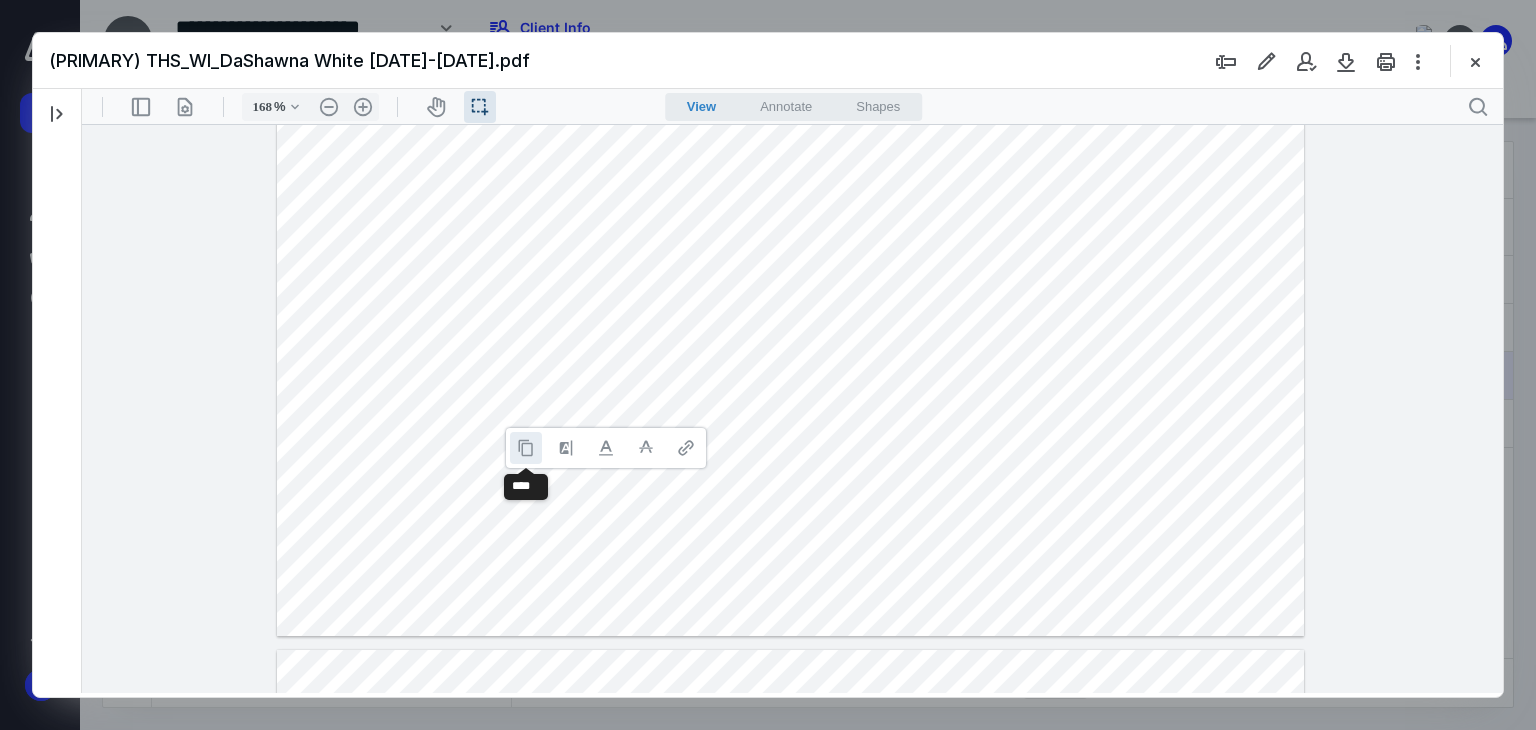 click at bounding box center (526, 448) 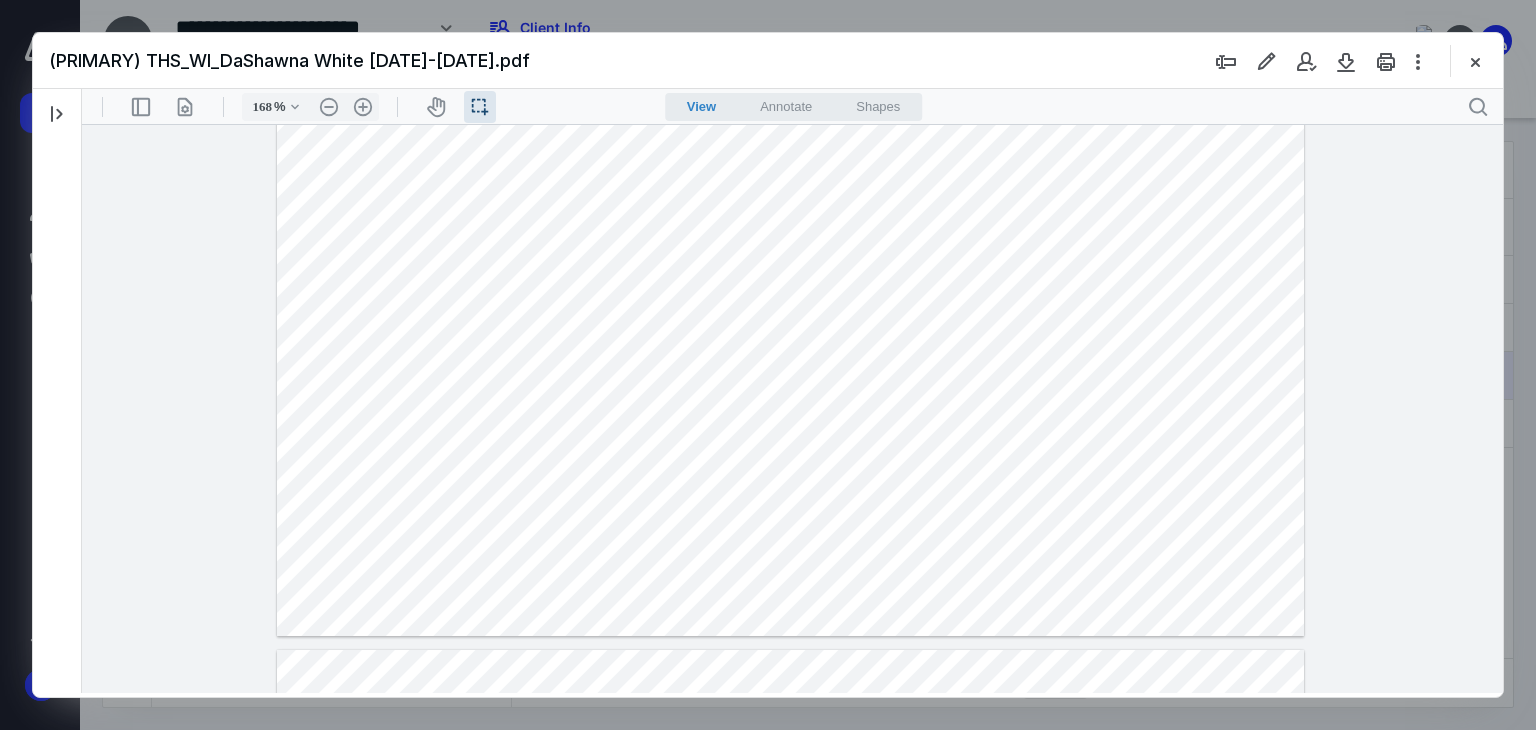 drag, startPoint x: 445, startPoint y: 445, endPoint x: 411, endPoint y: 453, distance: 34.928497 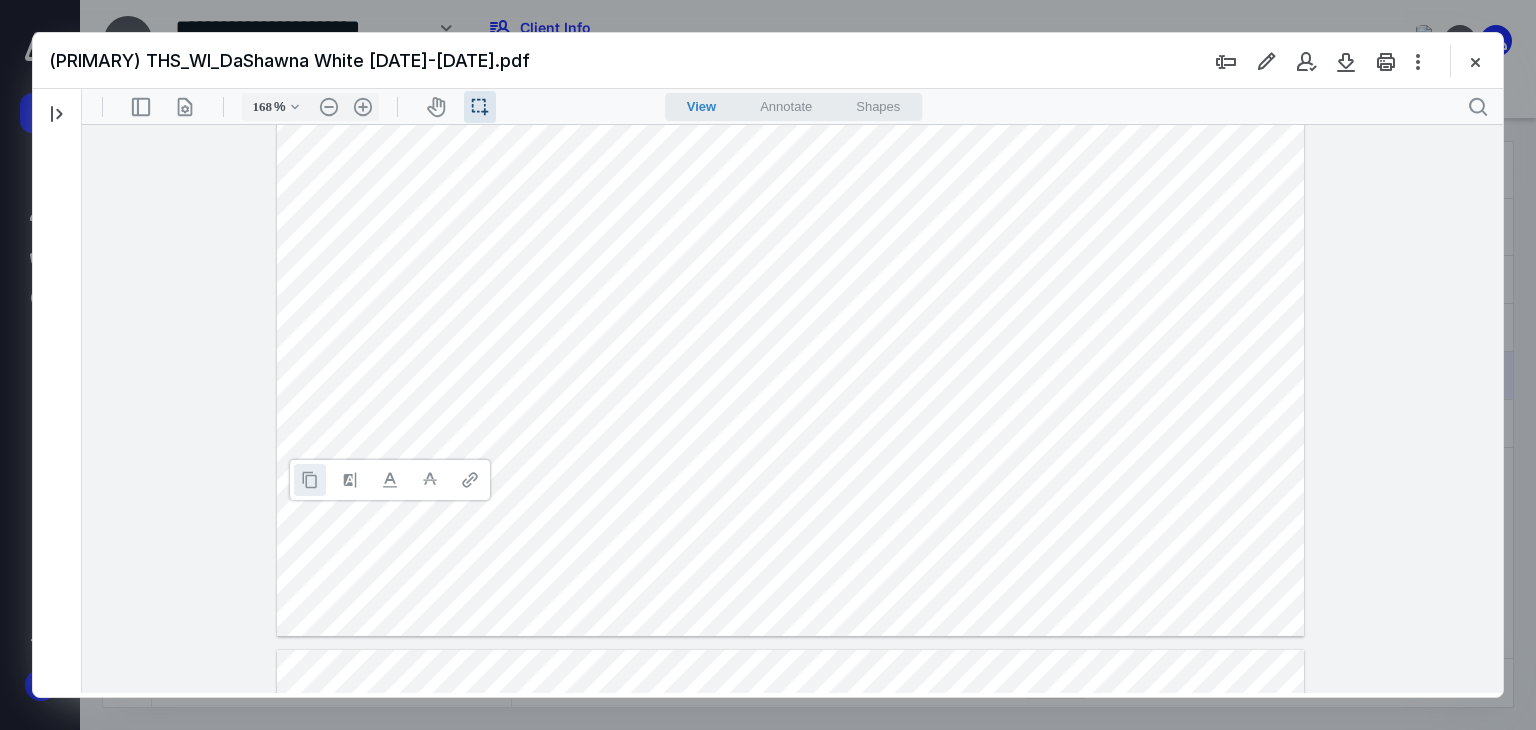 click at bounding box center [310, 480] 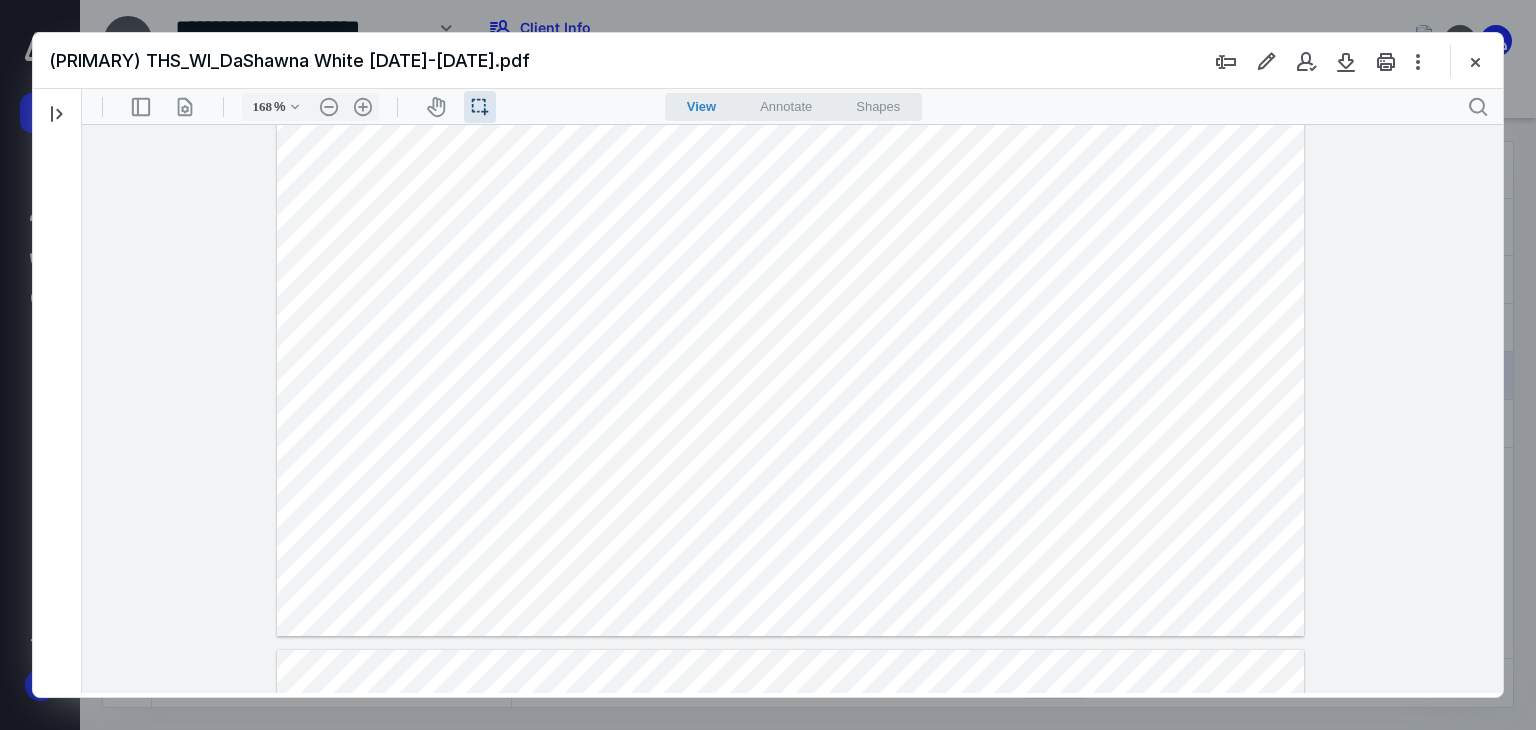 click at bounding box center (790, -28) 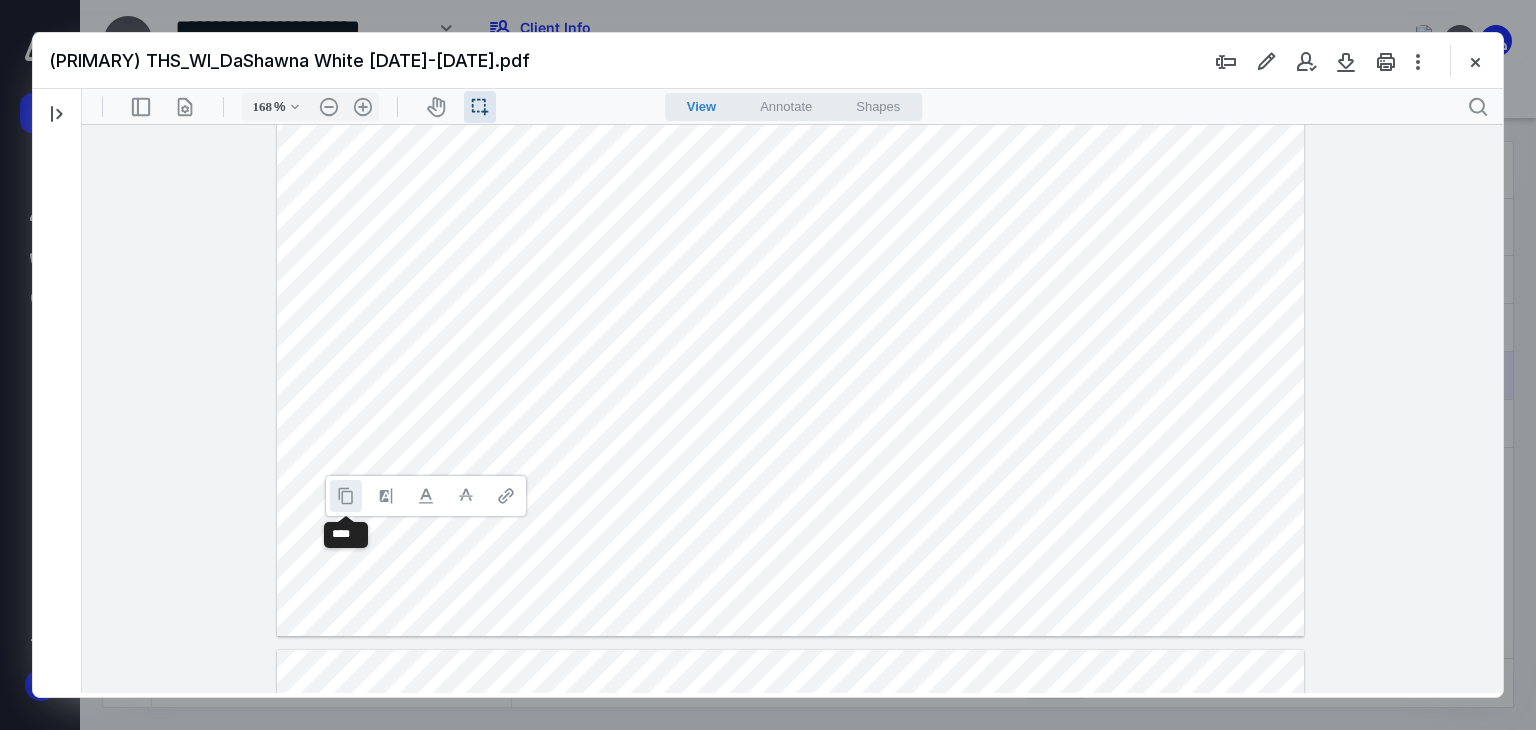 click at bounding box center [346, 496] 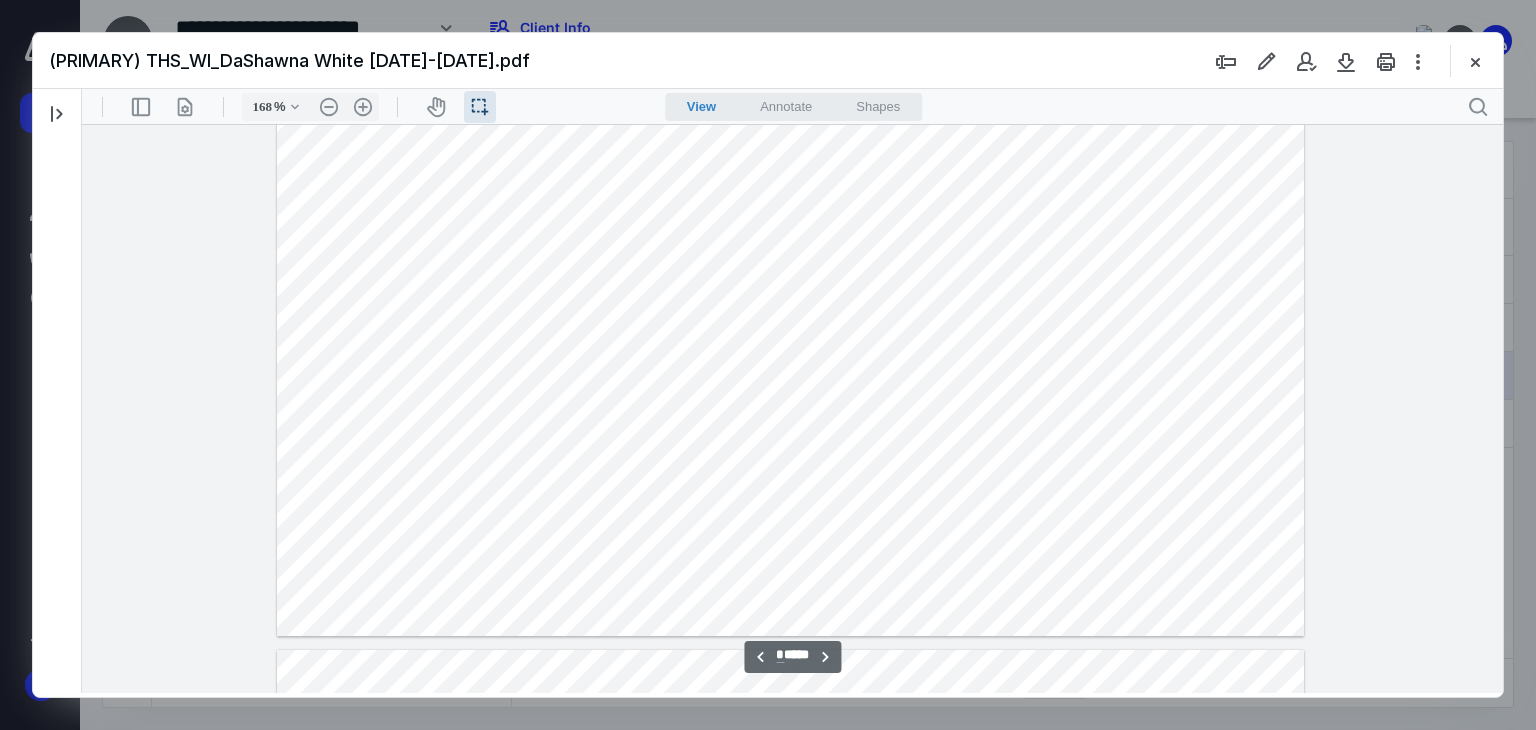 scroll, scrollTop: 10492, scrollLeft: 0, axis: vertical 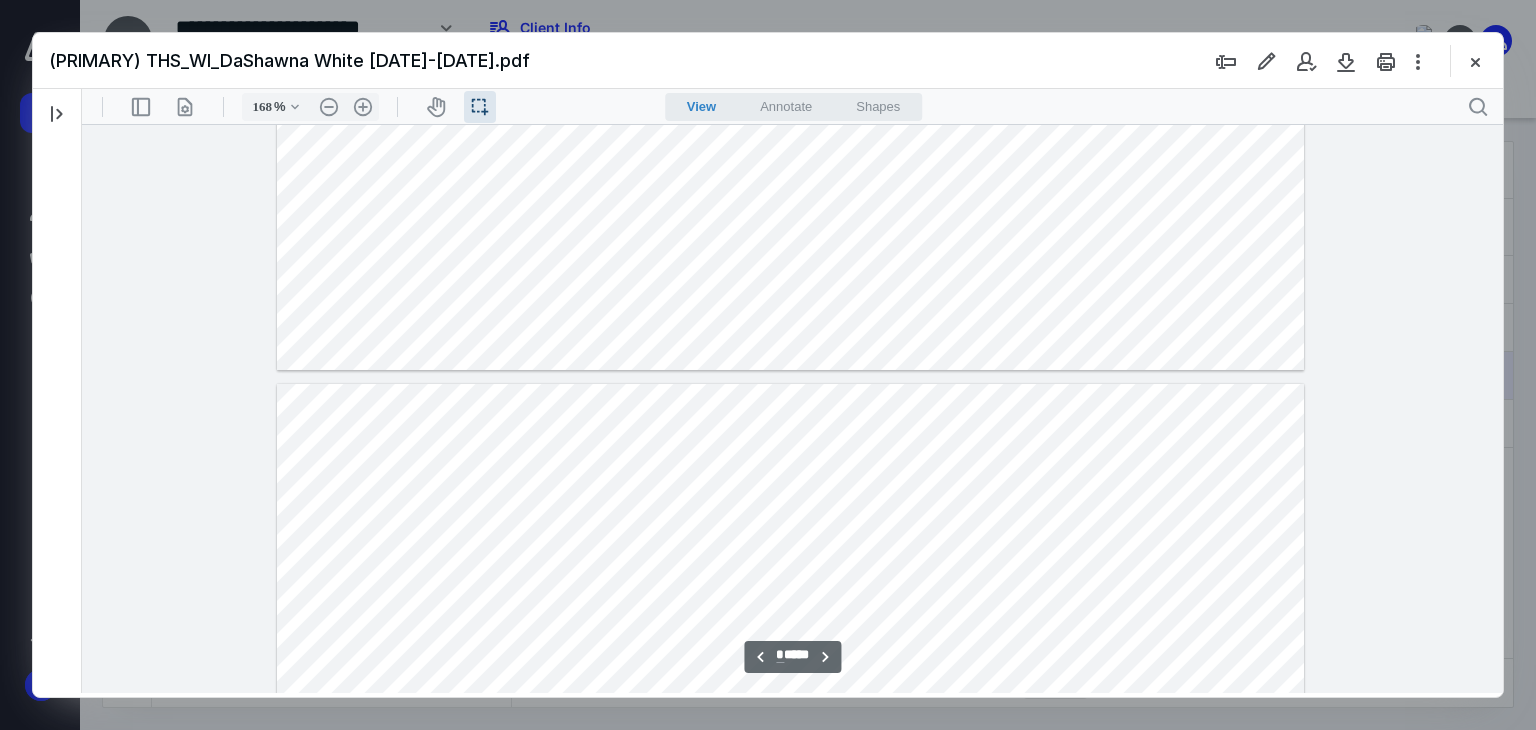 click at bounding box center (790, -294) 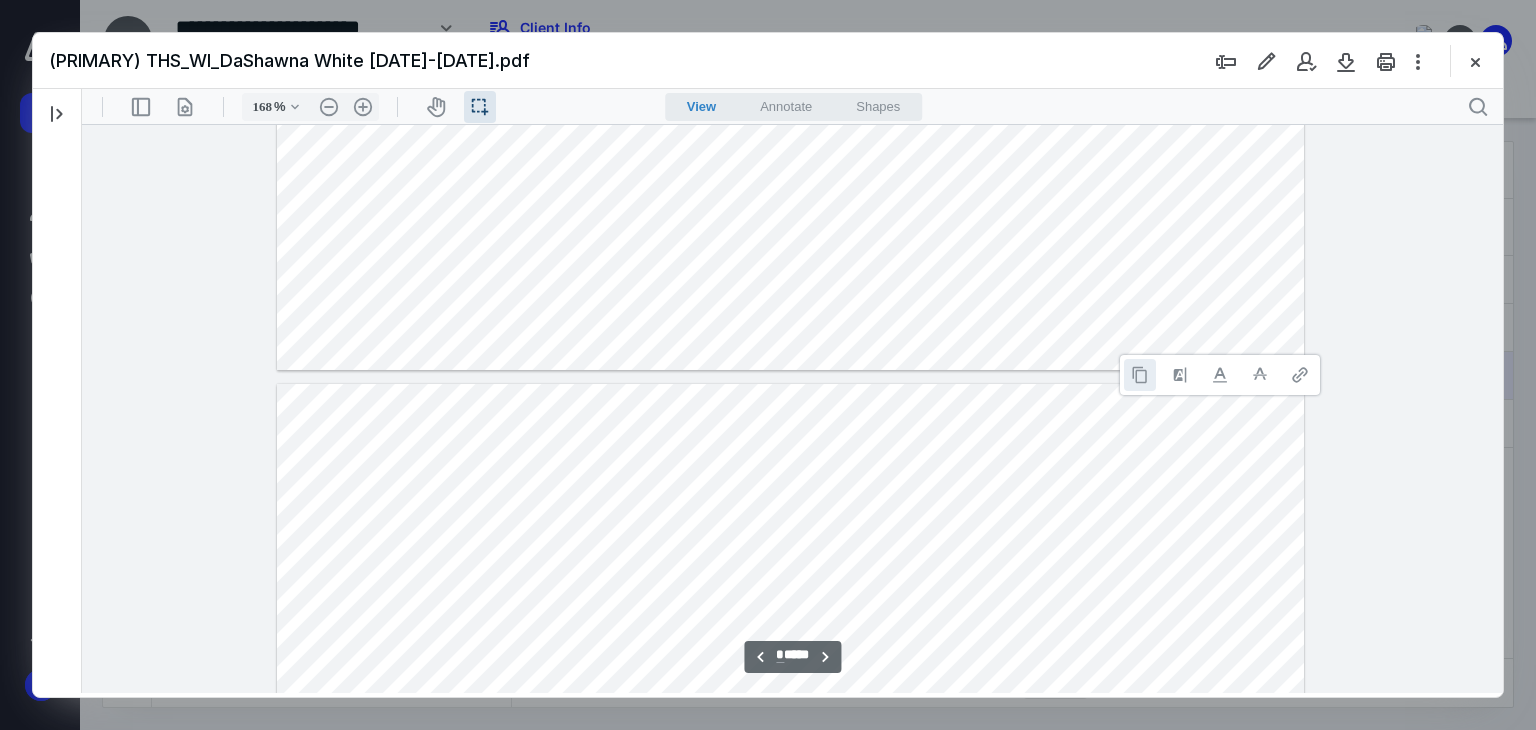 click at bounding box center [1140, 375] 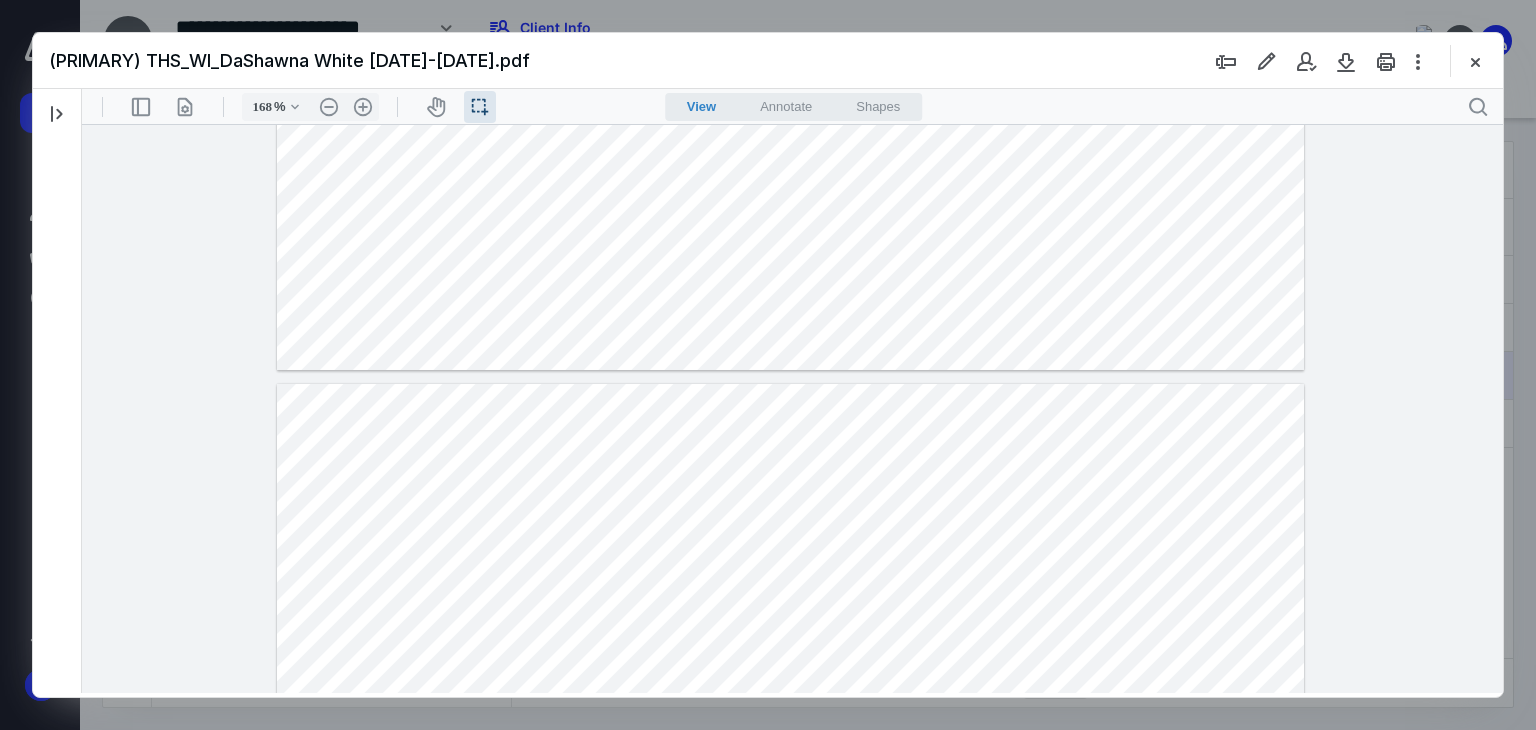 click at bounding box center [790, -294] 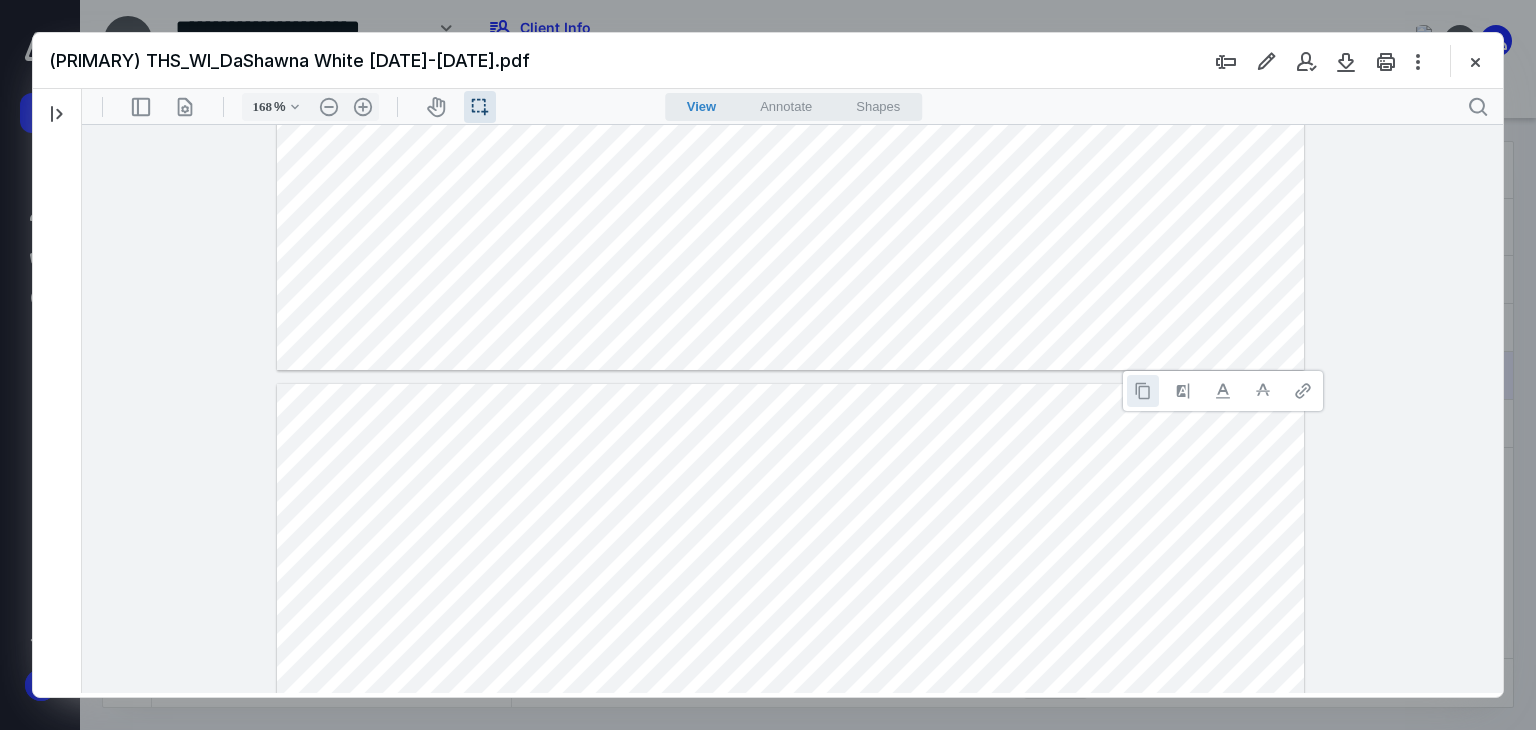 click at bounding box center (1143, 391) 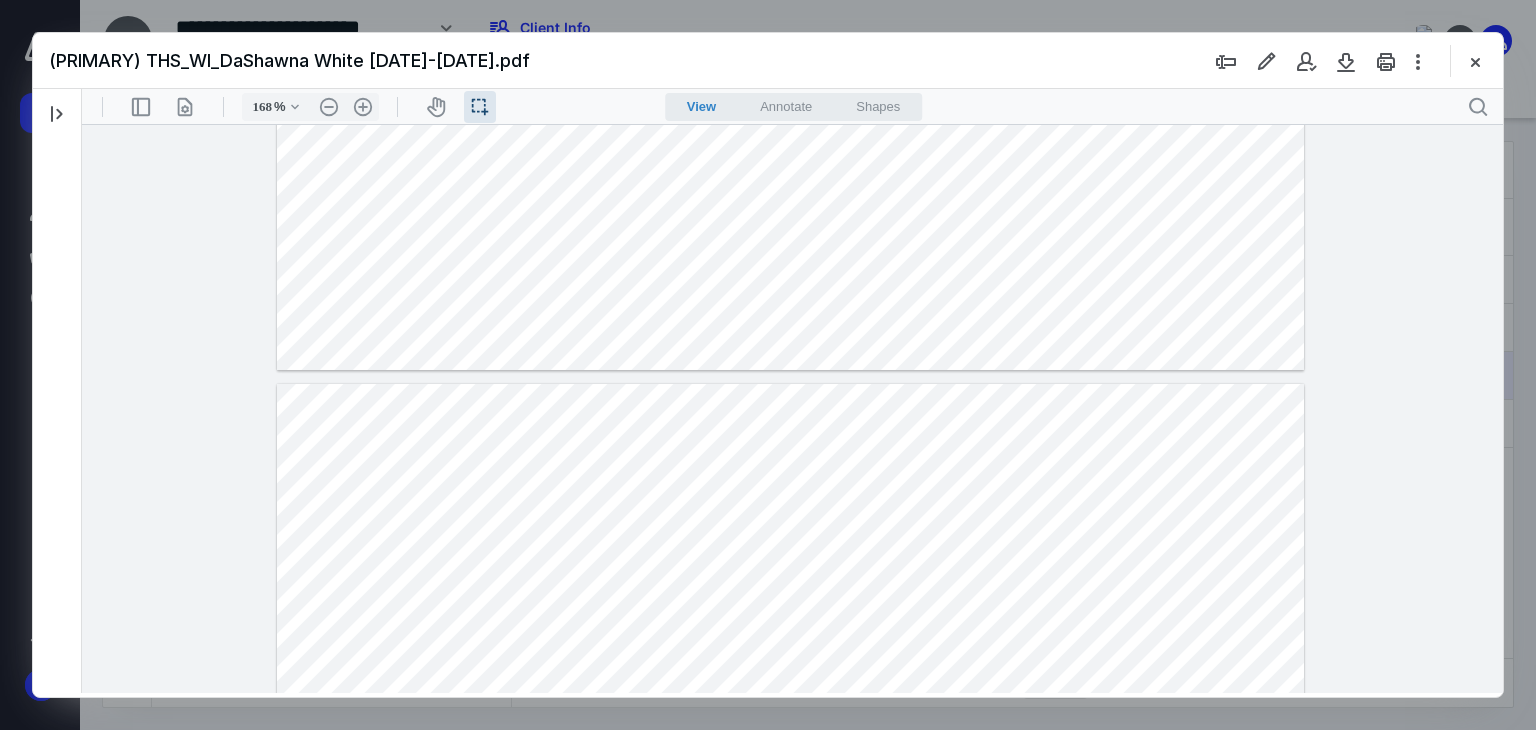 click at bounding box center (790, 1049) 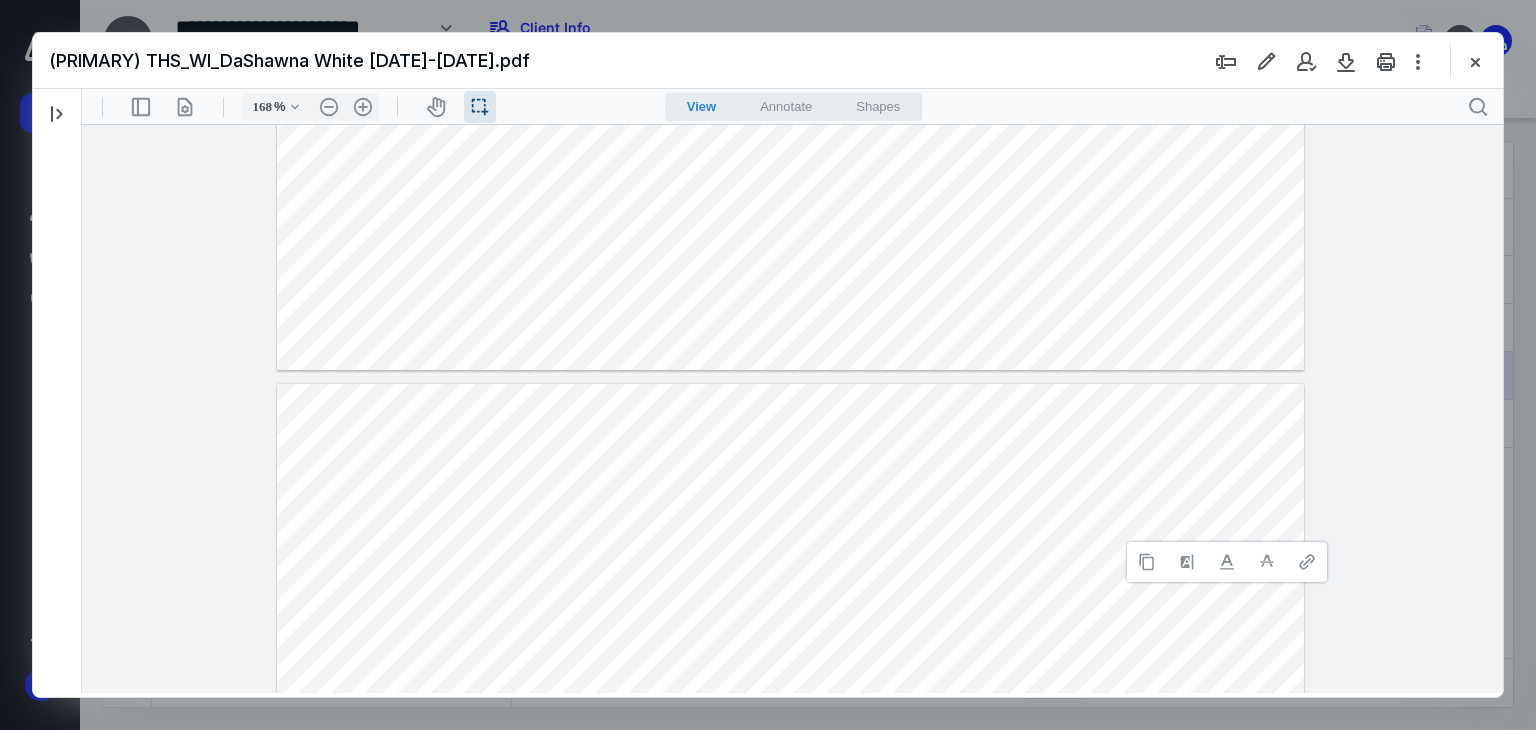 click on "**********" at bounding box center [791, 9106] 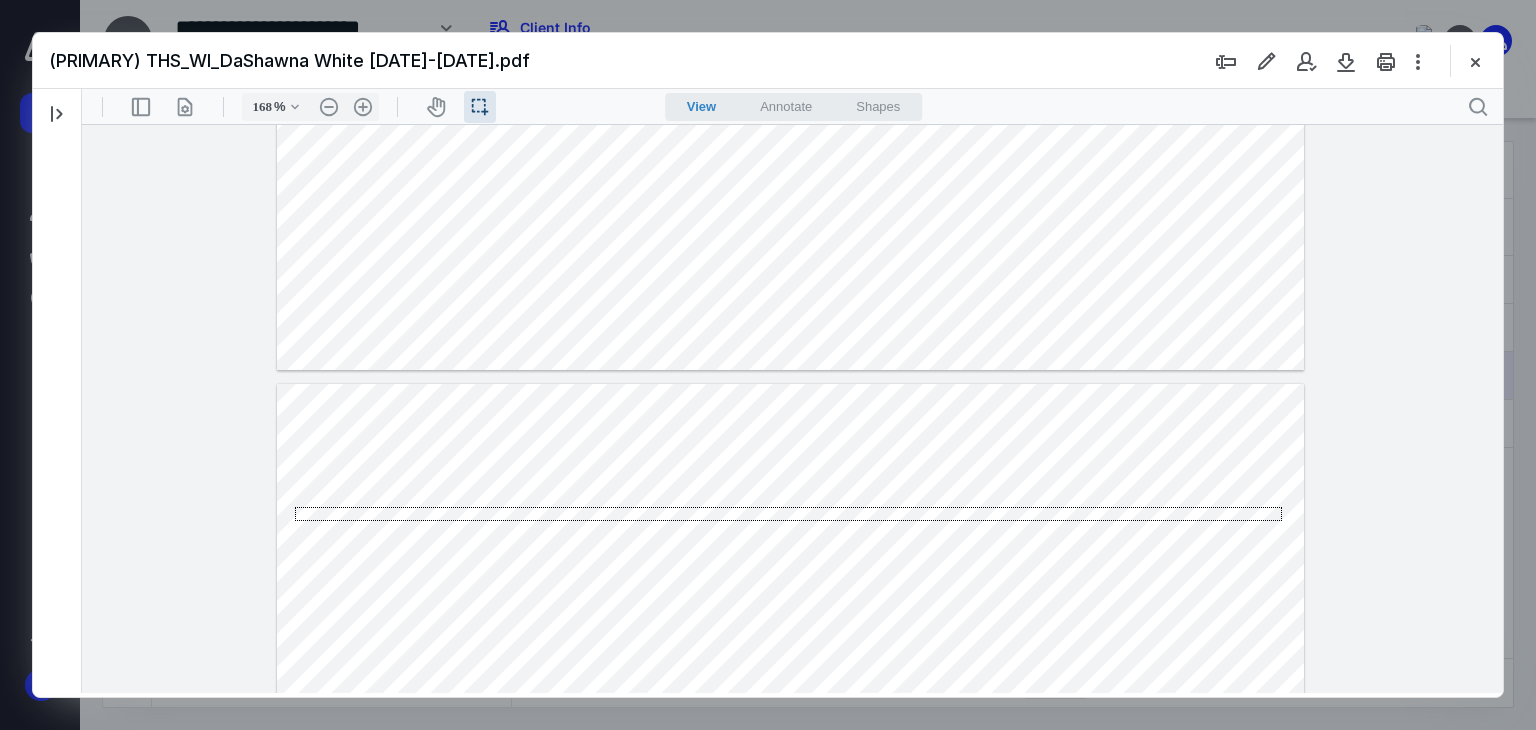 drag, startPoint x: 1282, startPoint y: 522, endPoint x: 295, endPoint y: 507, distance: 987.11395 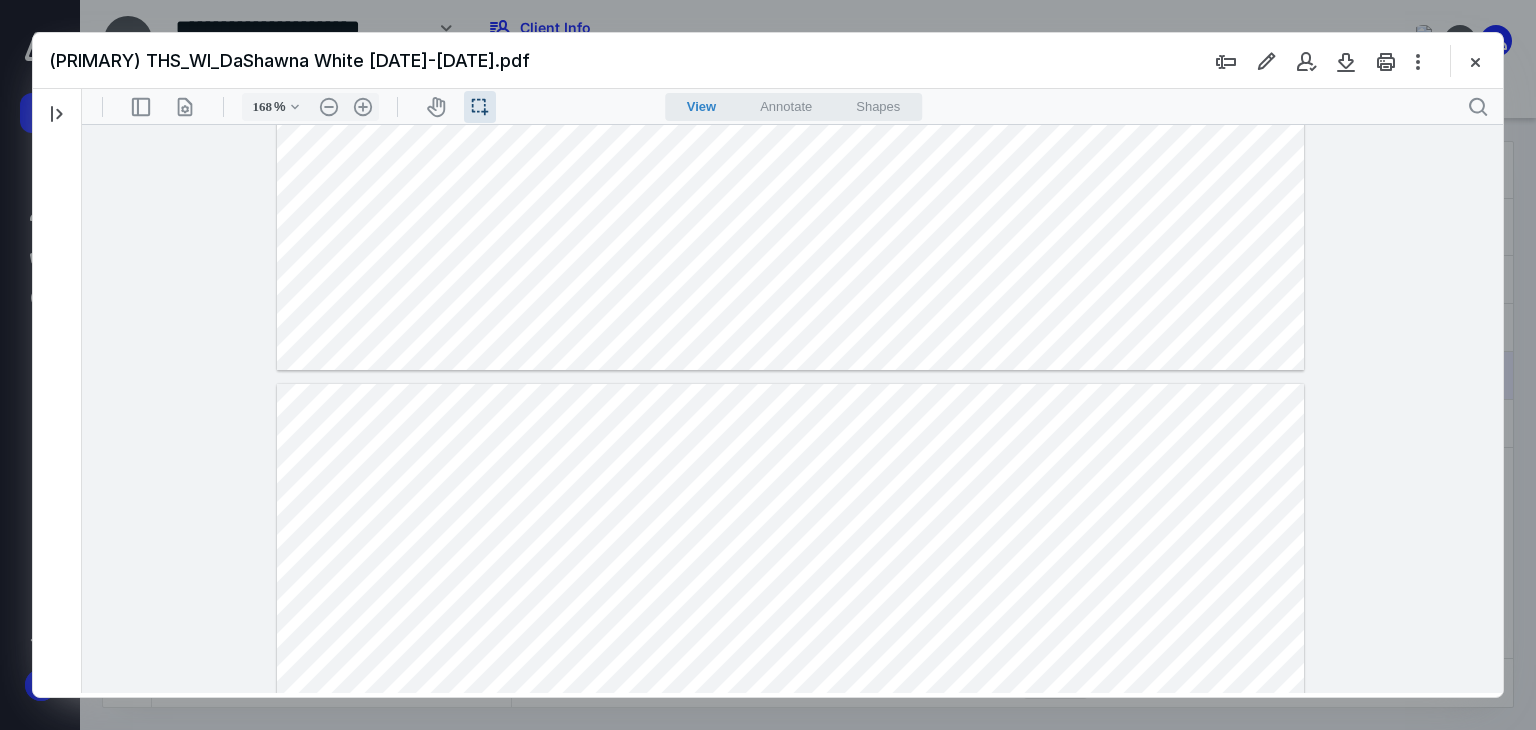 click at bounding box center [790, 1049] 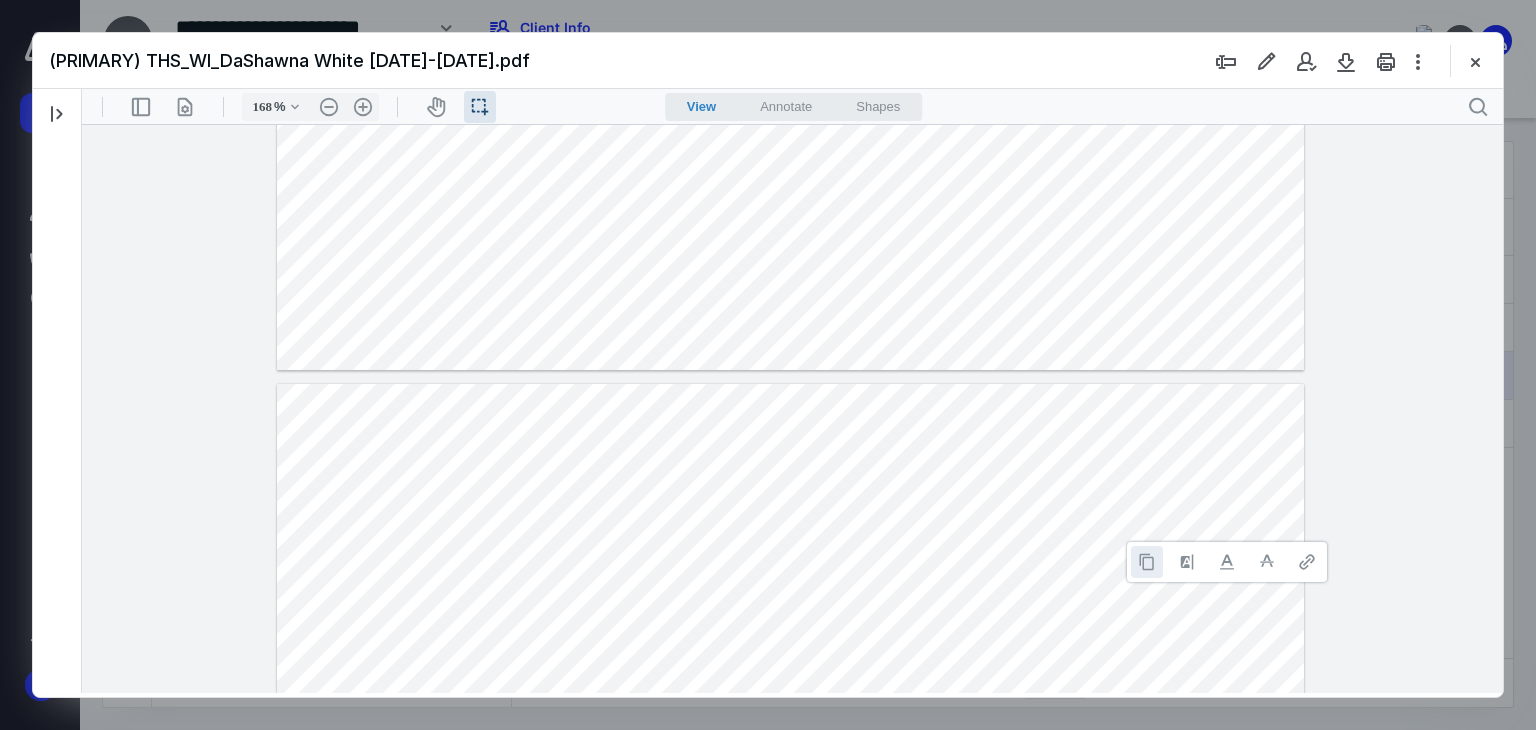 click at bounding box center [1147, 562] 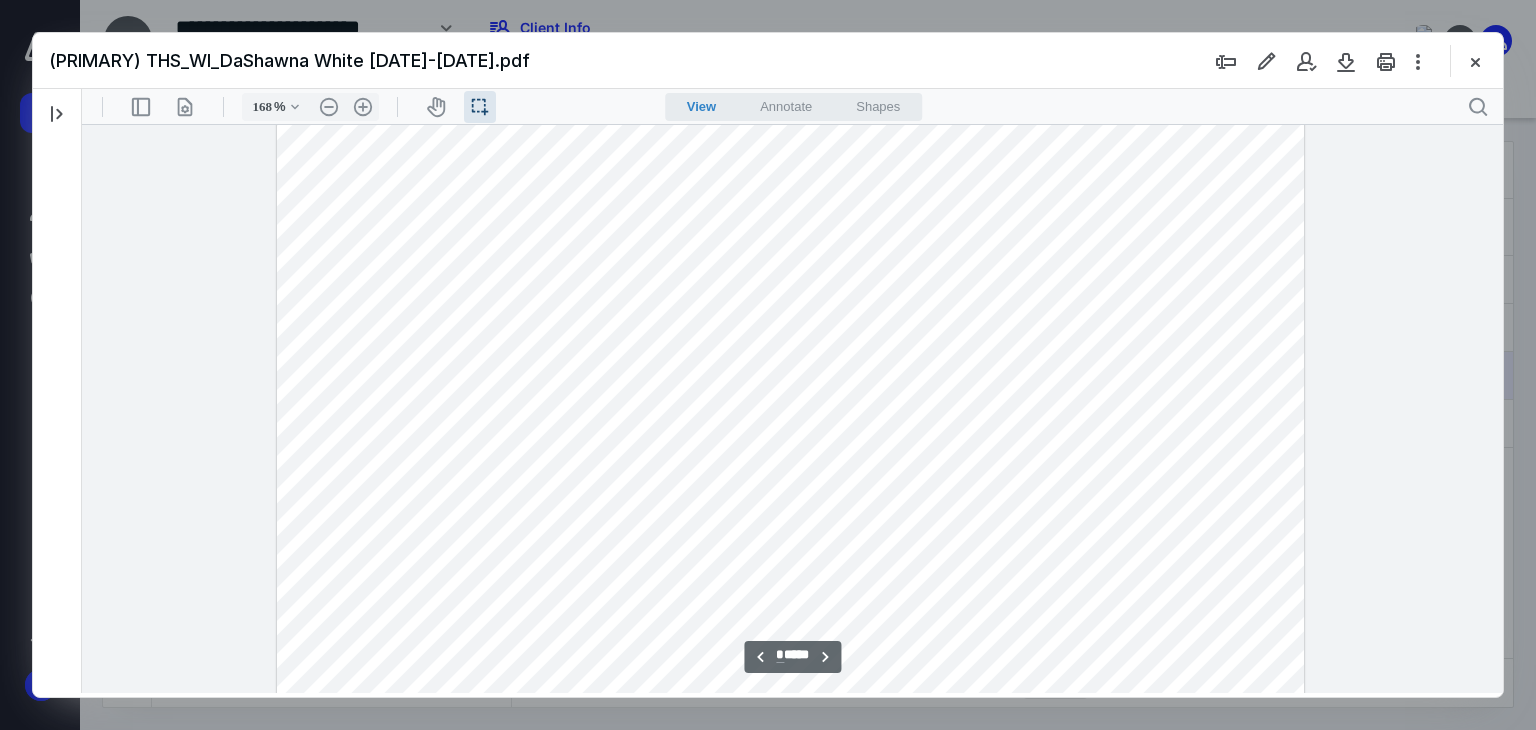 scroll, scrollTop: 9692, scrollLeft: 0, axis: vertical 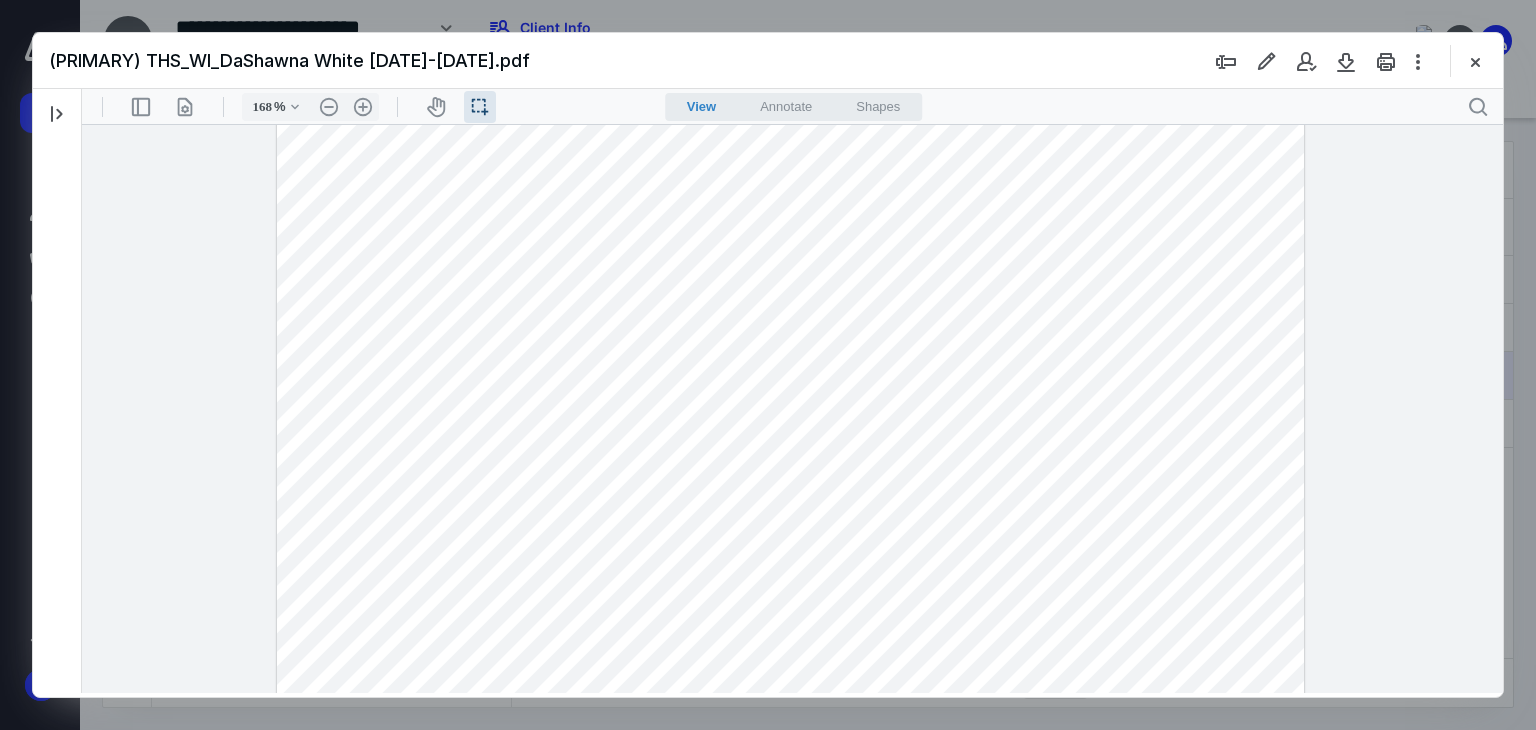 click at bounding box center (790, 506) 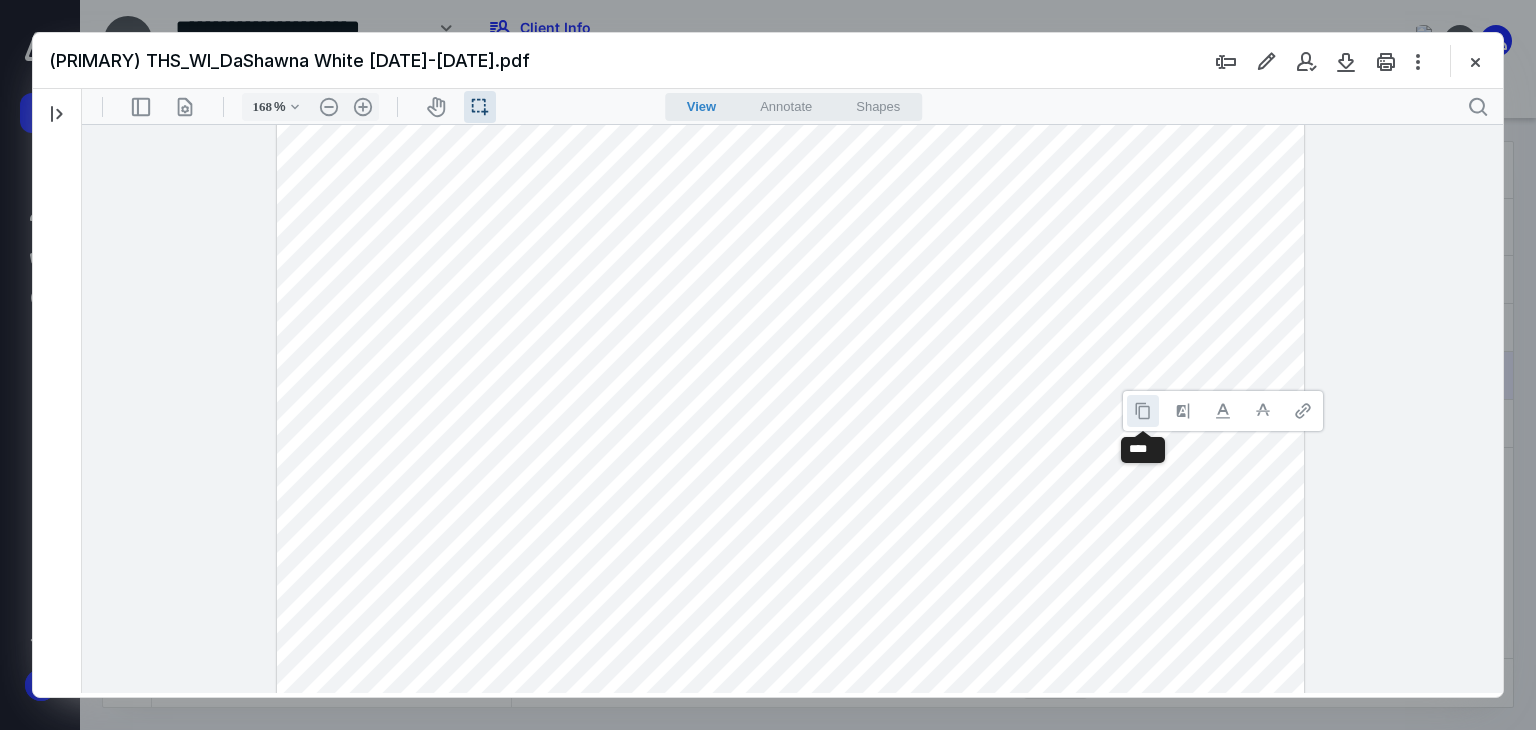 click at bounding box center (1143, 411) 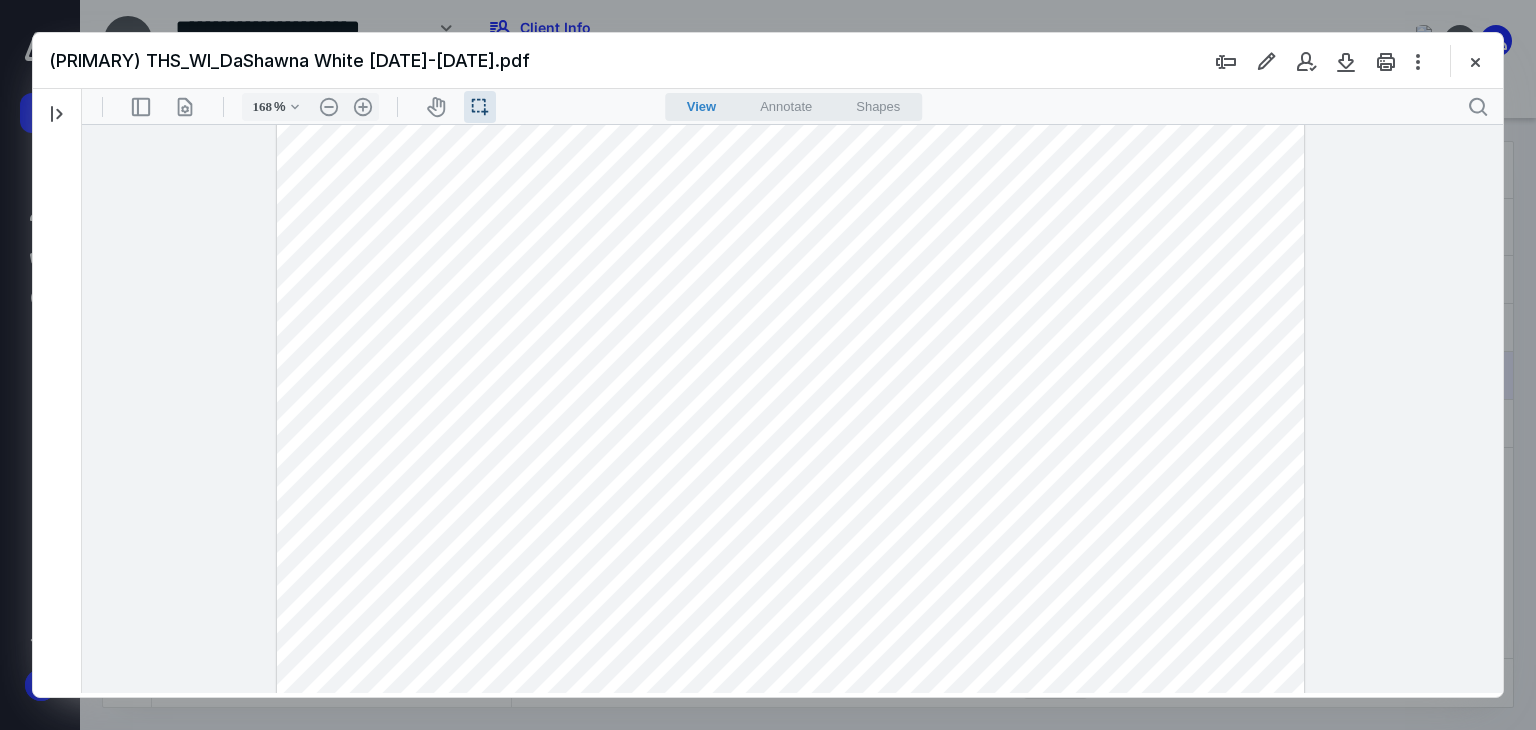 click at bounding box center (790, 506) 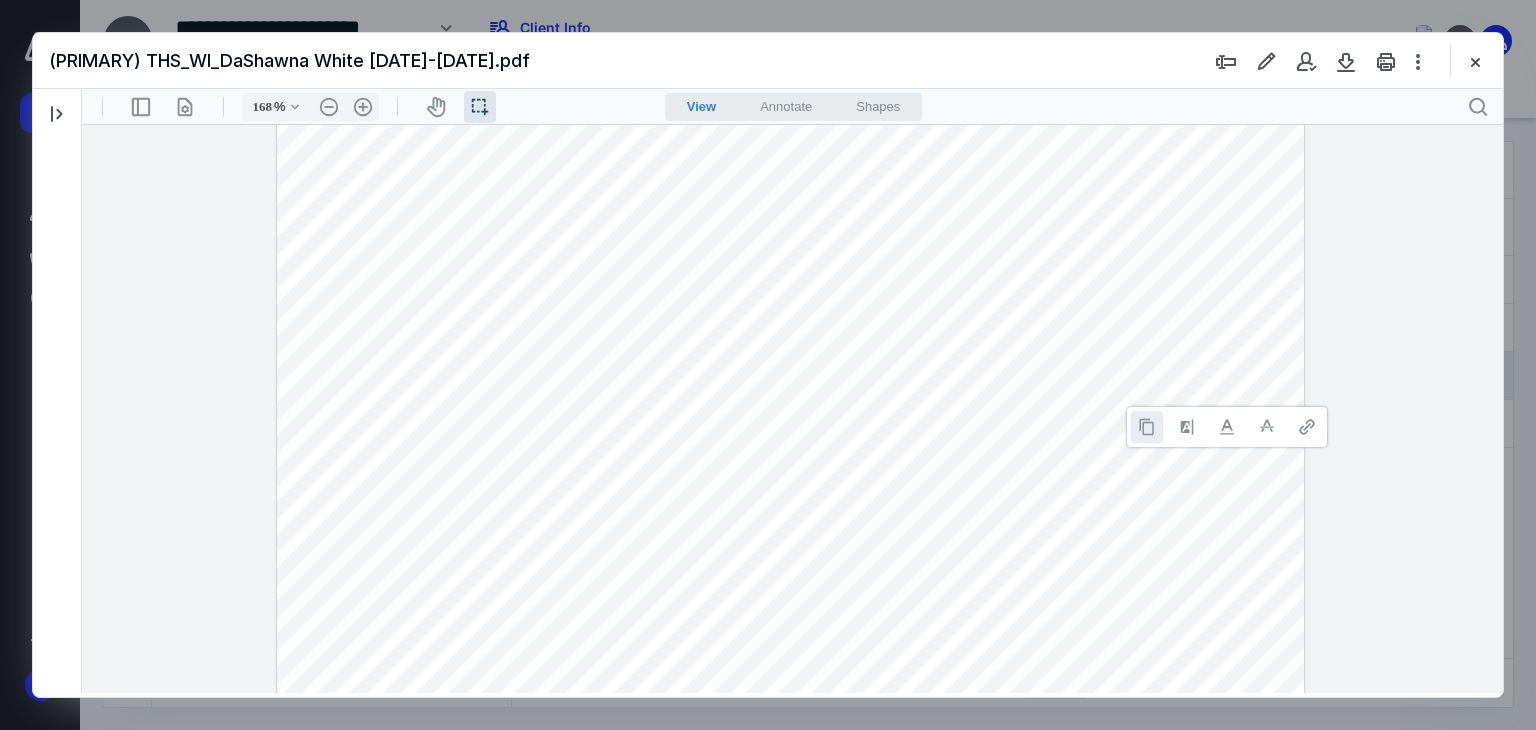 click at bounding box center (1147, 427) 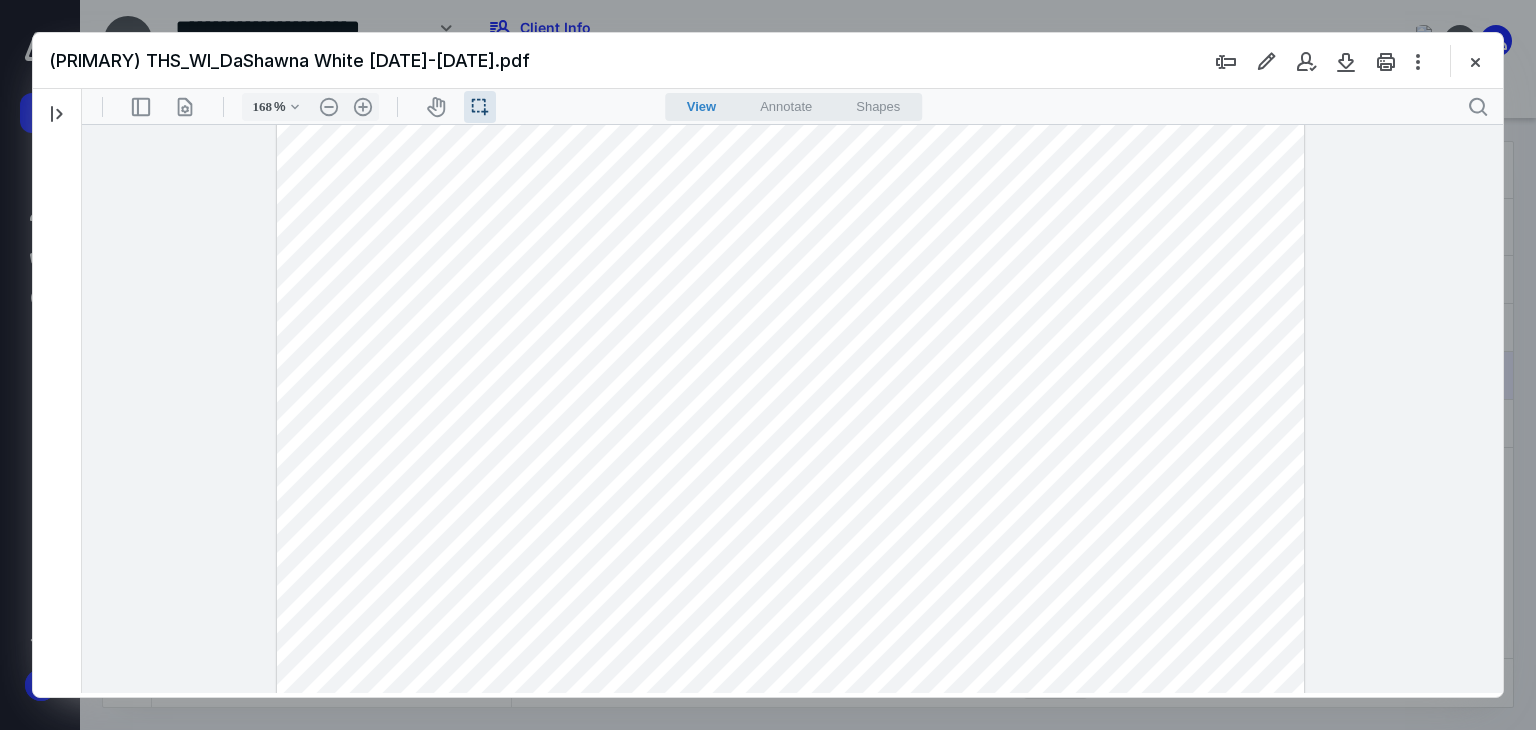 click at bounding box center (790, 506) 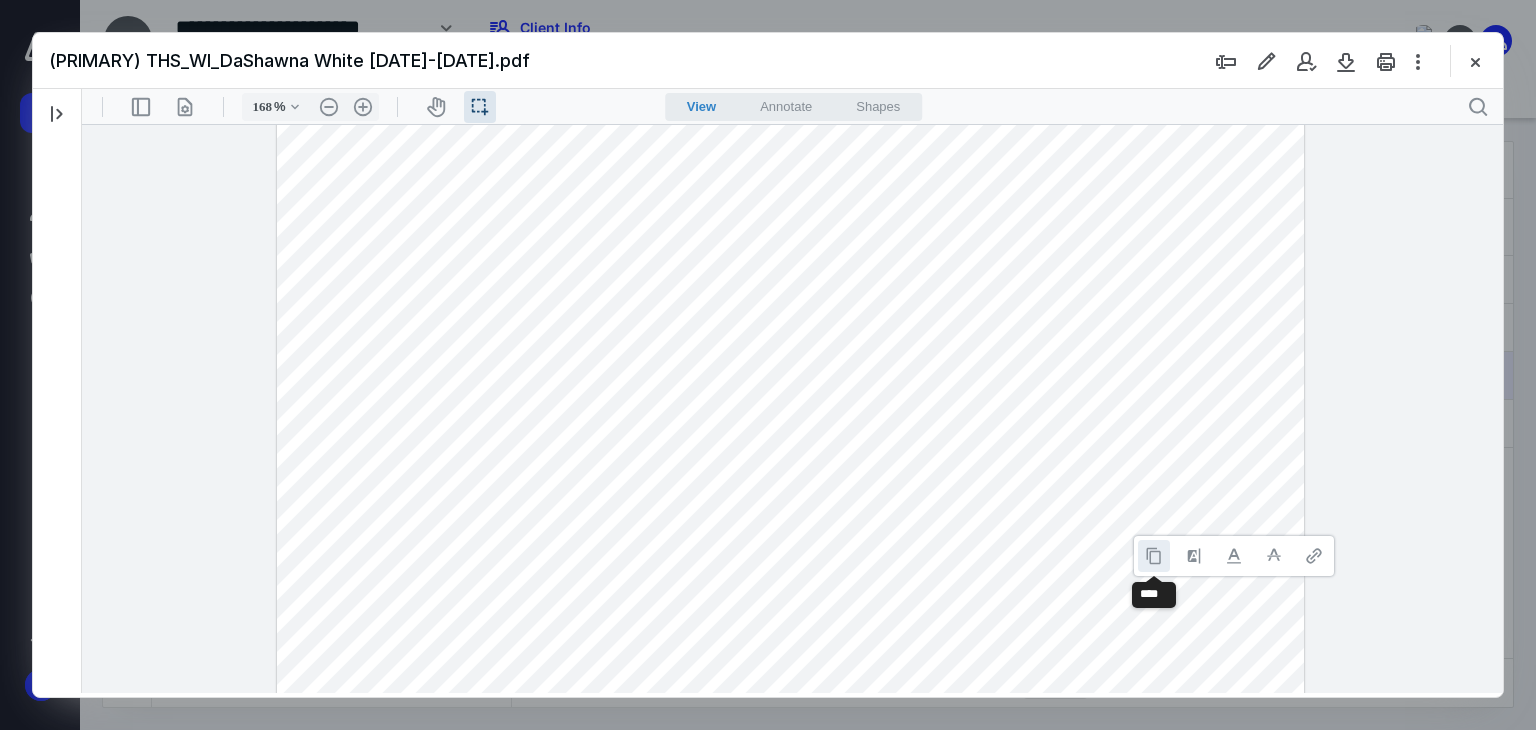 click at bounding box center [1154, 556] 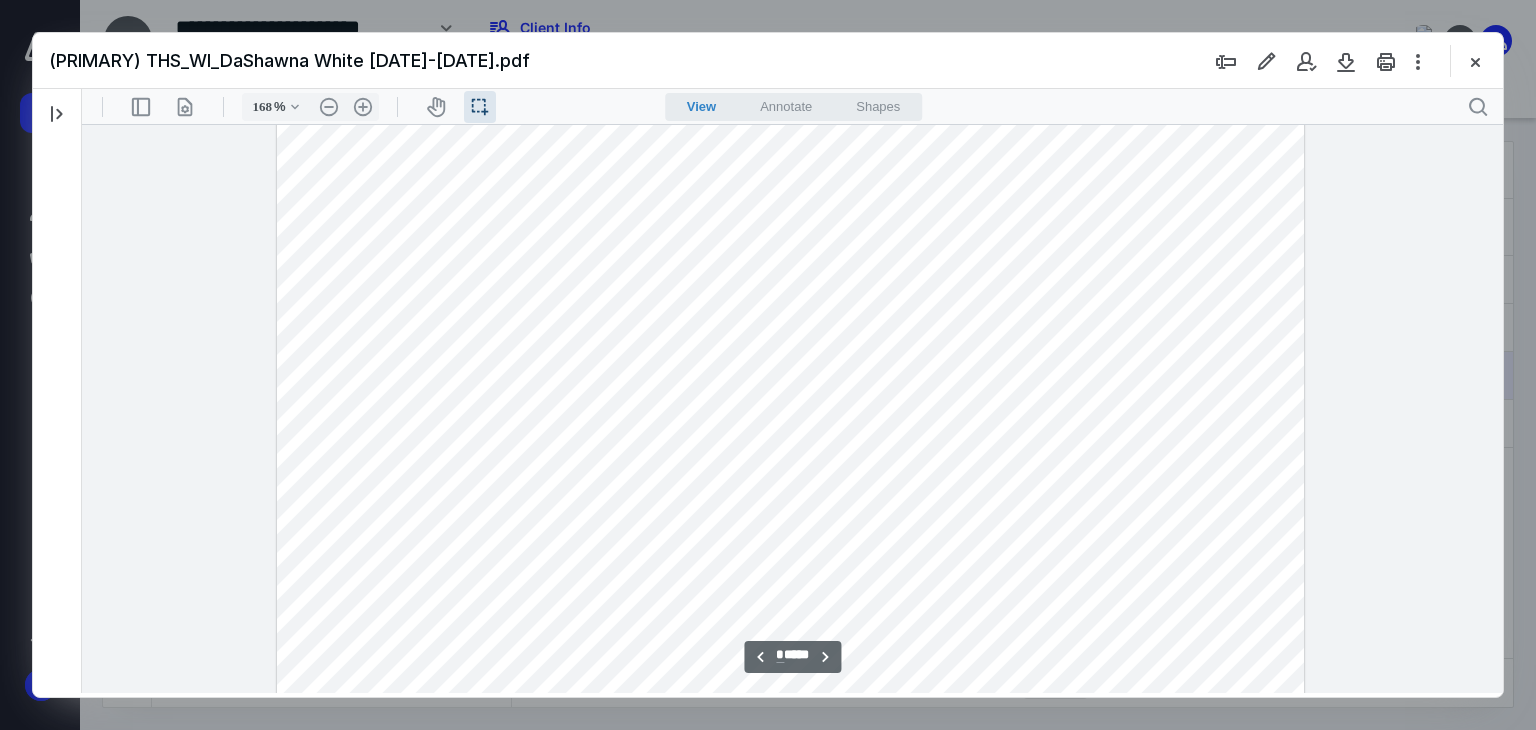 scroll, scrollTop: 9959, scrollLeft: 0, axis: vertical 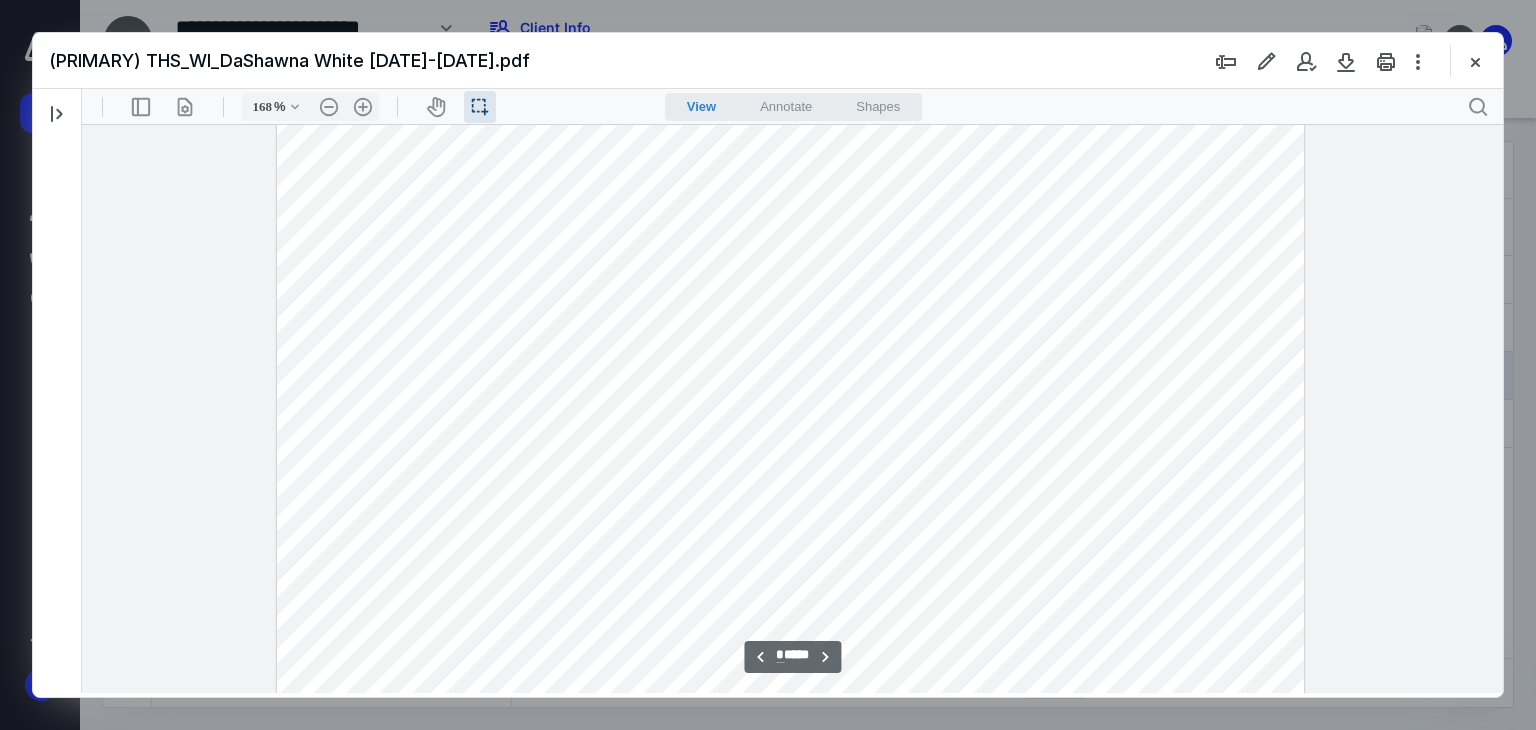 click at bounding box center [790, 239] 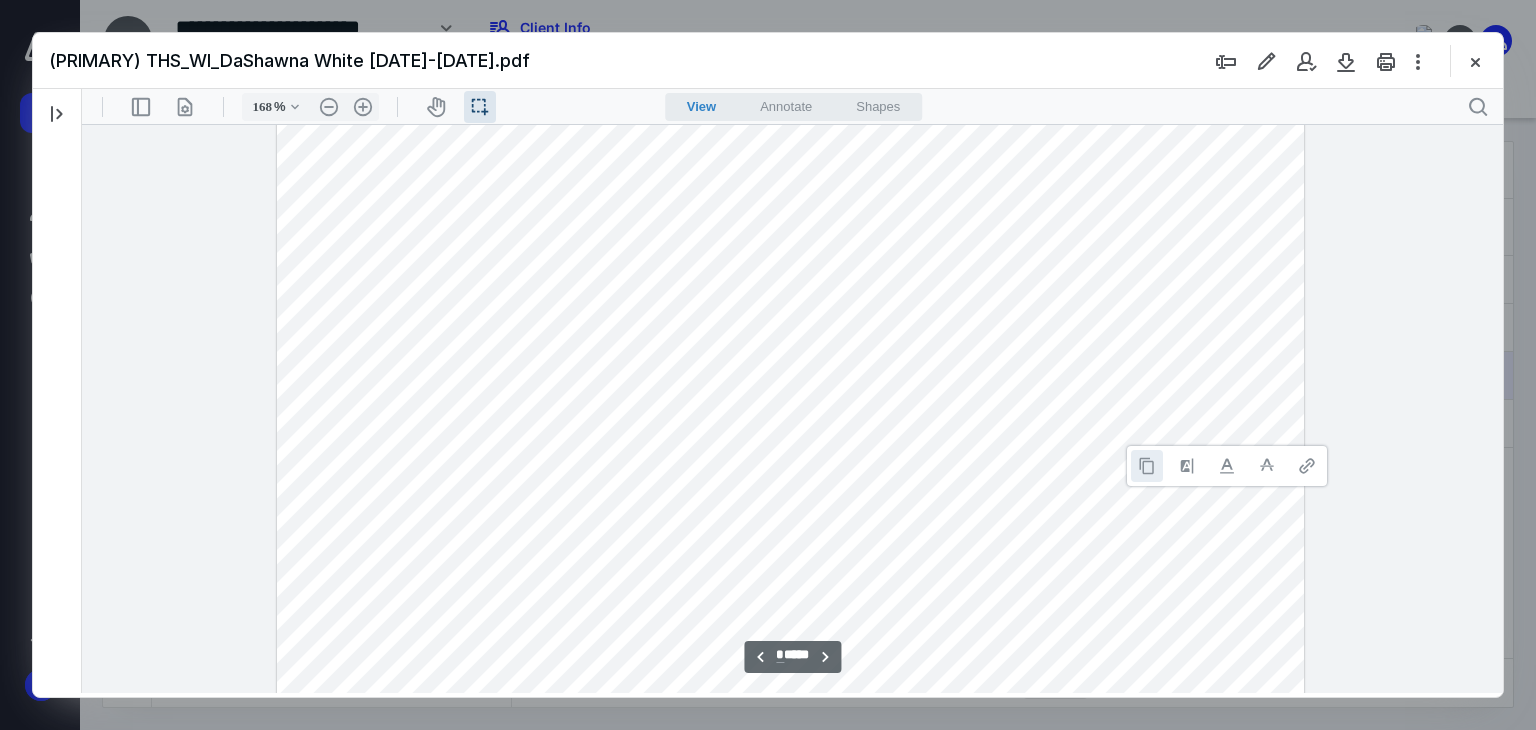click at bounding box center (1147, 466) 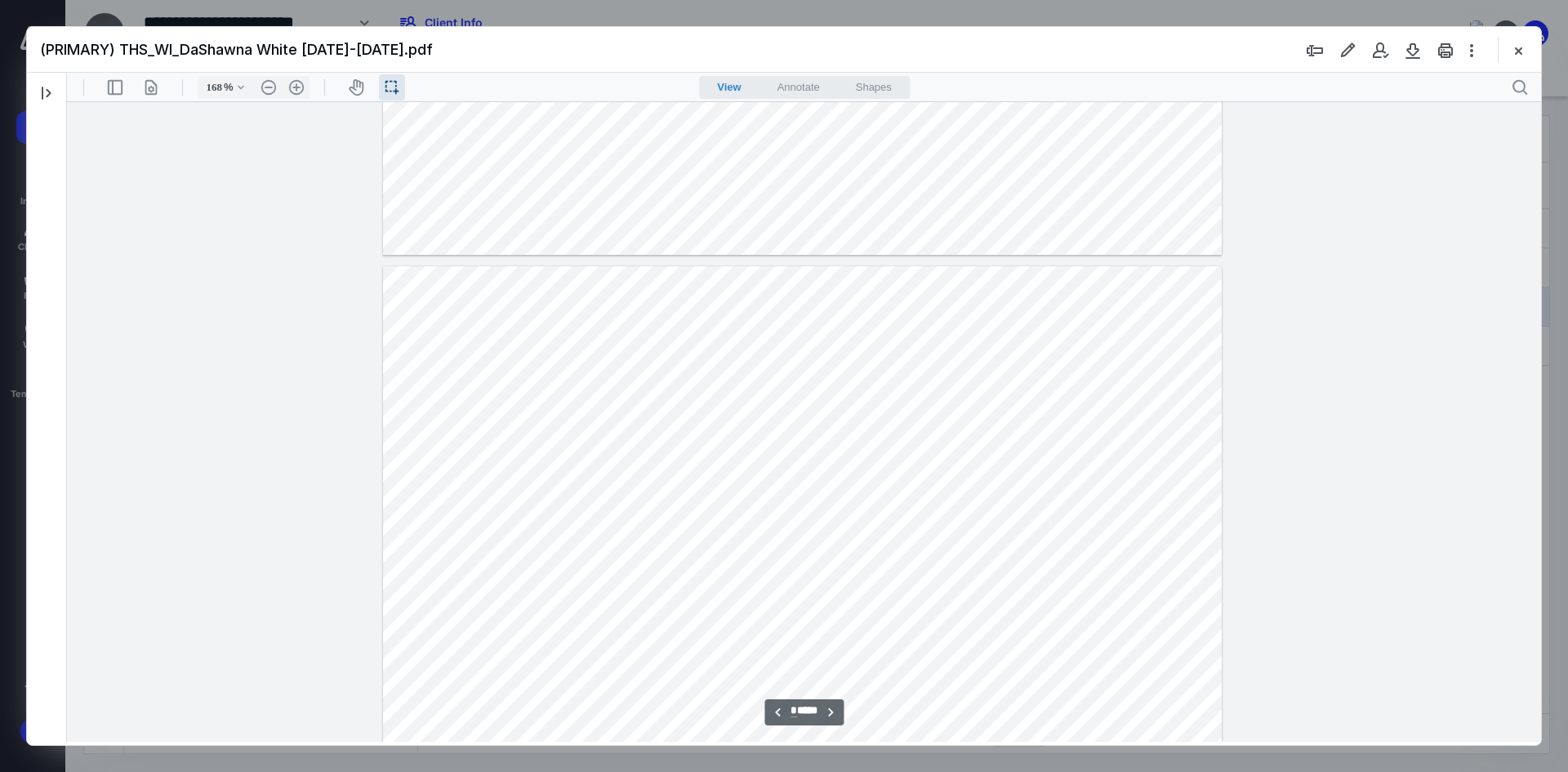 scroll, scrollTop: 6393, scrollLeft: 0, axis: vertical 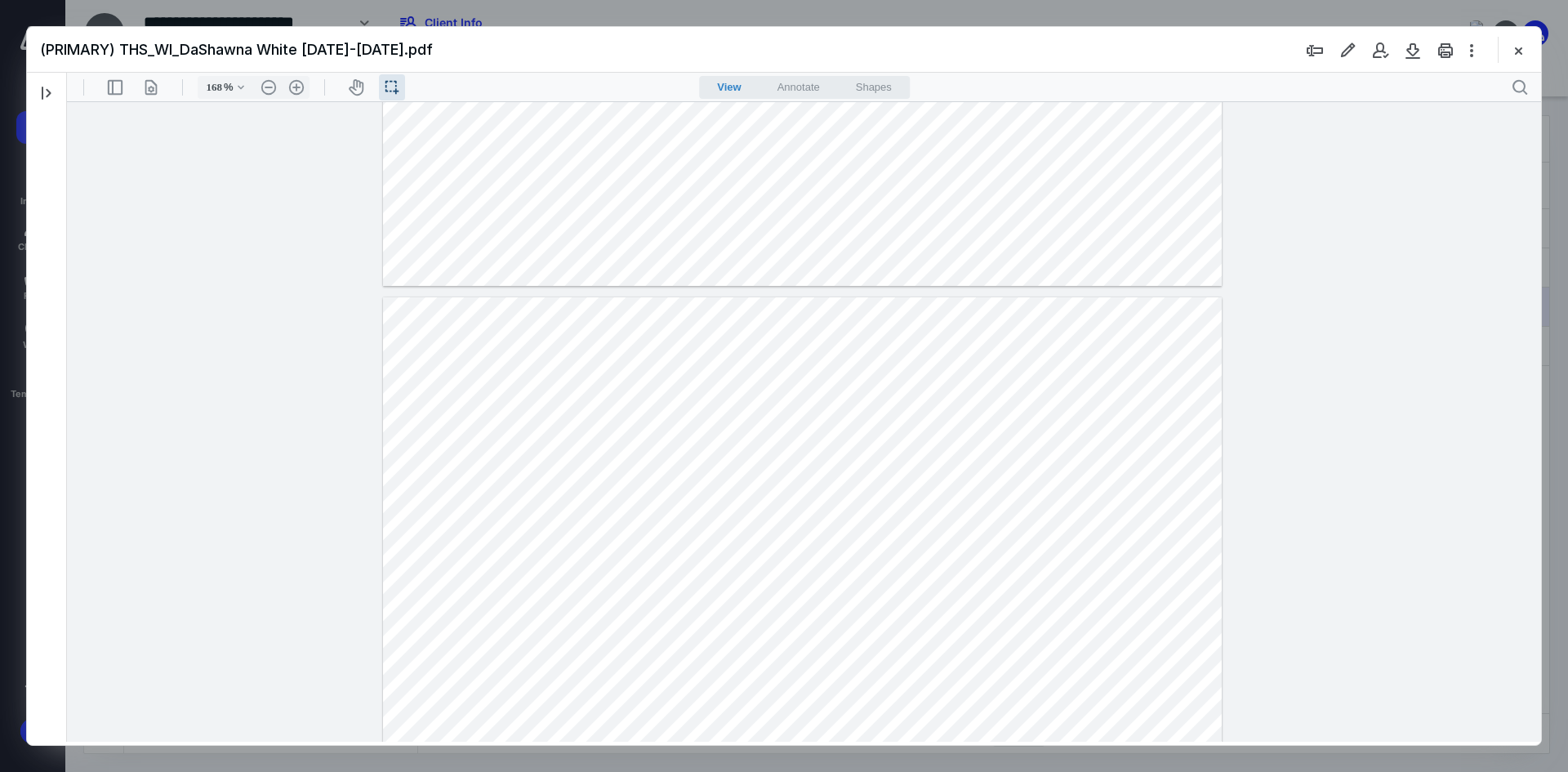 click at bounding box center (802, 841) 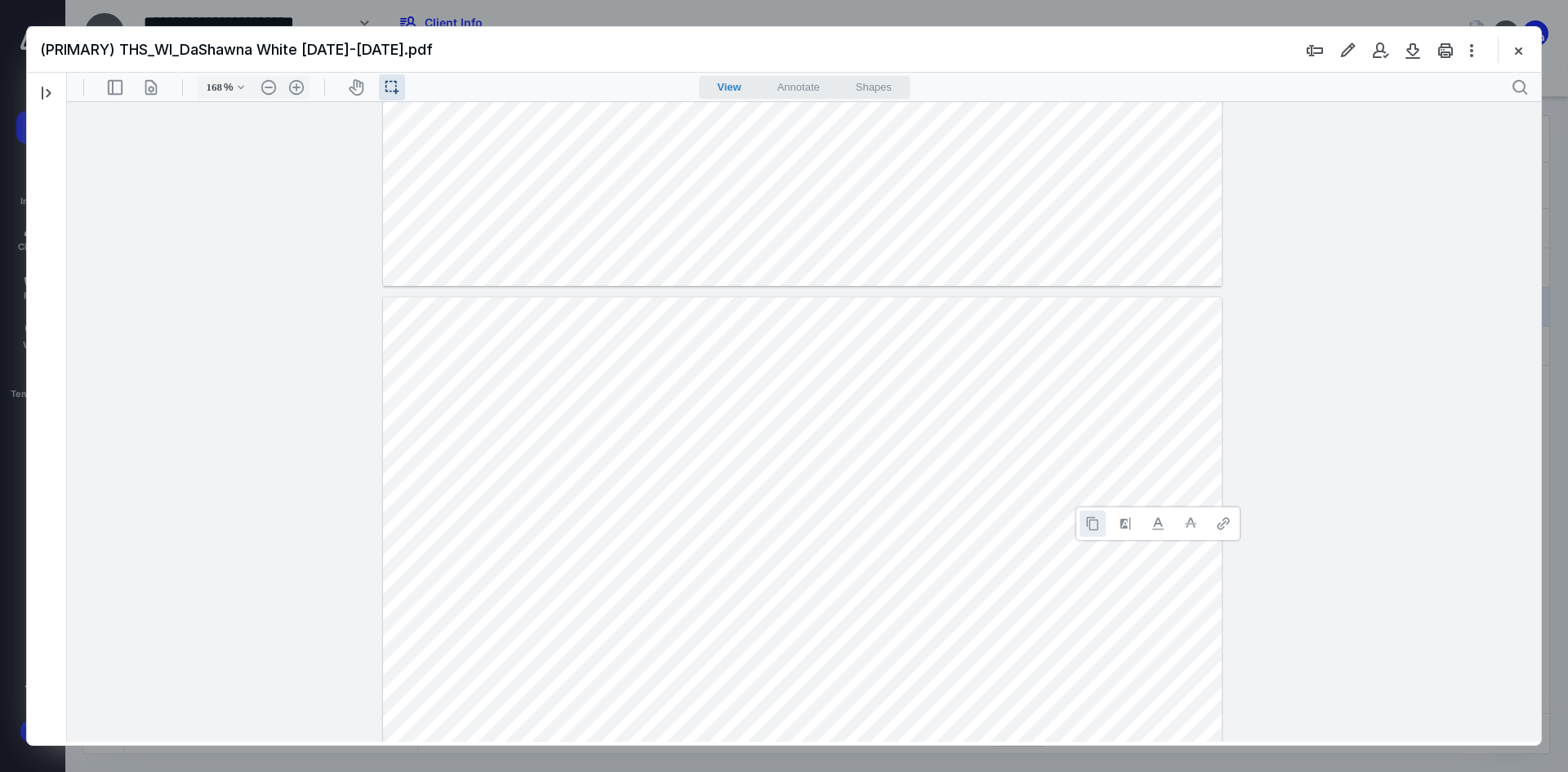 click at bounding box center [1093, 524] 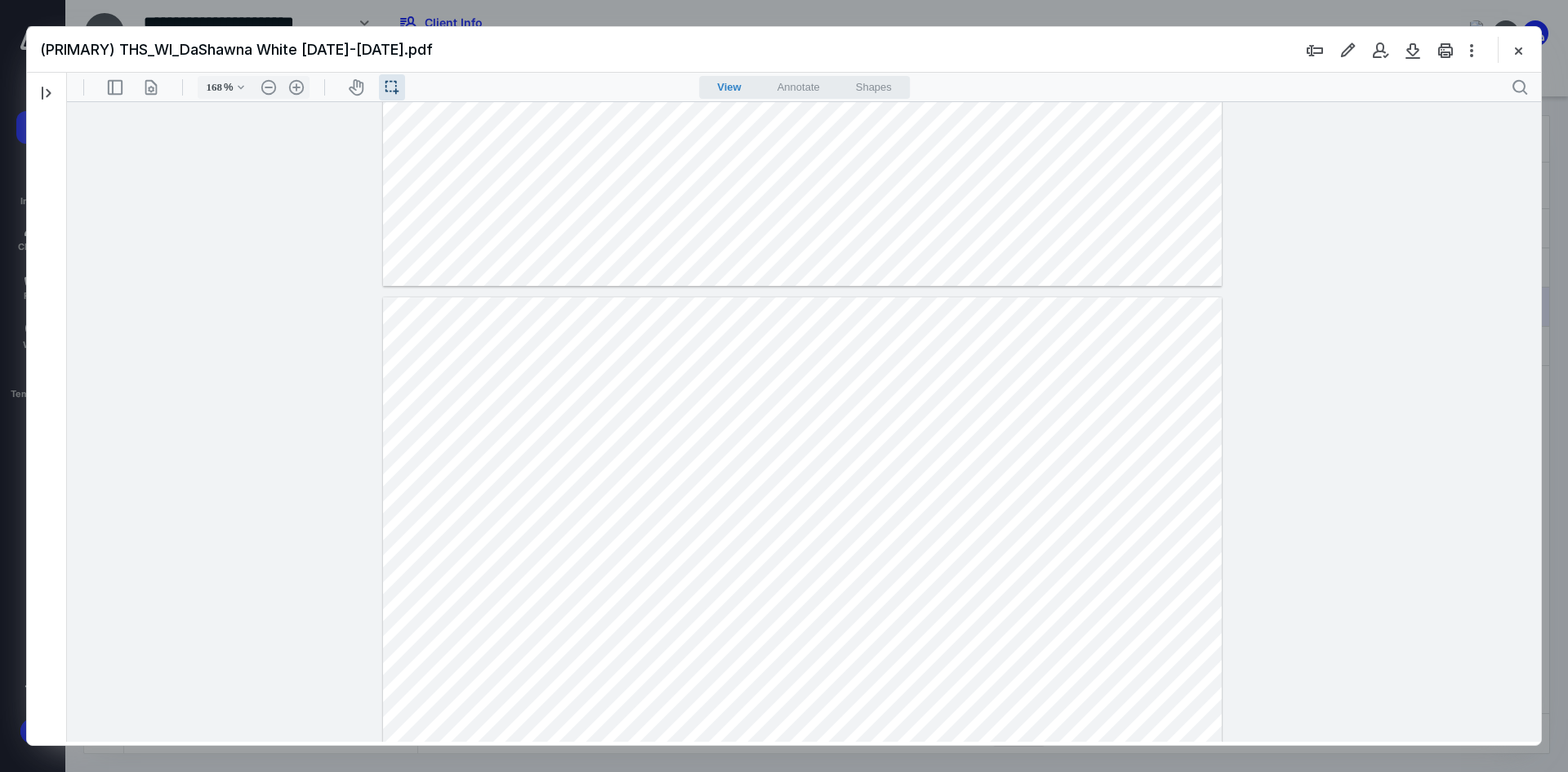click at bounding box center (802, 841) 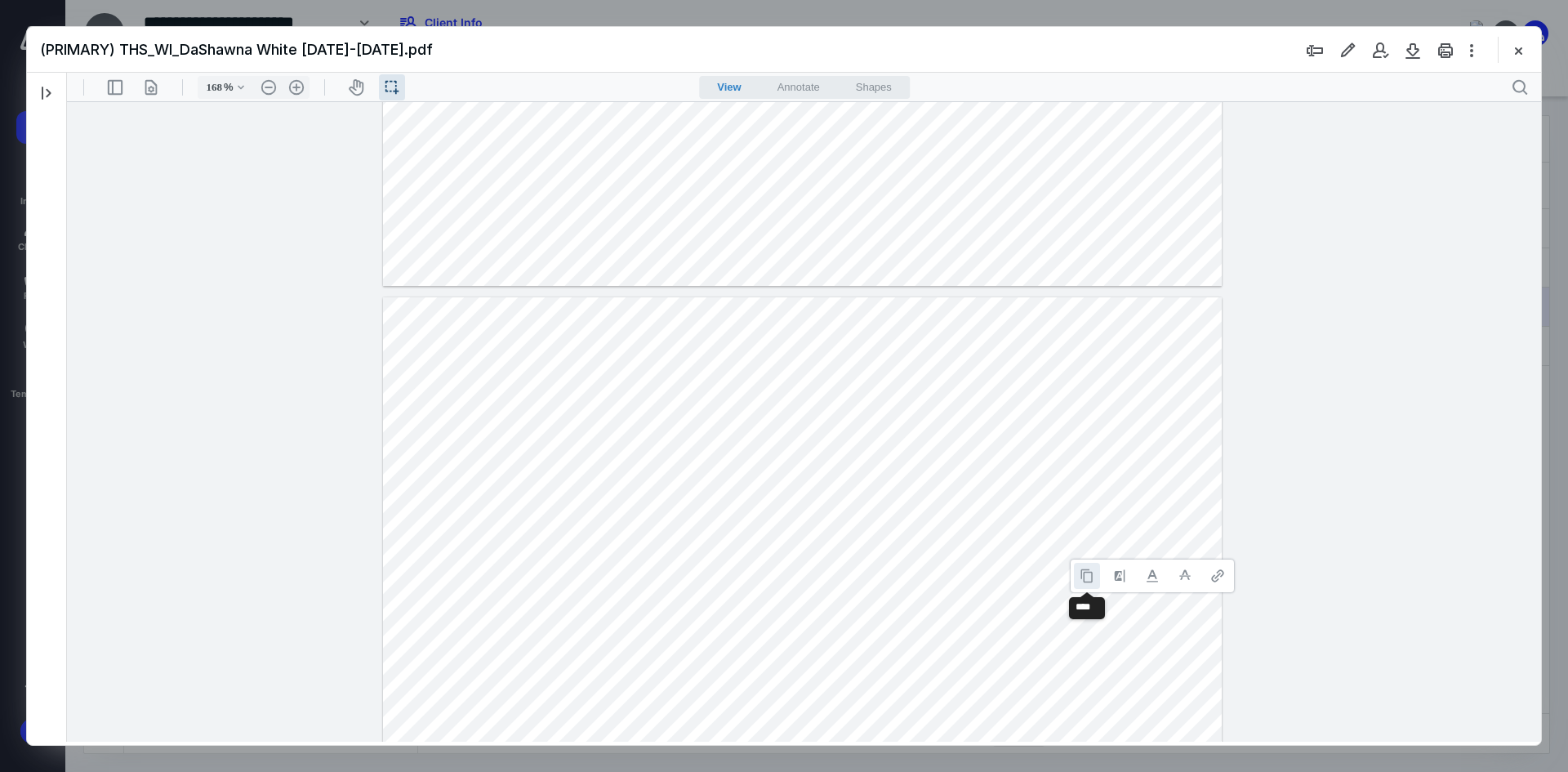 click at bounding box center [1087, 576] 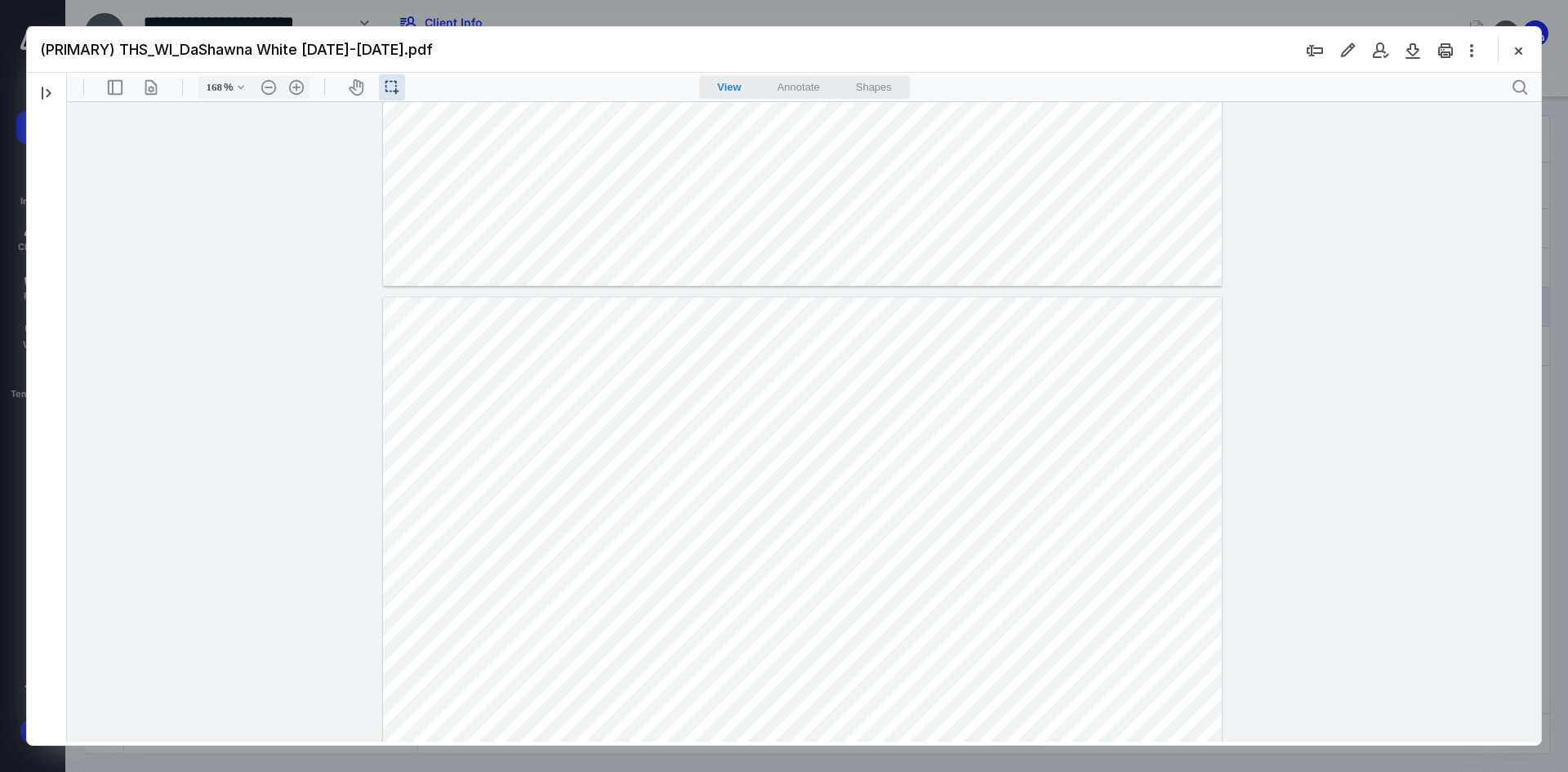 click at bounding box center [802, 841] 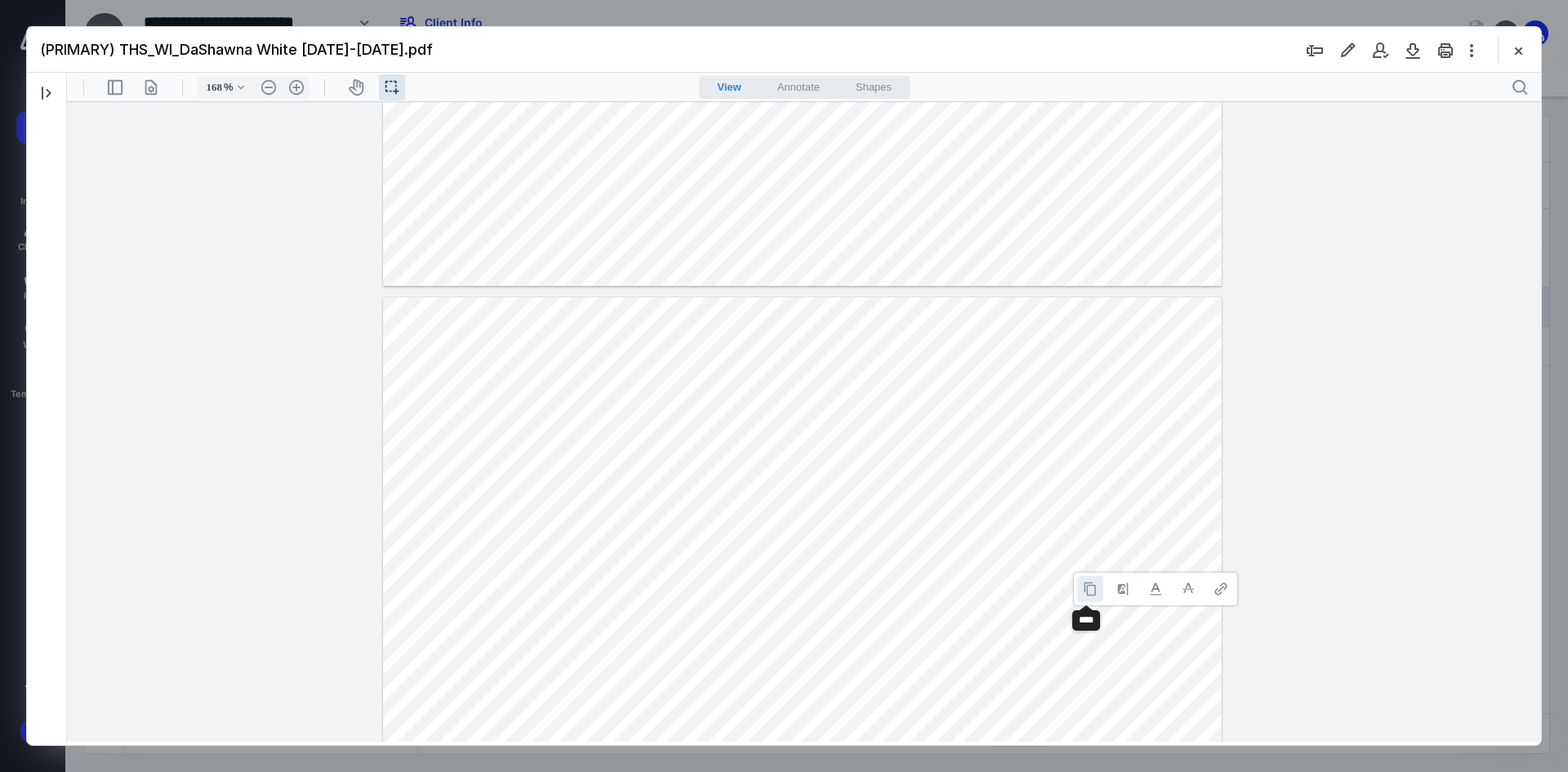 click at bounding box center [1090, 589] 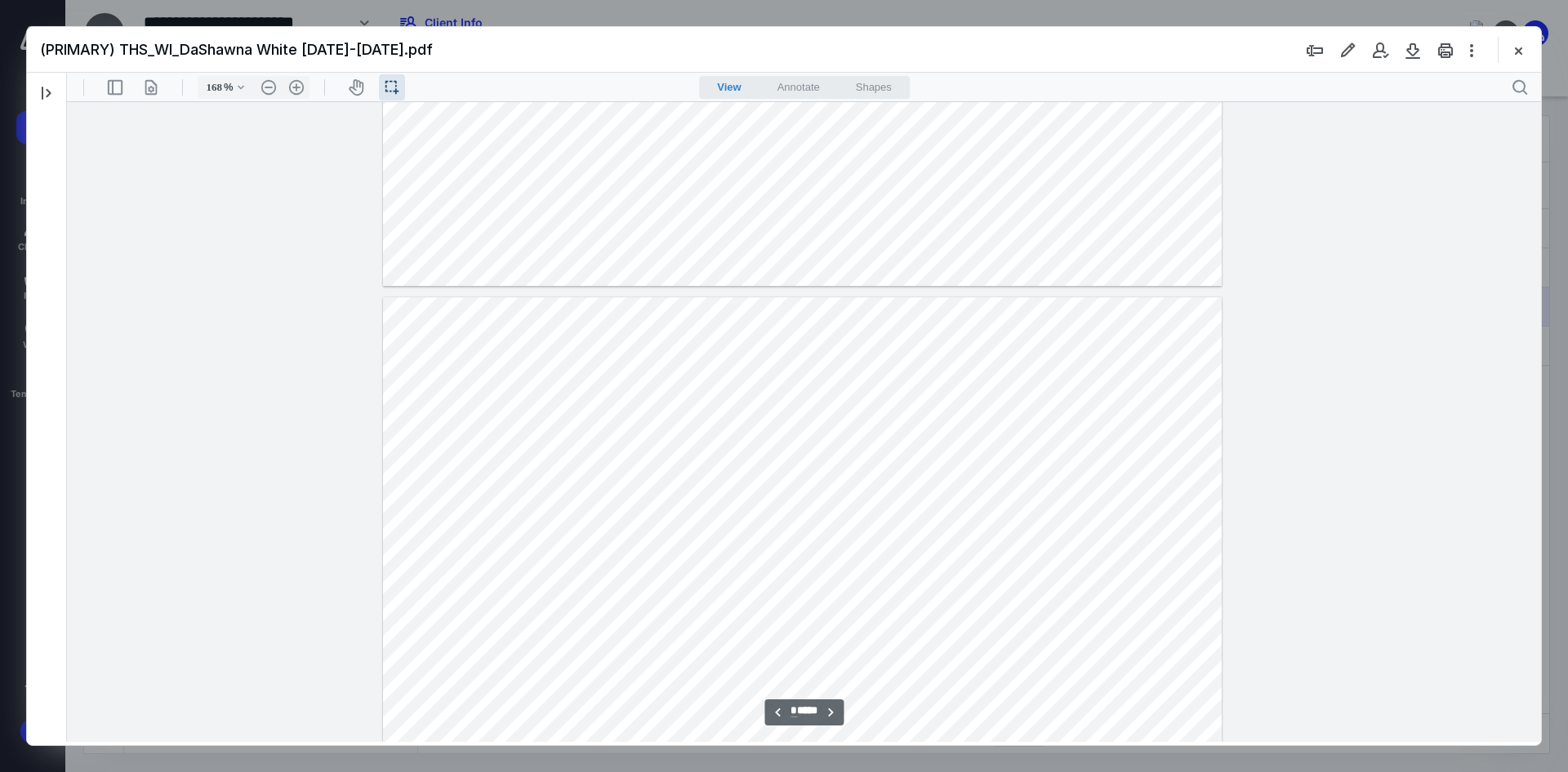 scroll, scrollTop: 6611, scrollLeft: 0, axis: vertical 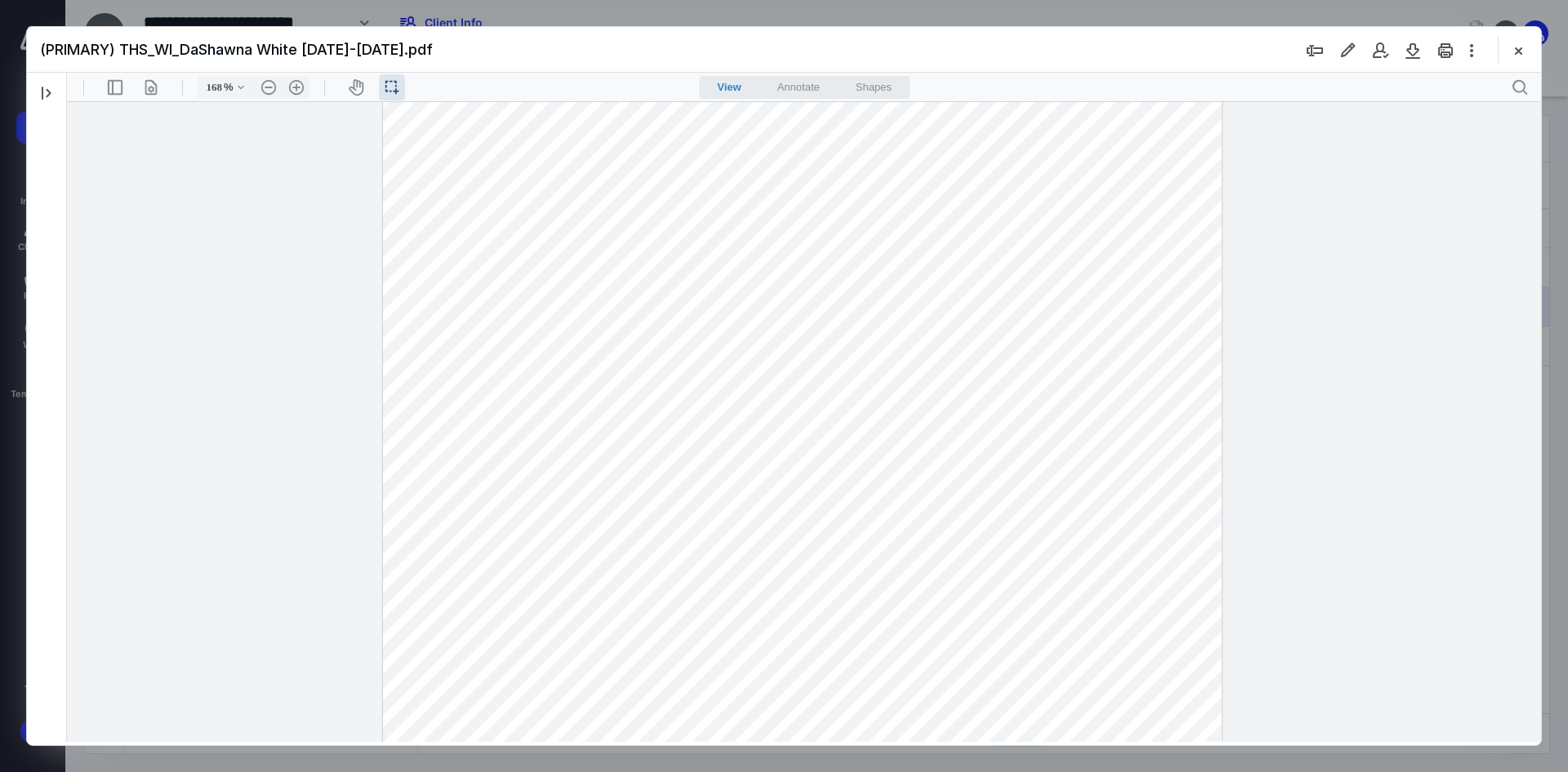 drag, startPoint x: 1100, startPoint y: 356, endPoint x: 1183, endPoint y: 367, distance: 83.725743 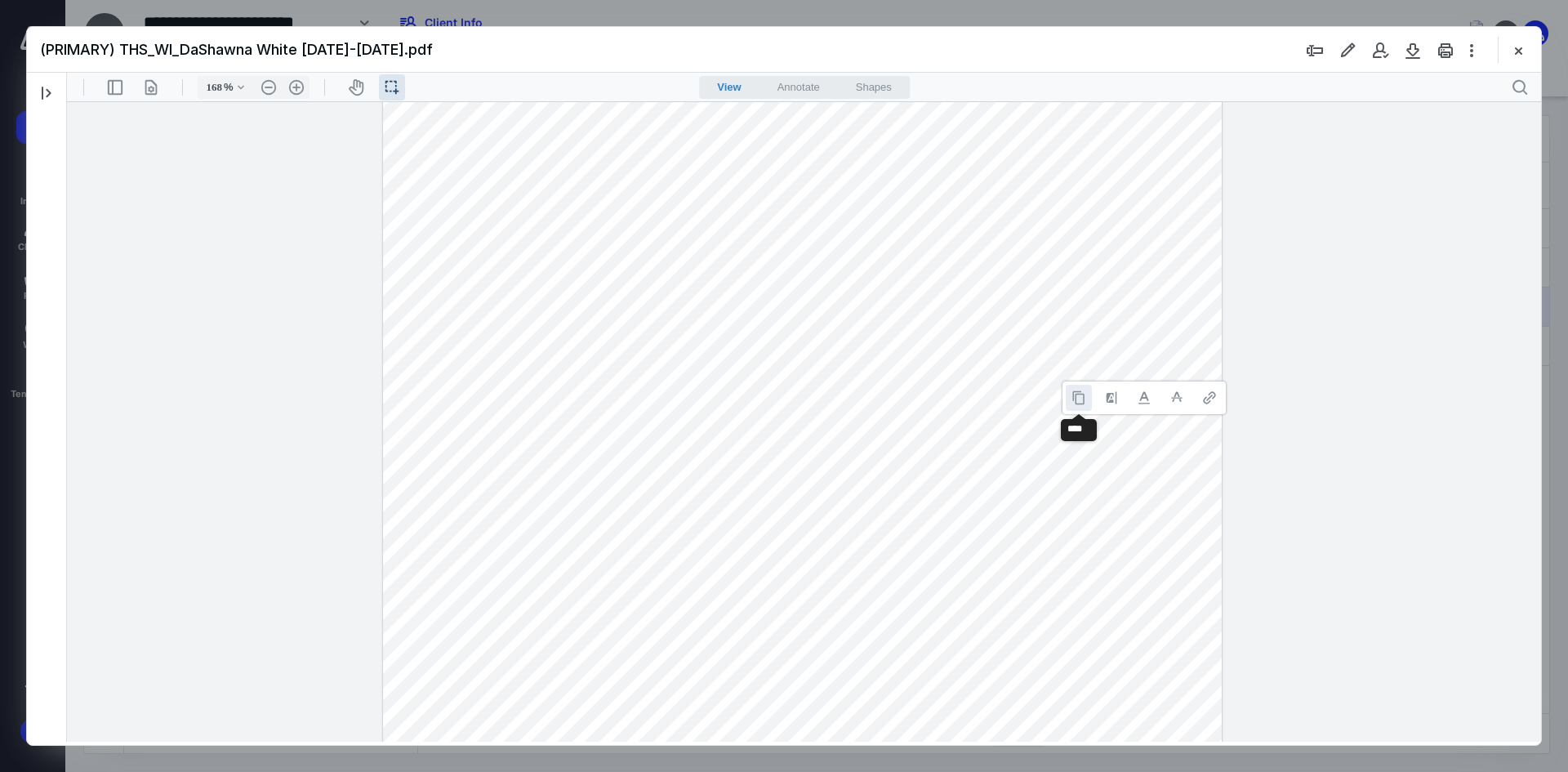click at bounding box center [1079, 398] 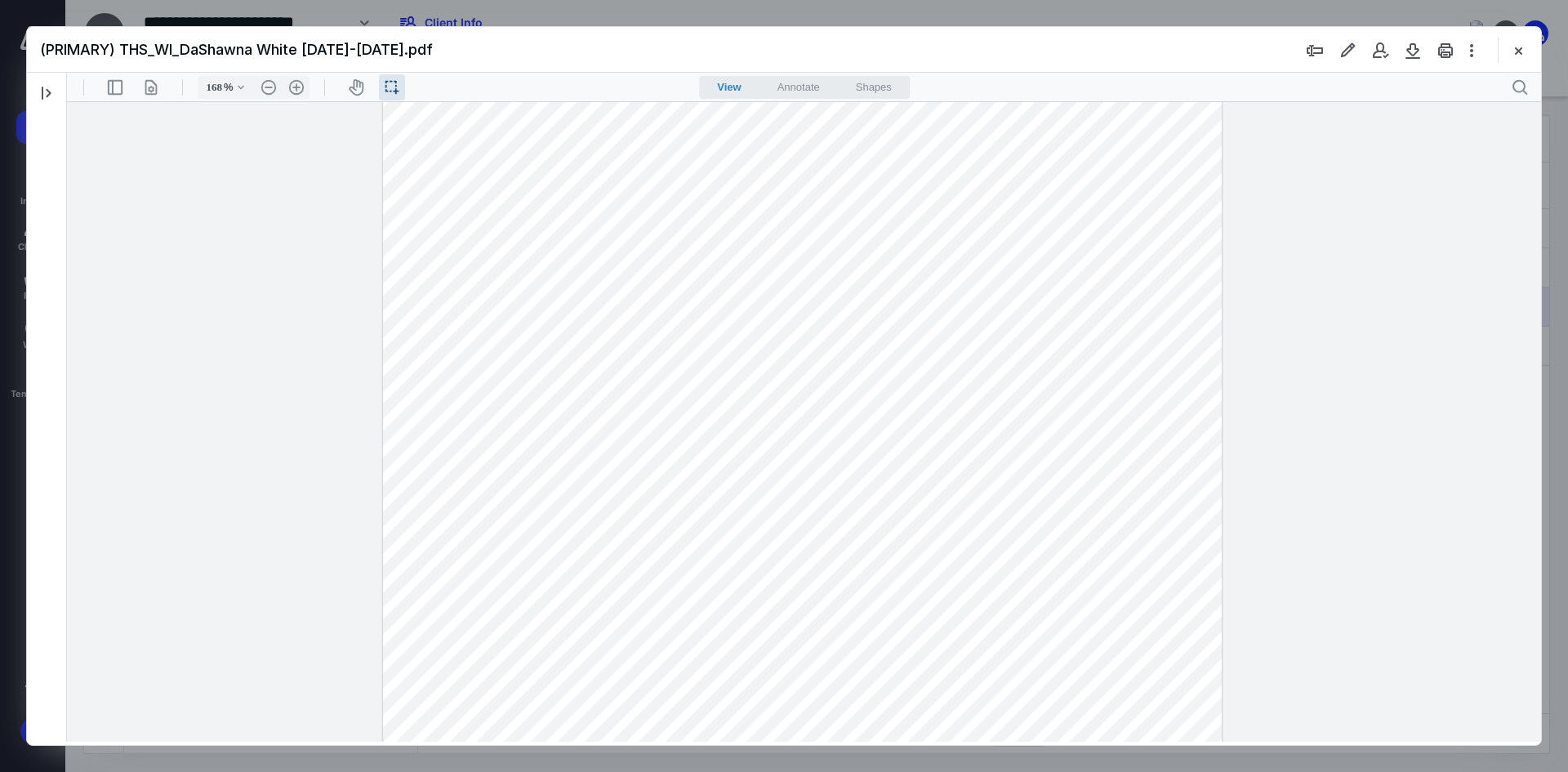 click at bounding box center (802, 623) 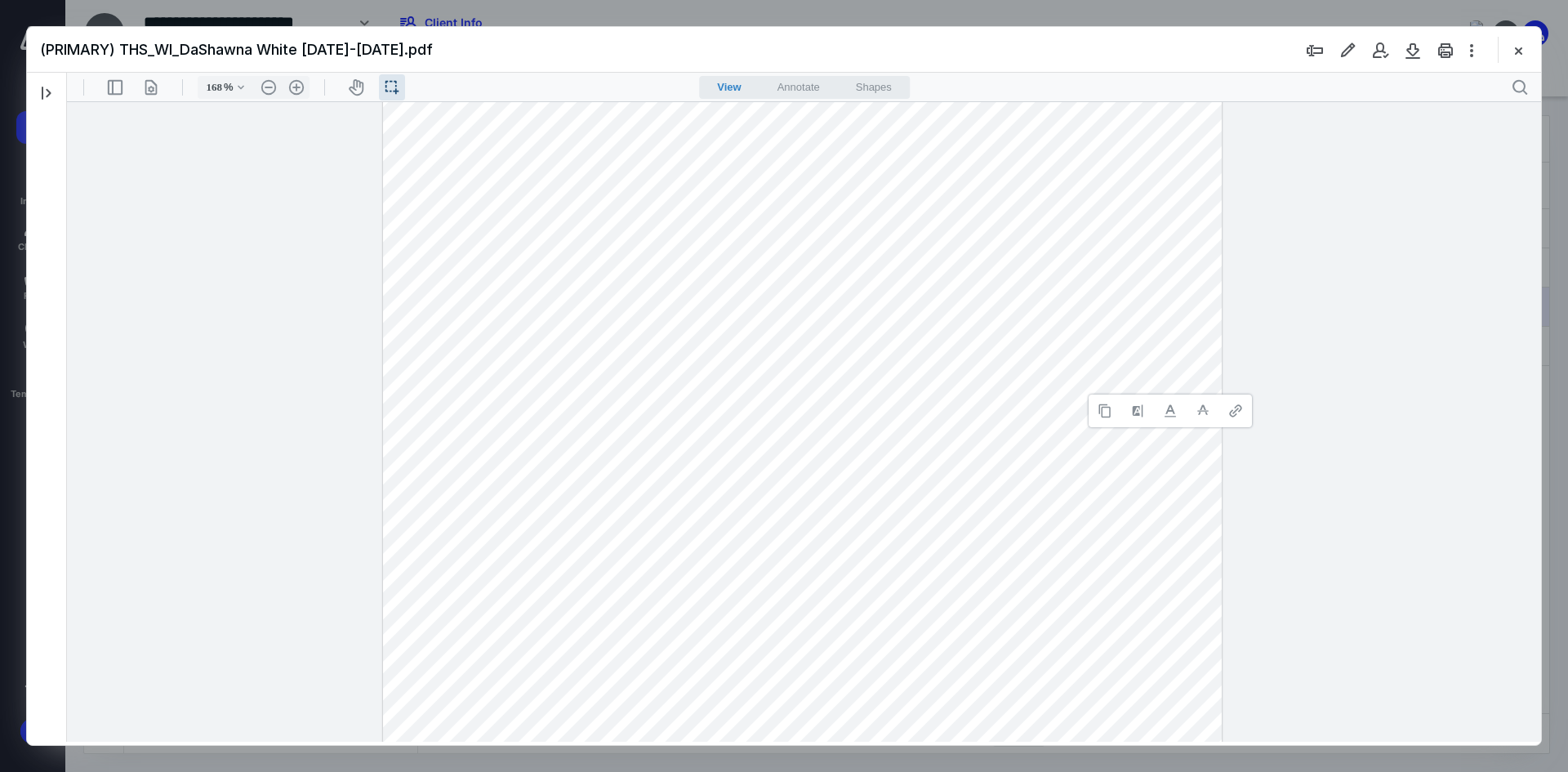 click on "**********" at bounding box center [1170, 411] 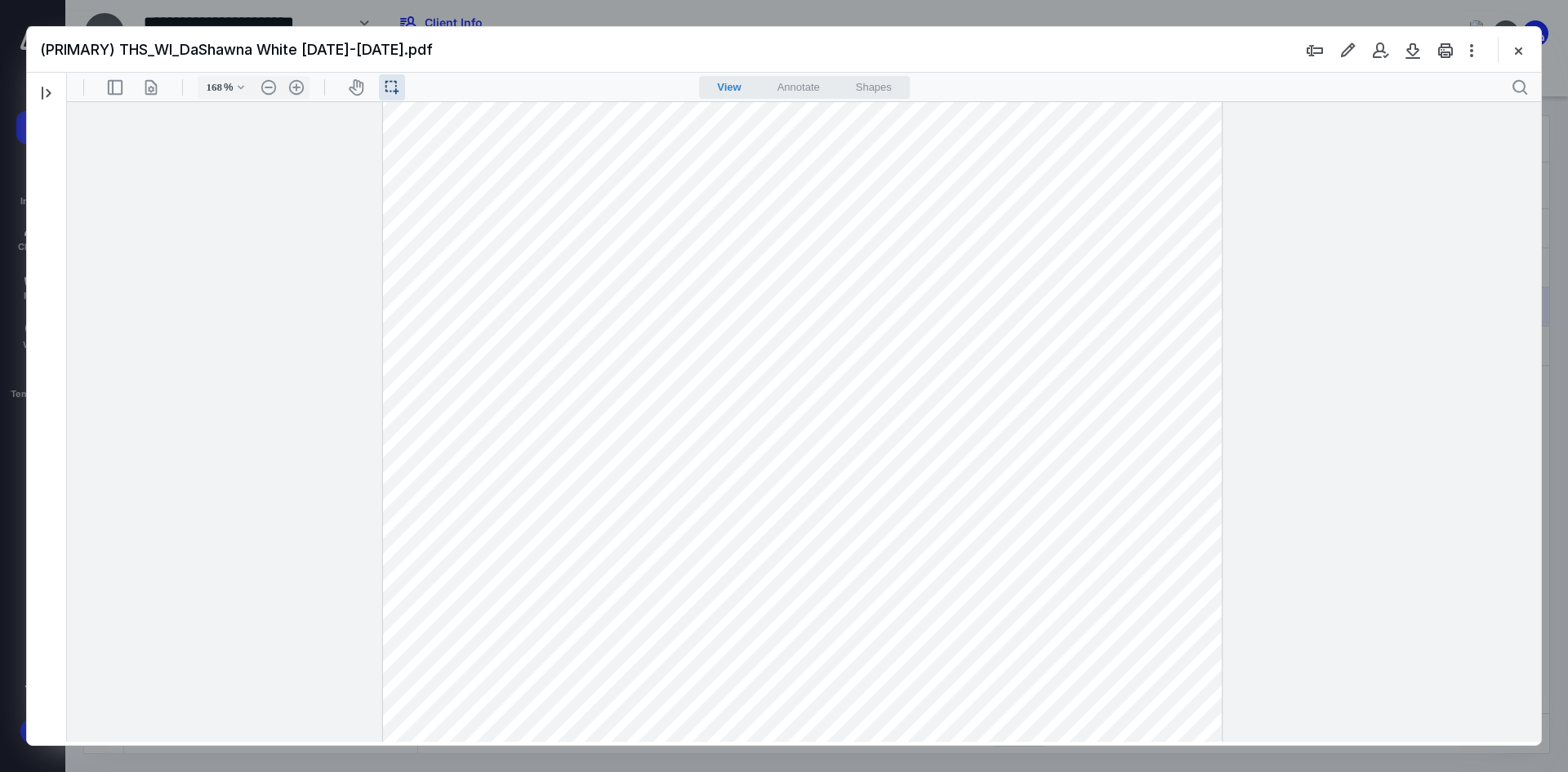 click at bounding box center (802, 623) 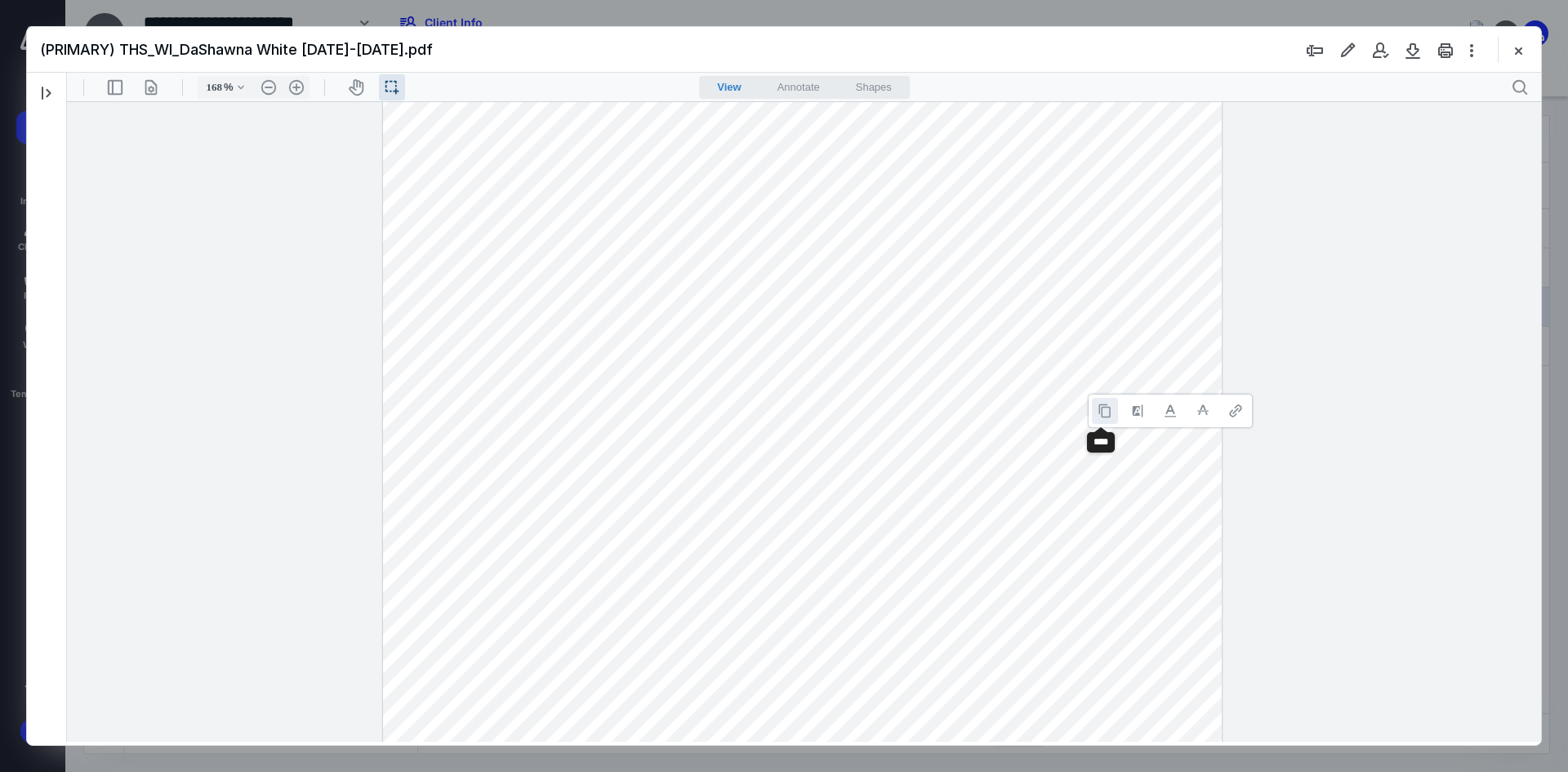 click at bounding box center (1105, 411) 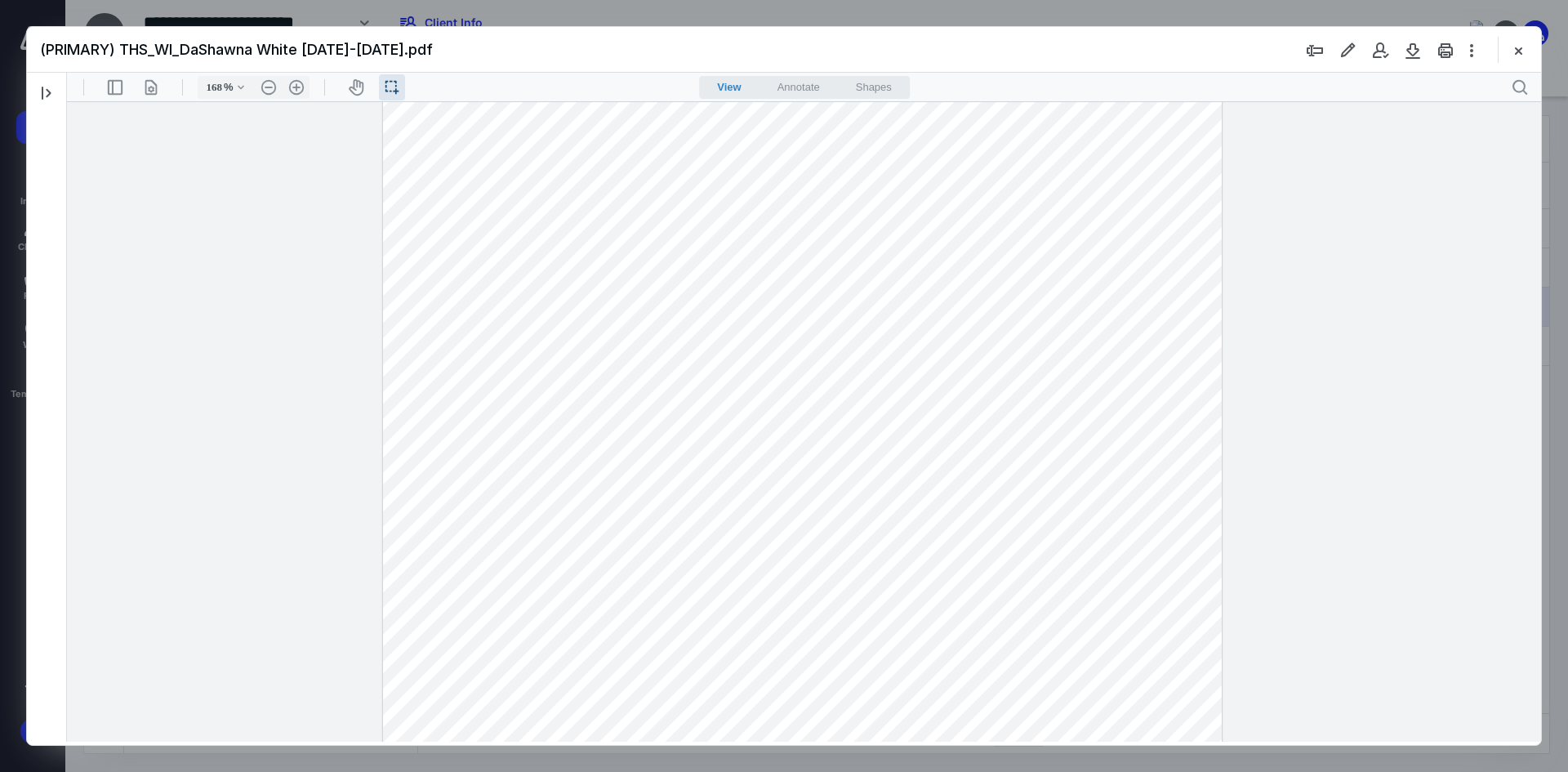 click at bounding box center (802, 623) 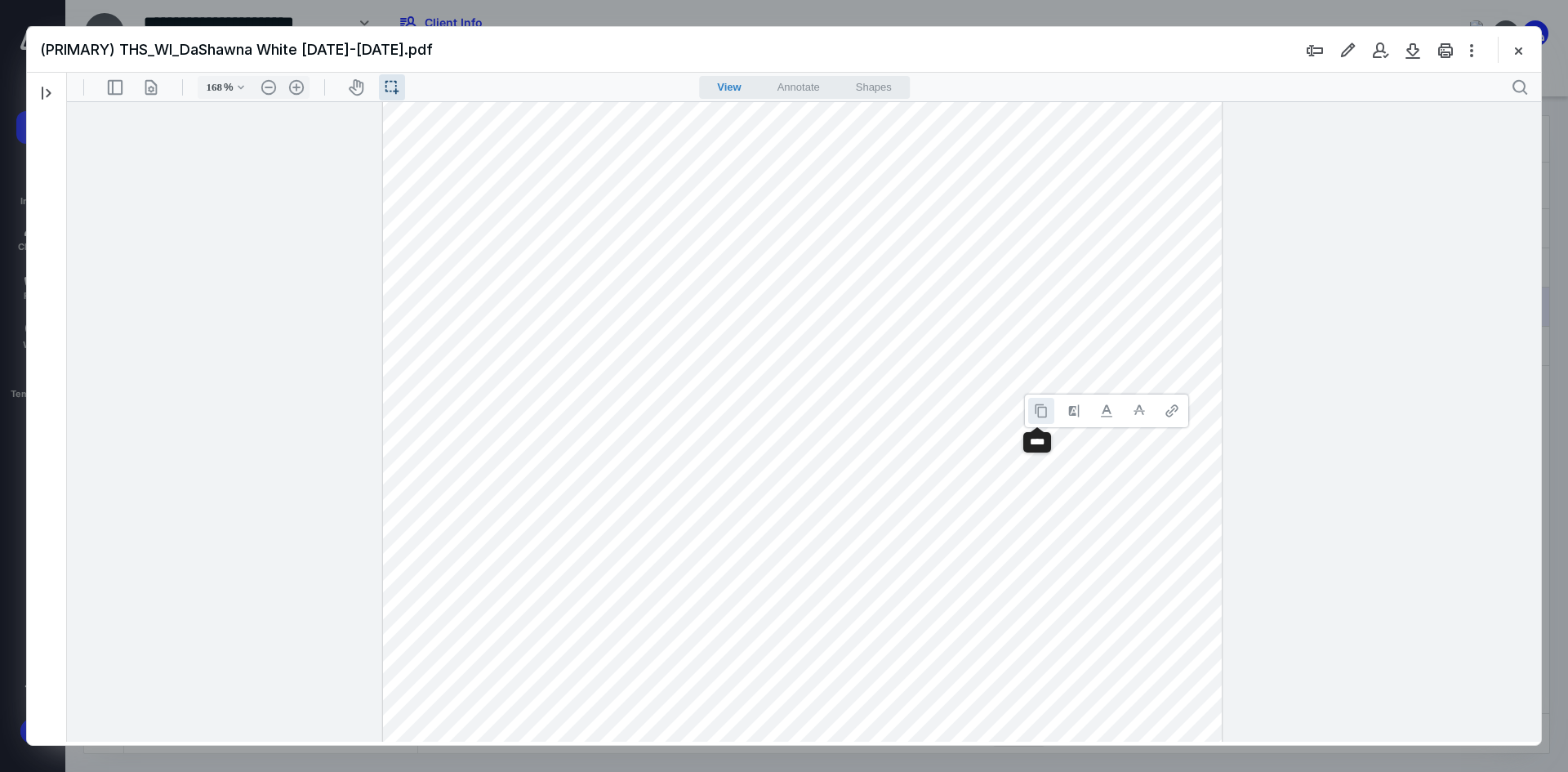 click at bounding box center (1041, 411) 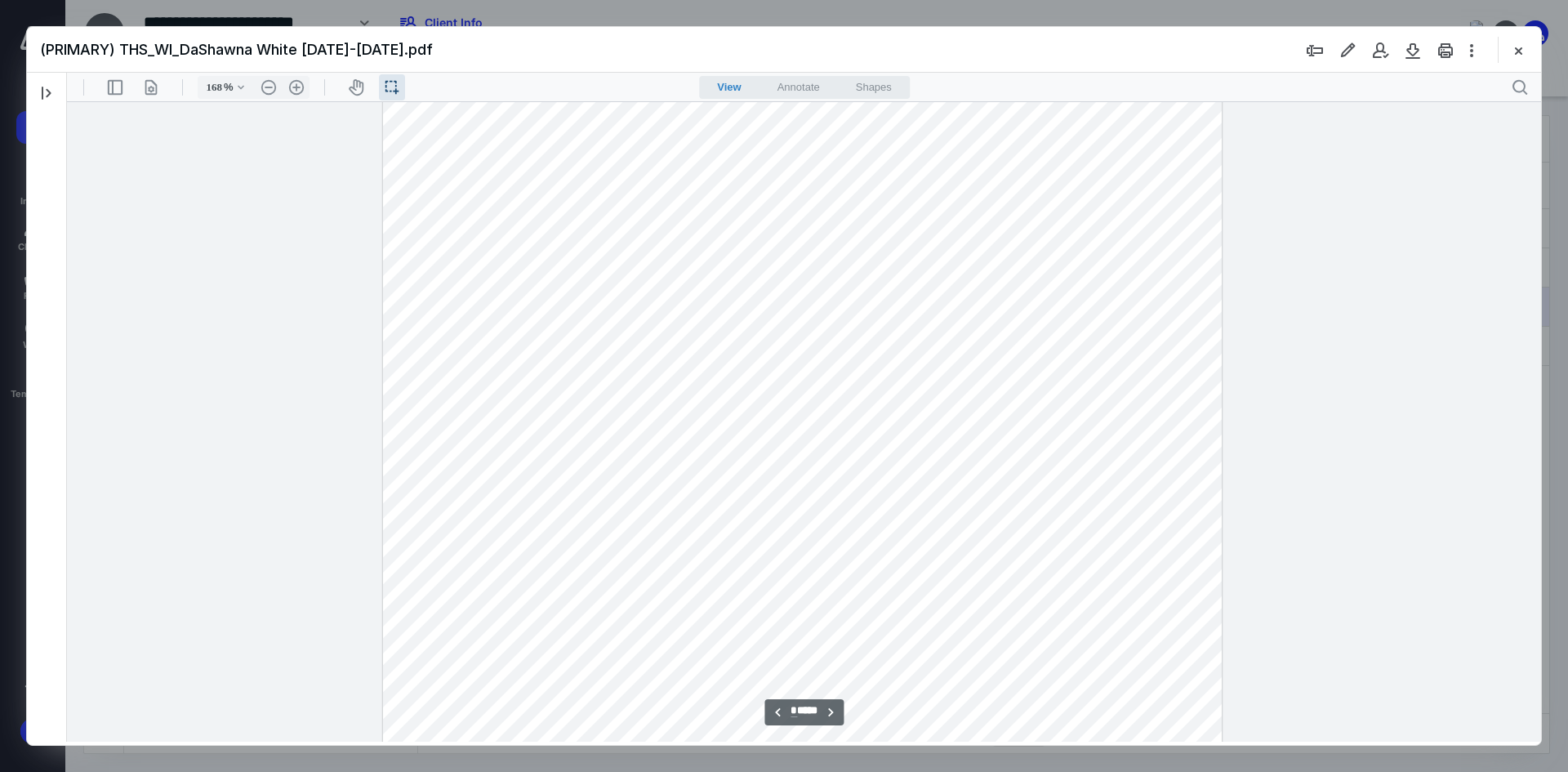 scroll, scrollTop: 5304, scrollLeft: 0, axis: vertical 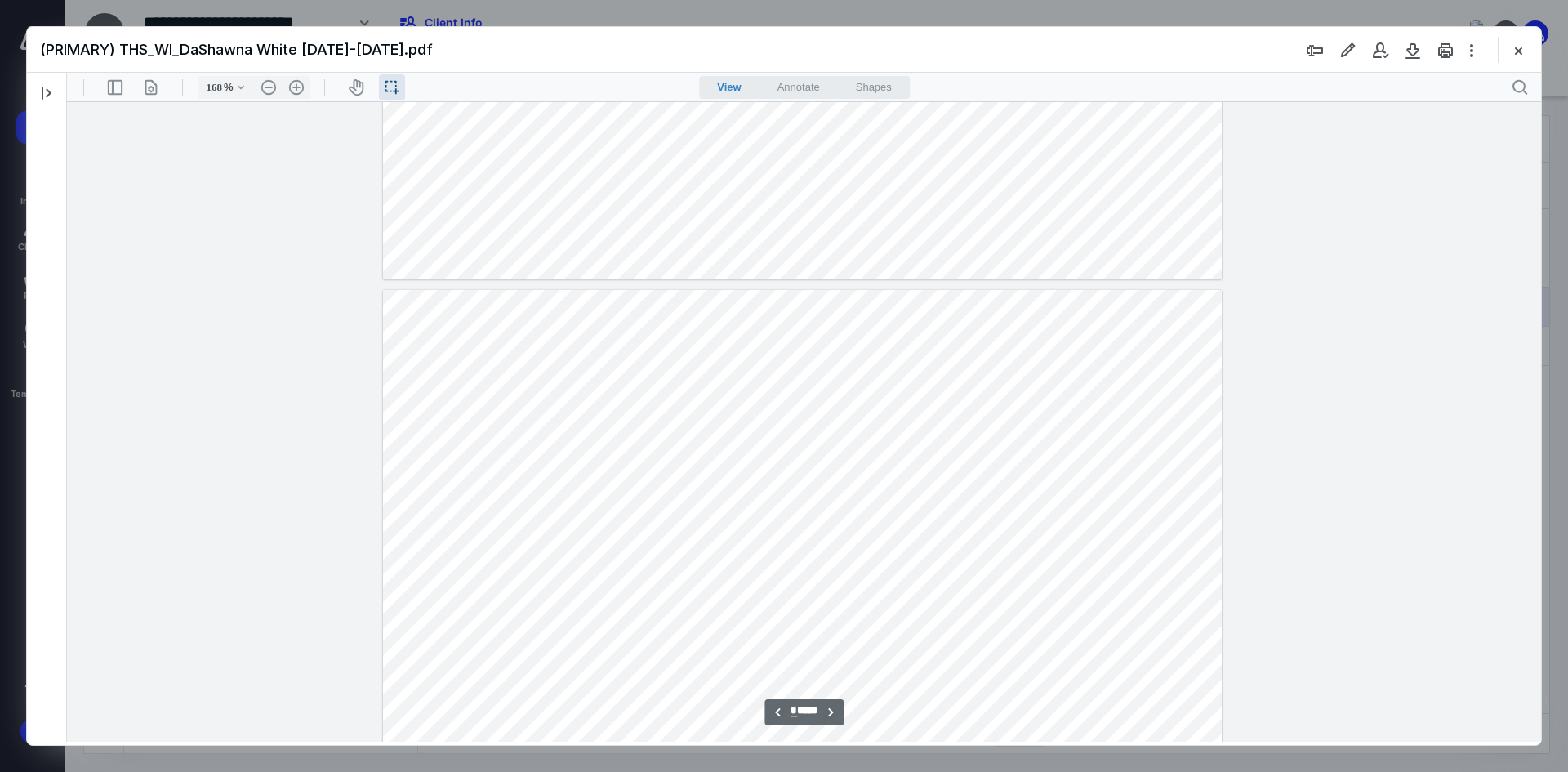 click at bounding box center (802, -264) 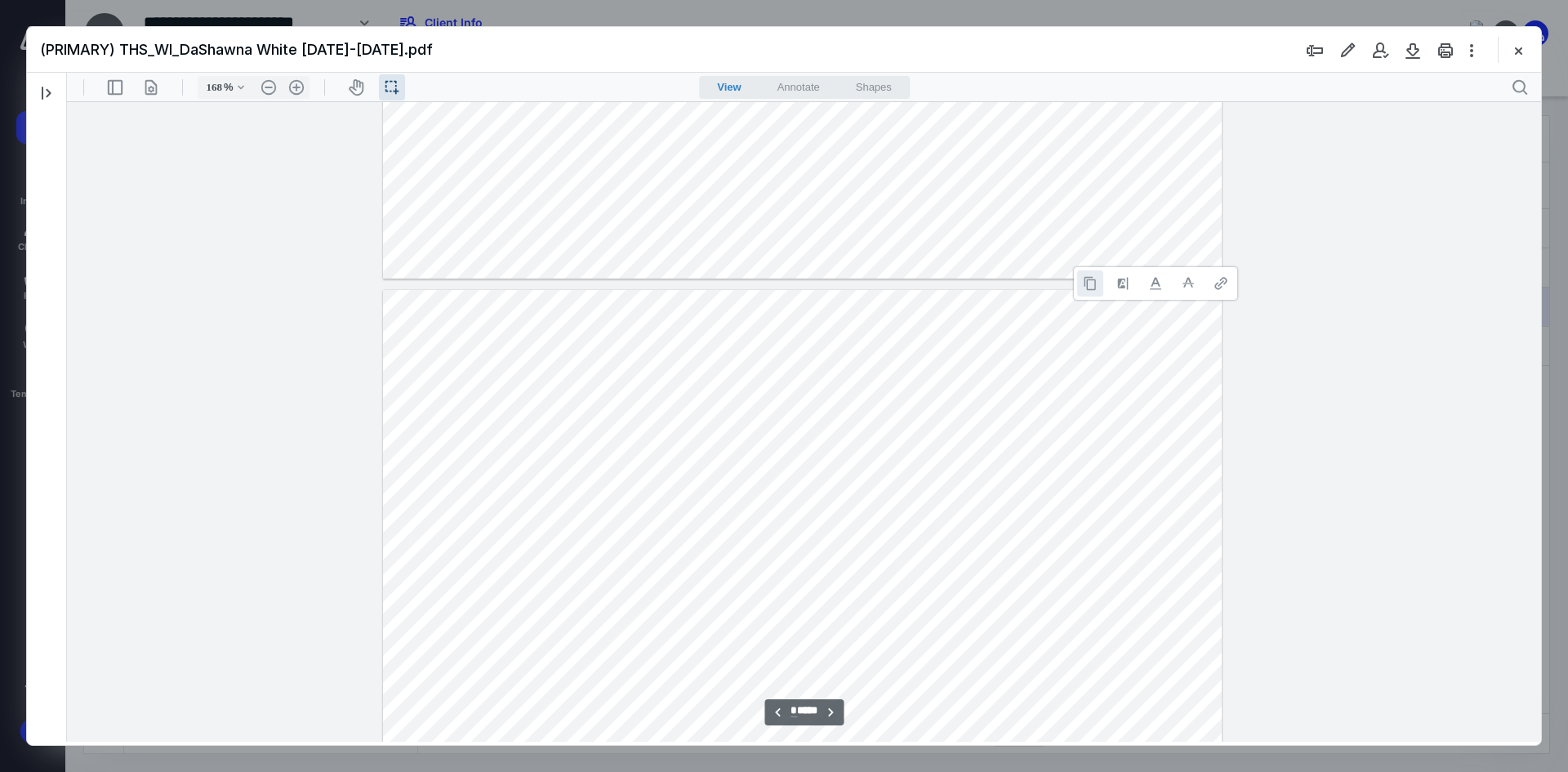 click at bounding box center (1090, 283) 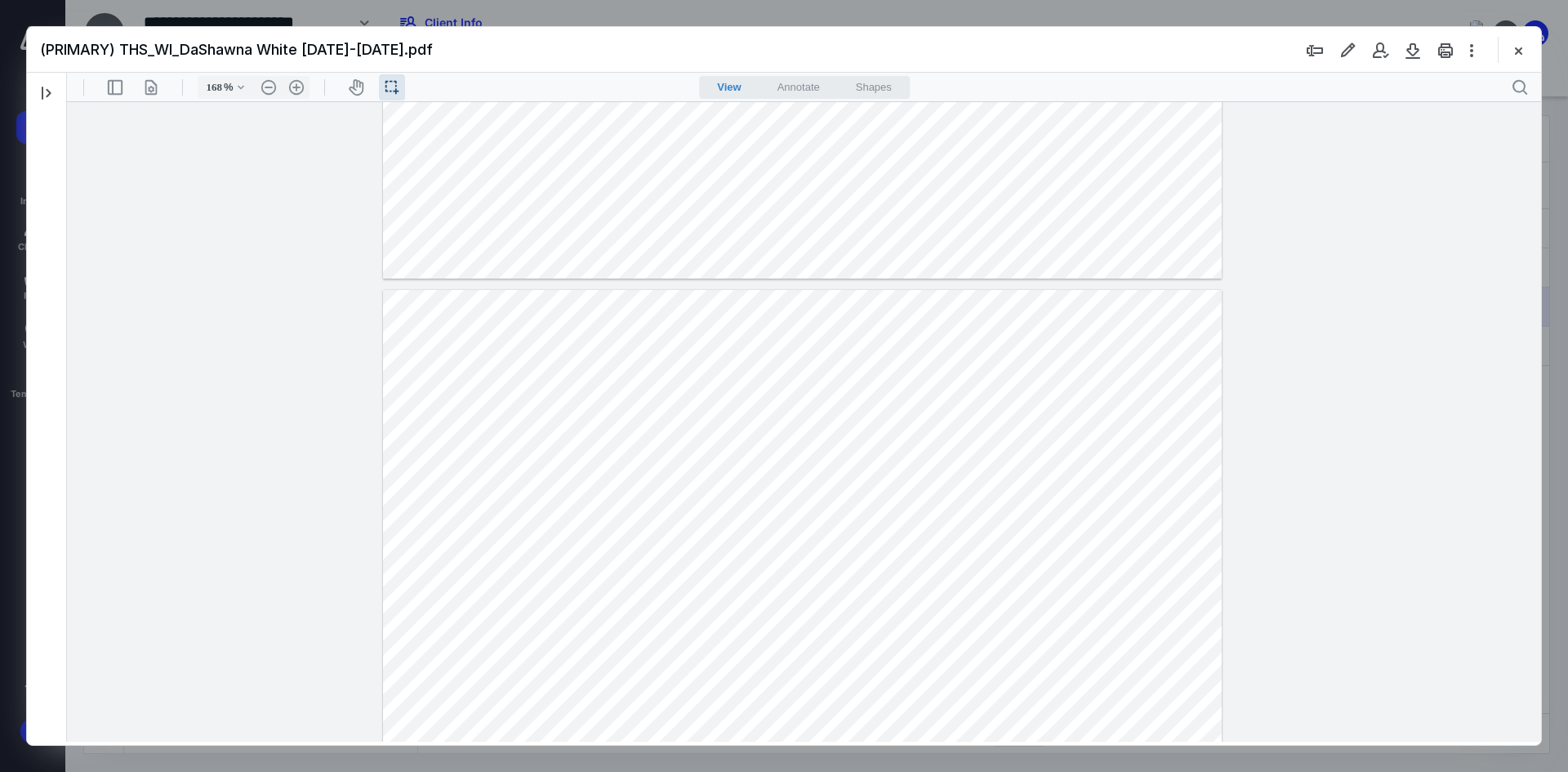 click at bounding box center [802, -264] 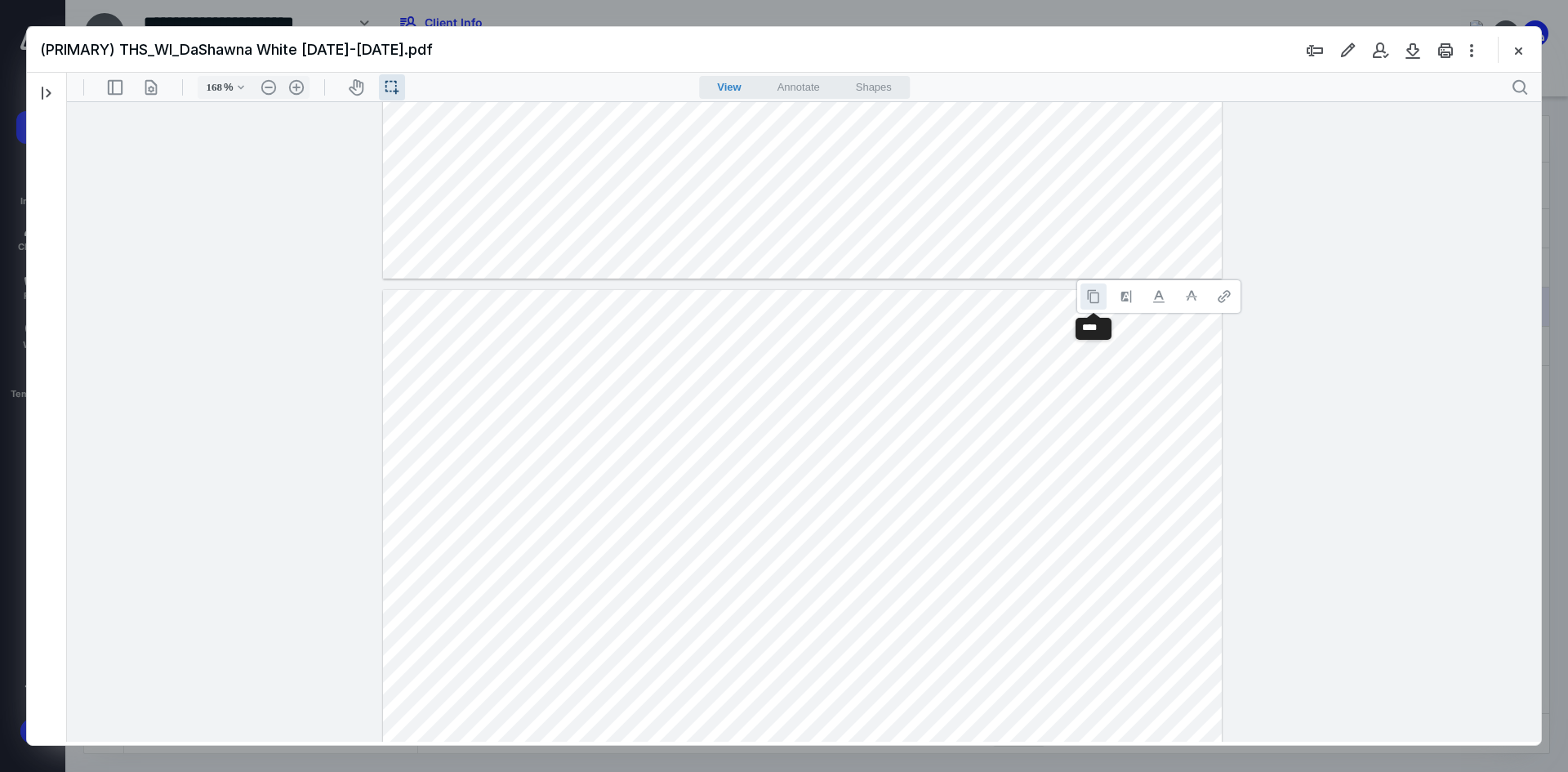 click at bounding box center [1094, 297] 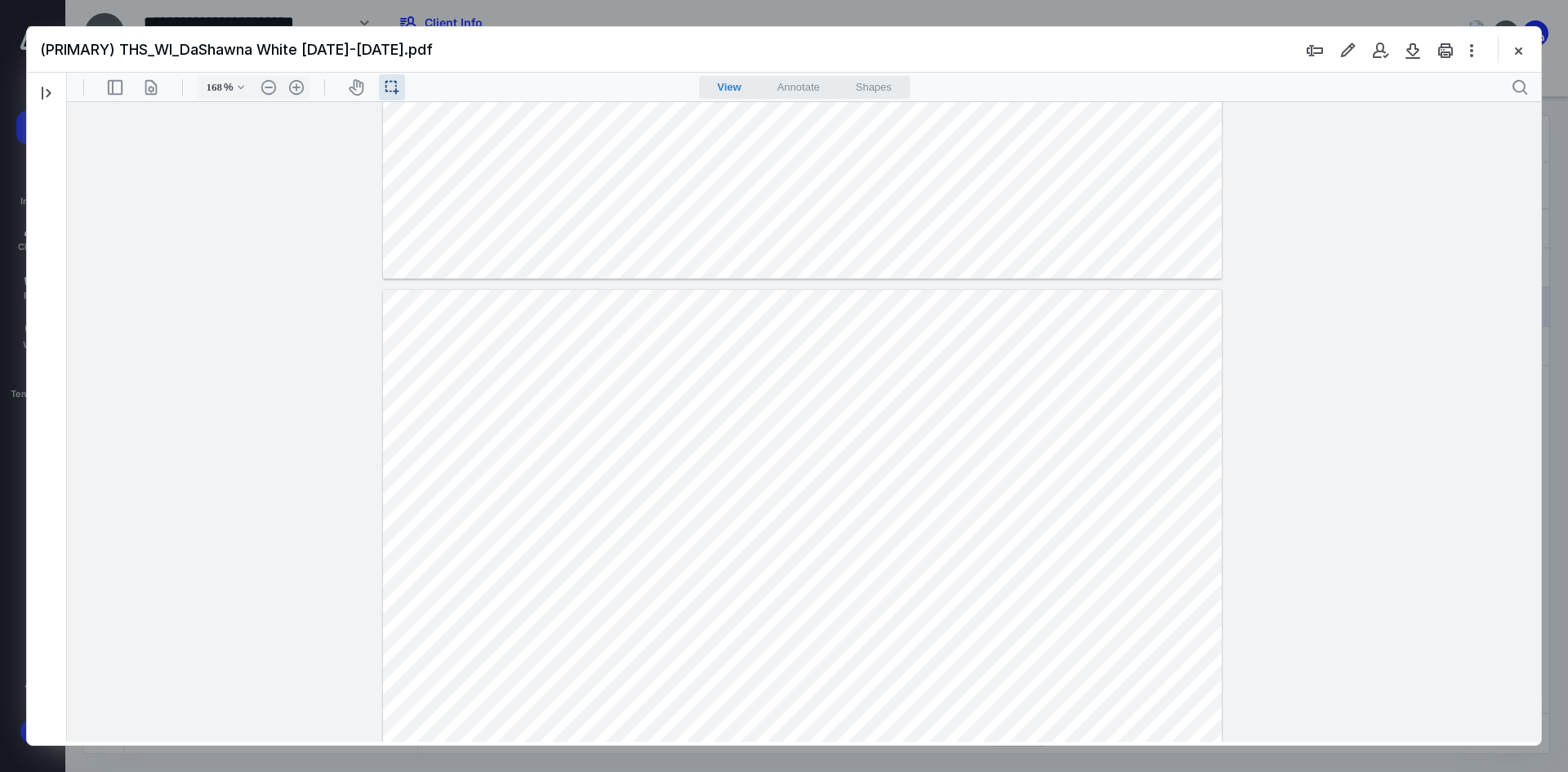 click at bounding box center [802, 833] 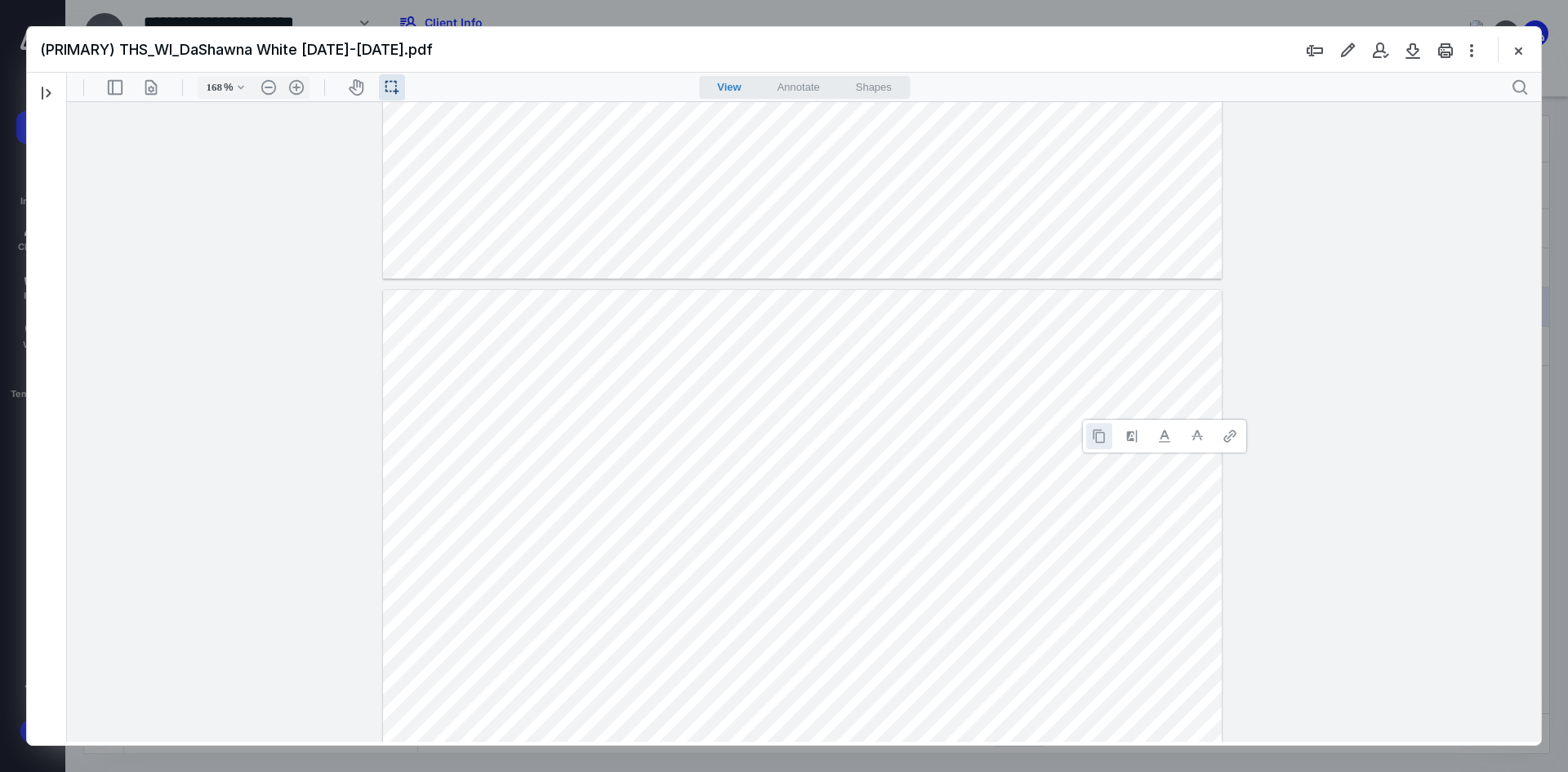 click at bounding box center (1099, 436) 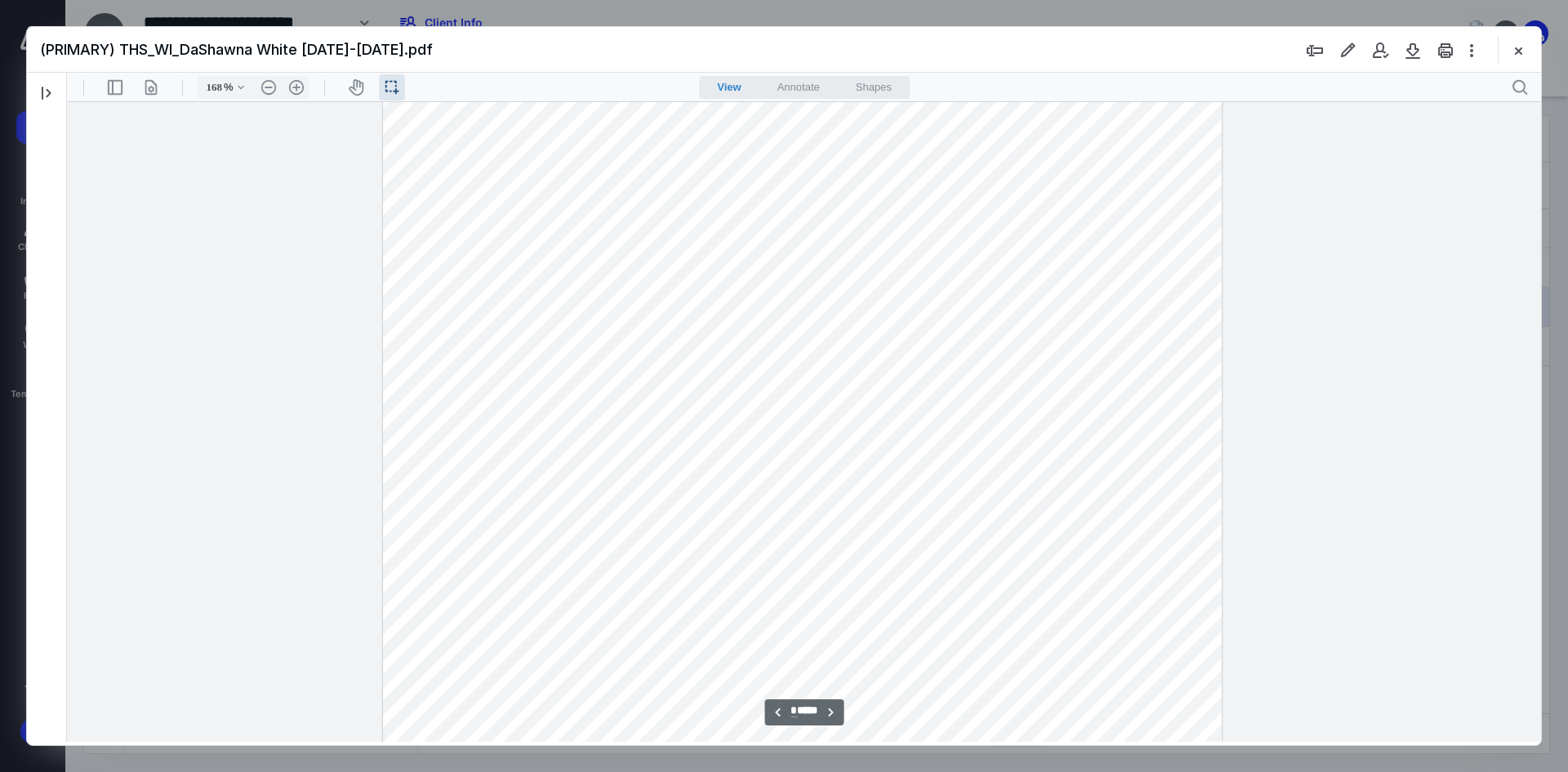 scroll, scrollTop: 6175, scrollLeft: 0, axis: vertical 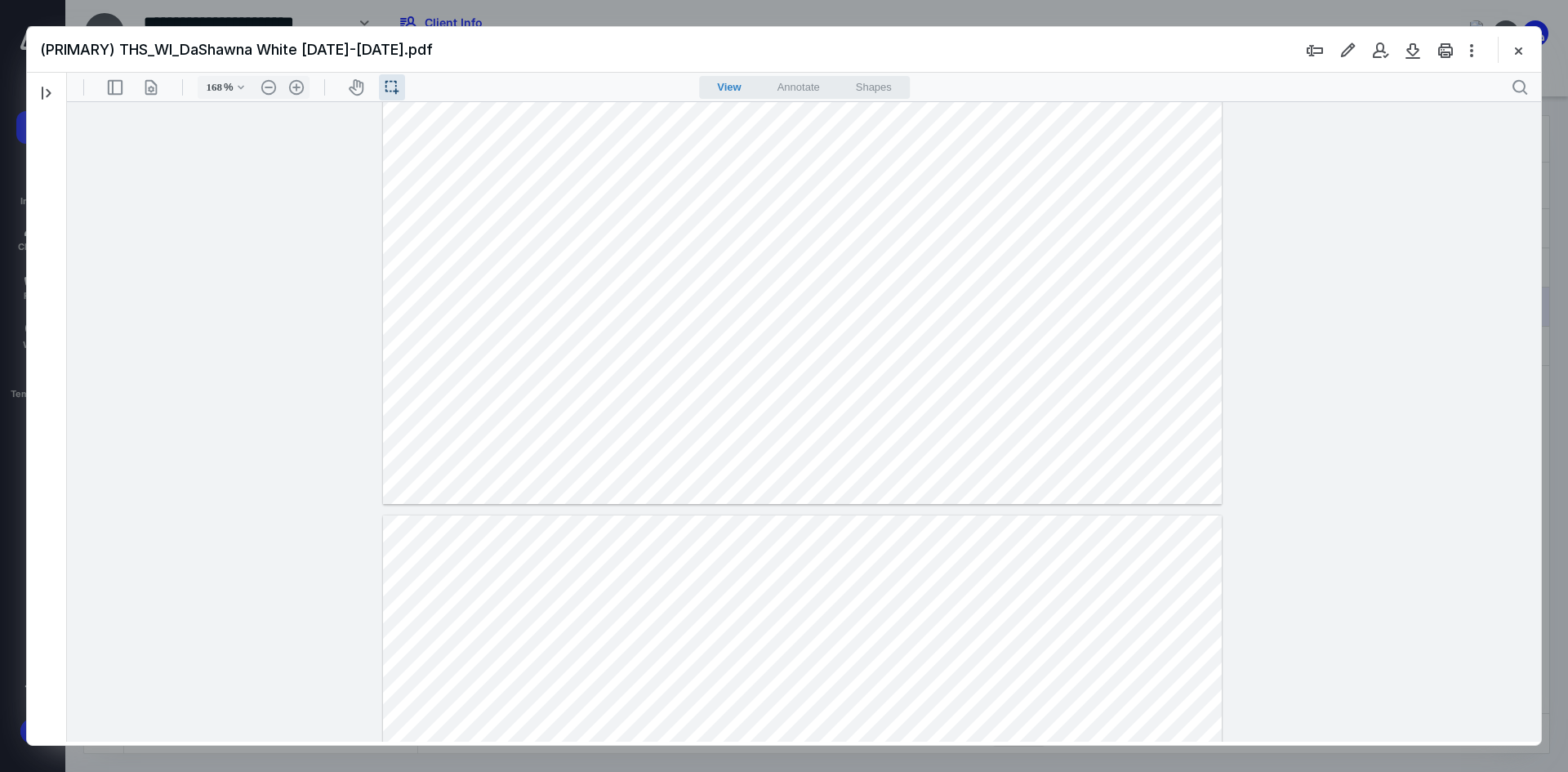 click at bounding box center (802, -38) 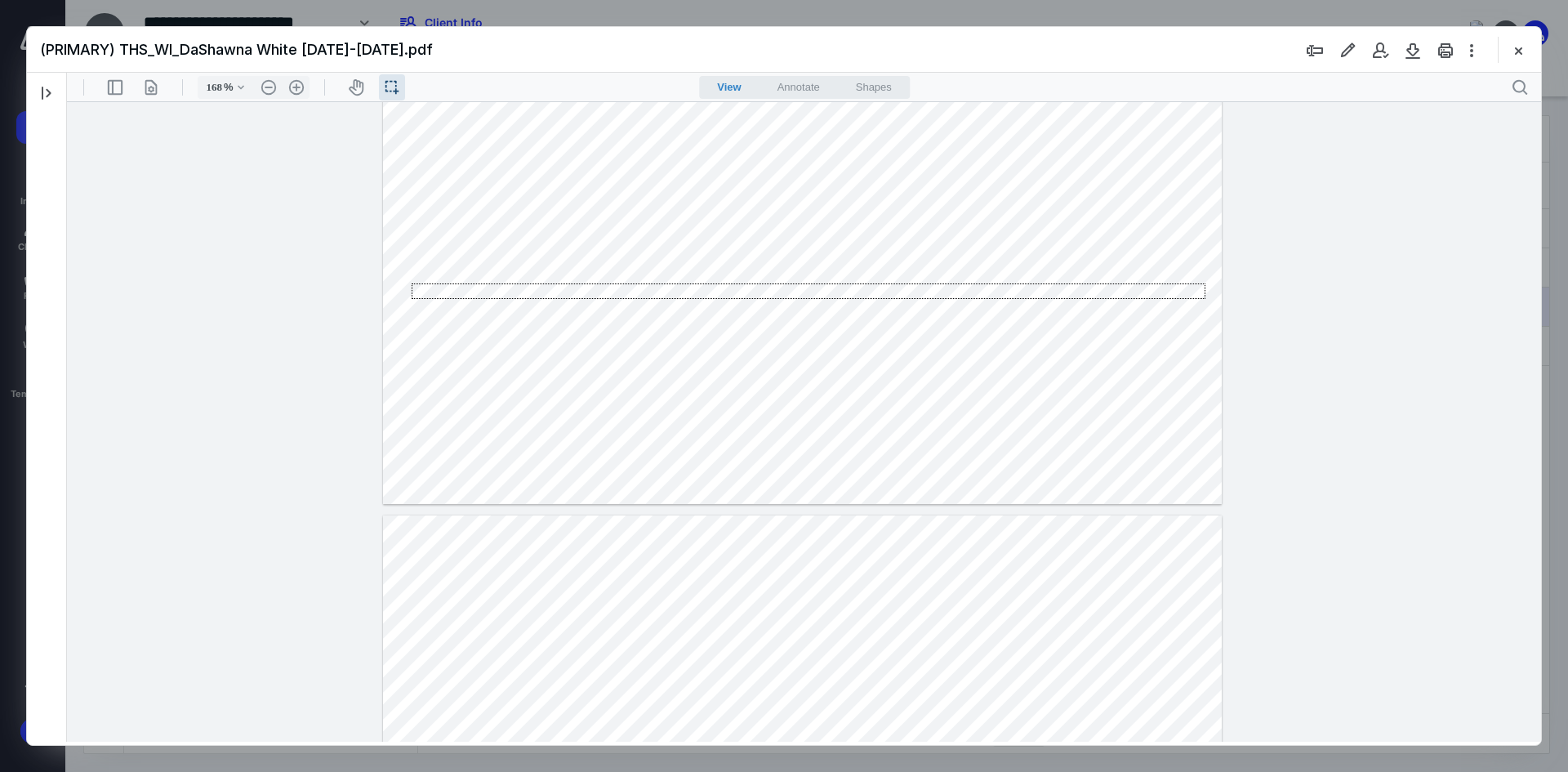 drag, startPoint x: 1205, startPoint y: 299, endPoint x: 412, endPoint y: 283, distance: 793.1614 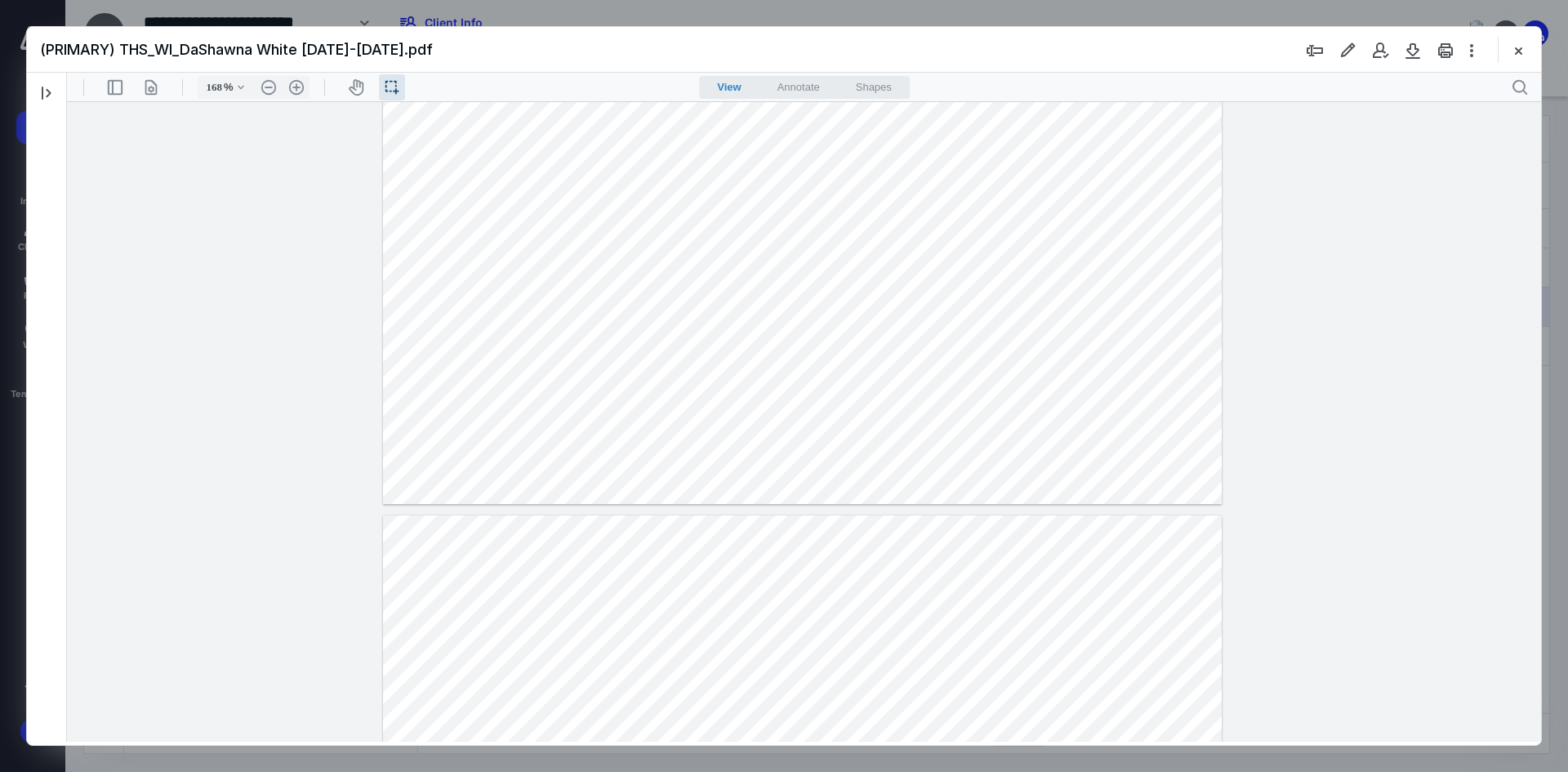 click at bounding box center [802, -38] 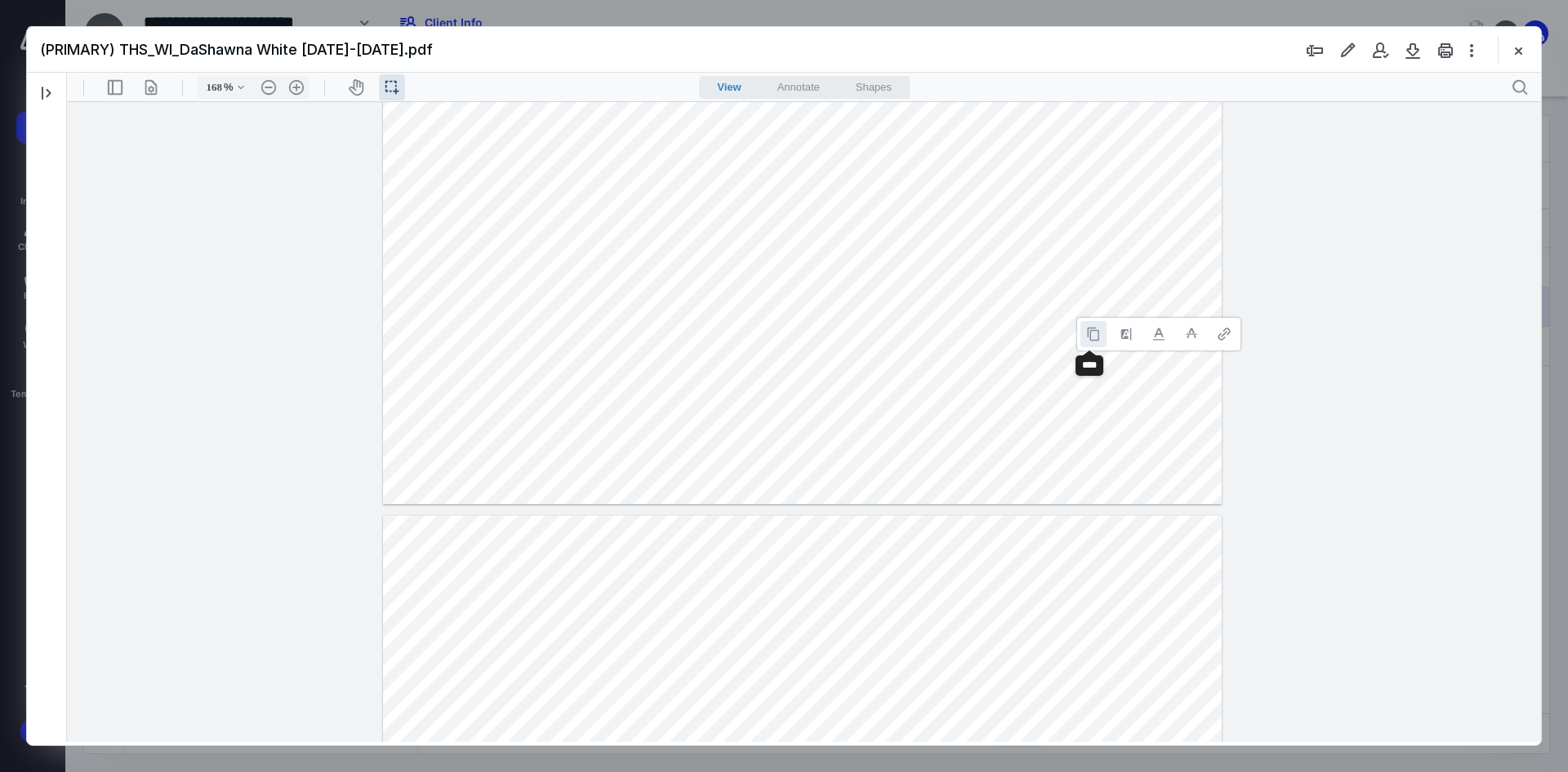 click at bounding box center (1094, 334) 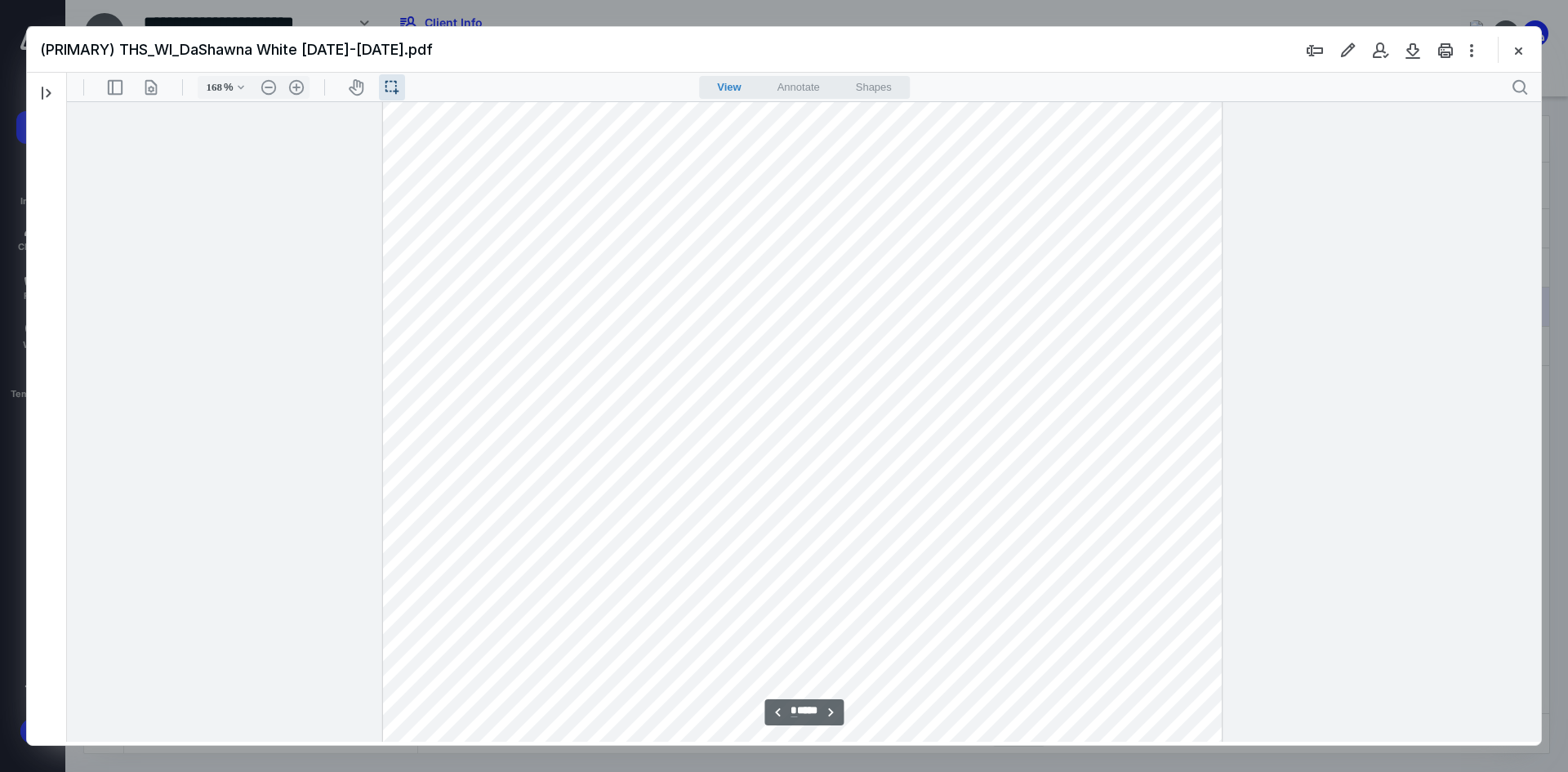 scroll, scrollTop: 5957, scrollLeft: 0, axis: vertical 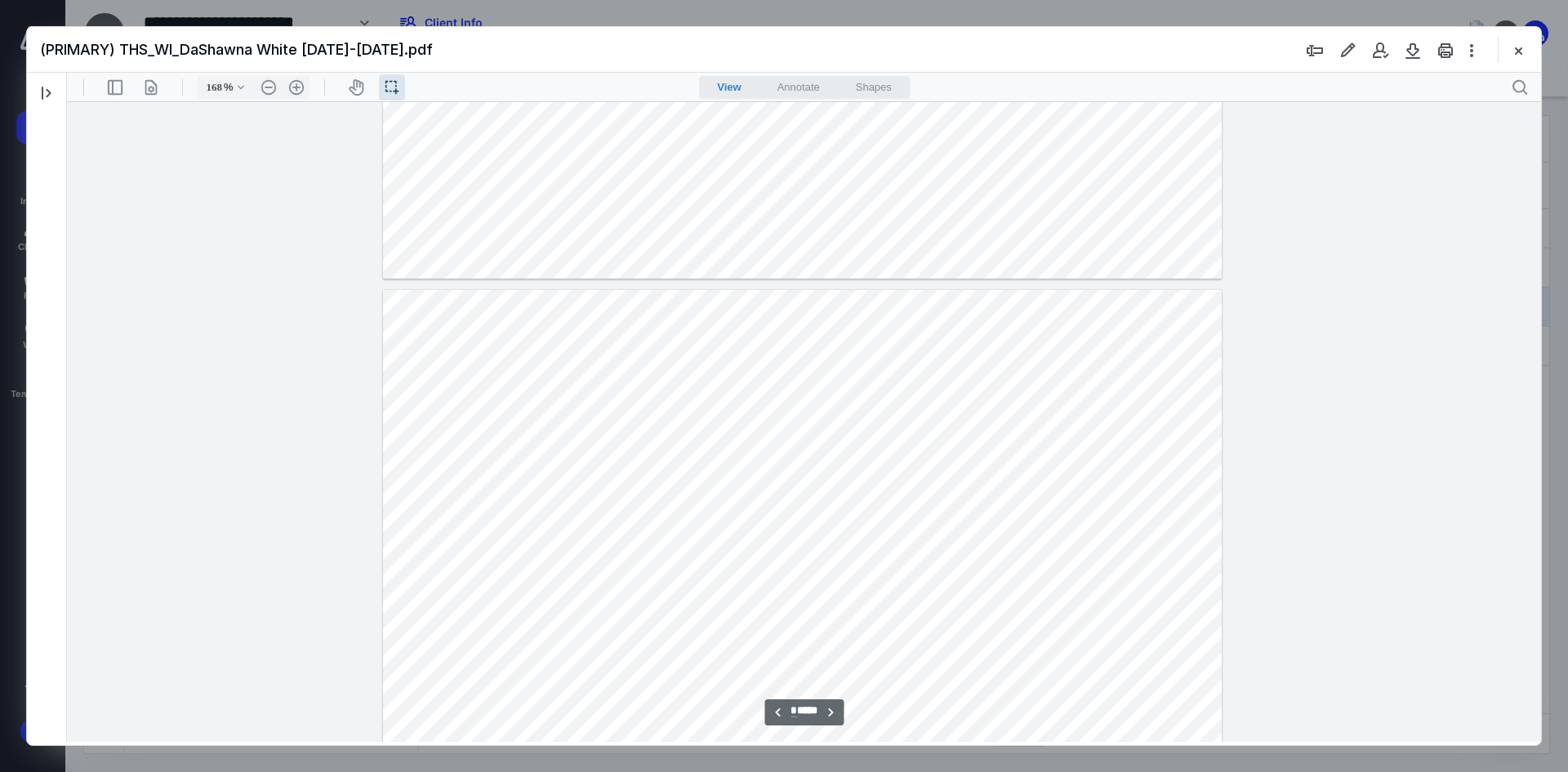 type on "*" 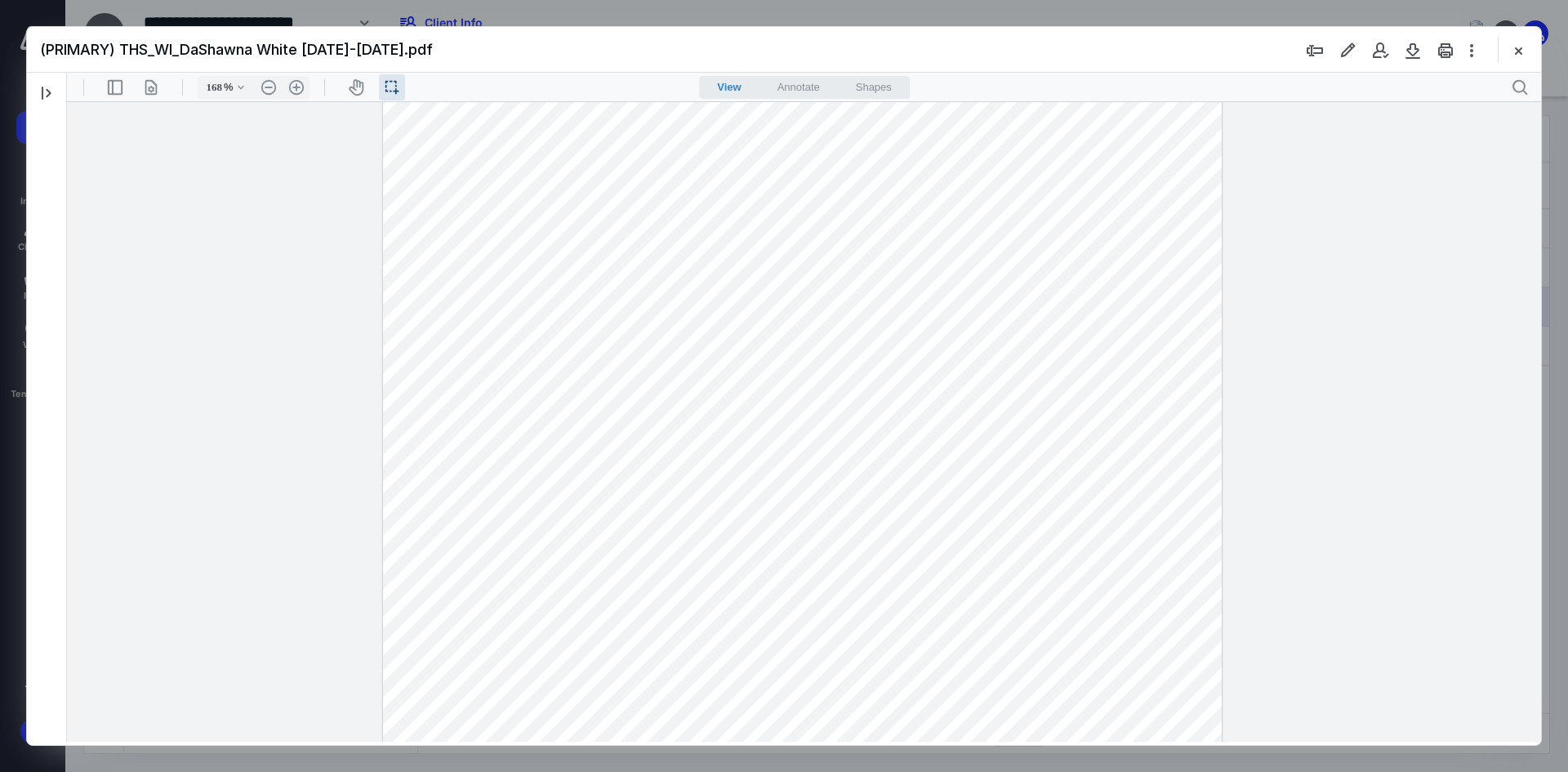 scroll, scrollTop: 4433, scrollLeft: 0, axis: vertical 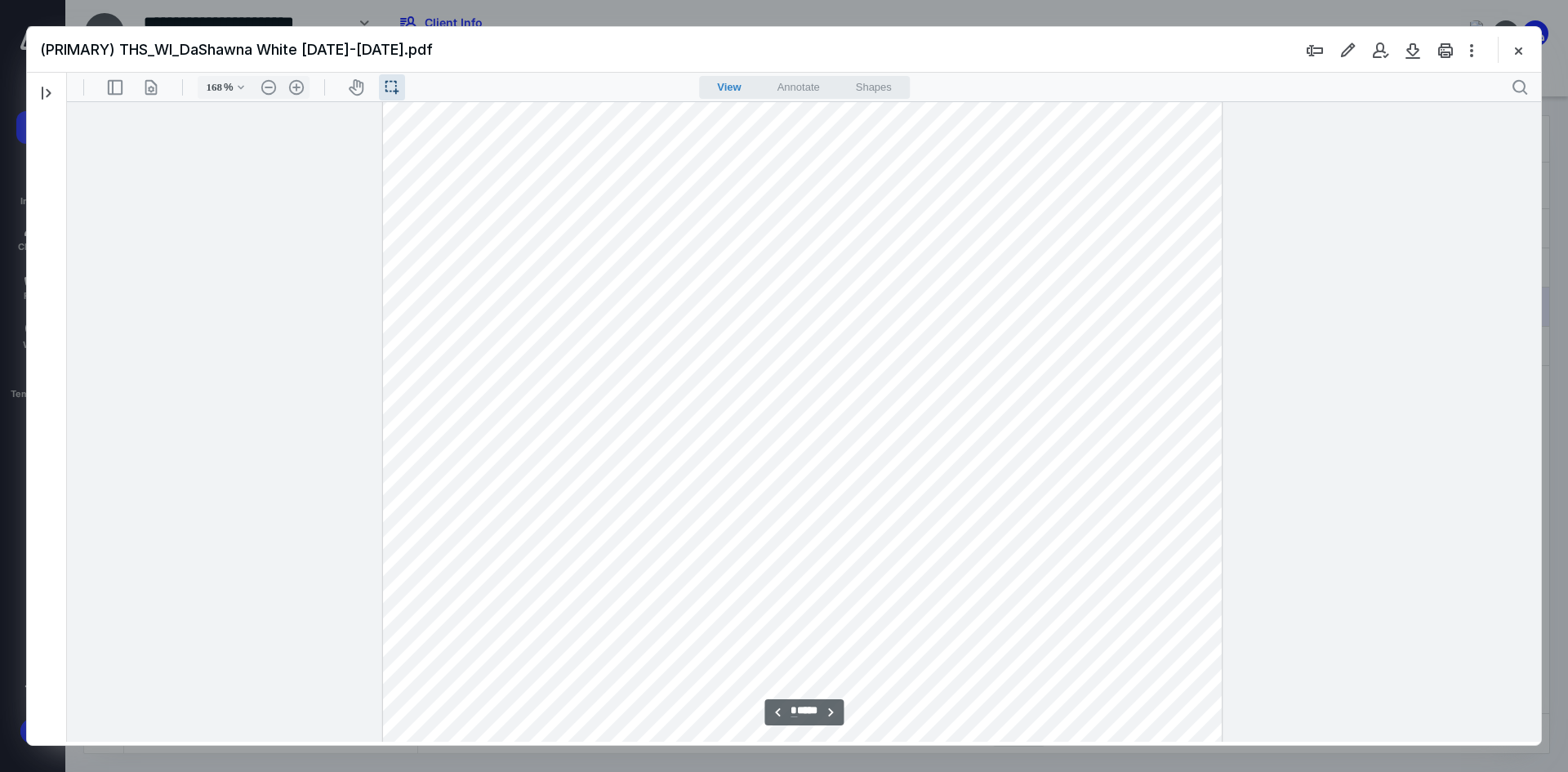 drag, startPoint x: 617, startPoint y: 348, endPoint x: 412, endPoint y: 352, distance: 205.03902 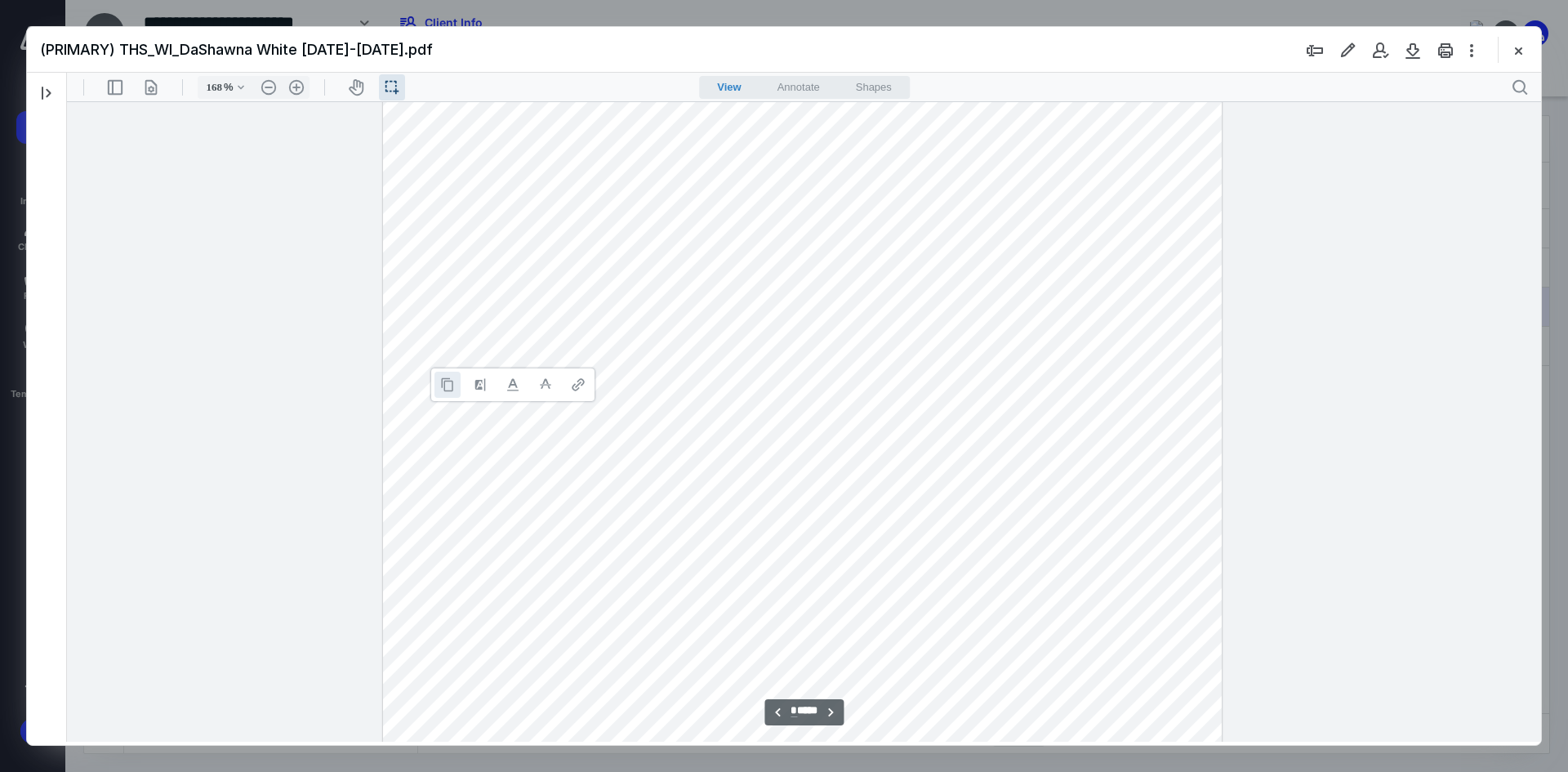 click at bounding box center [448, 385] 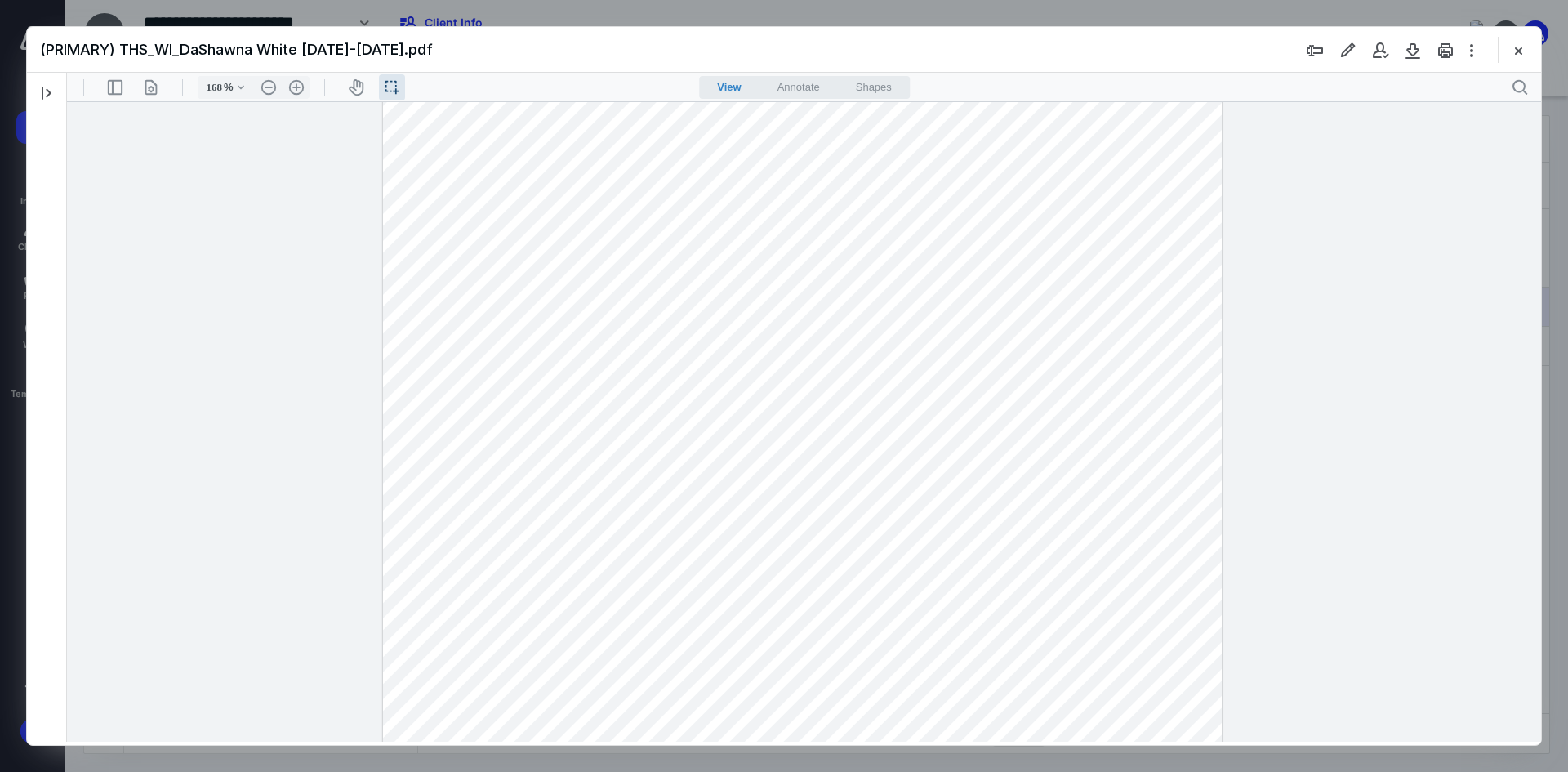 drag, startPoint x: 681, startPoint y: 332, endPoint x: 631, endPoint y: 332, distance: 50 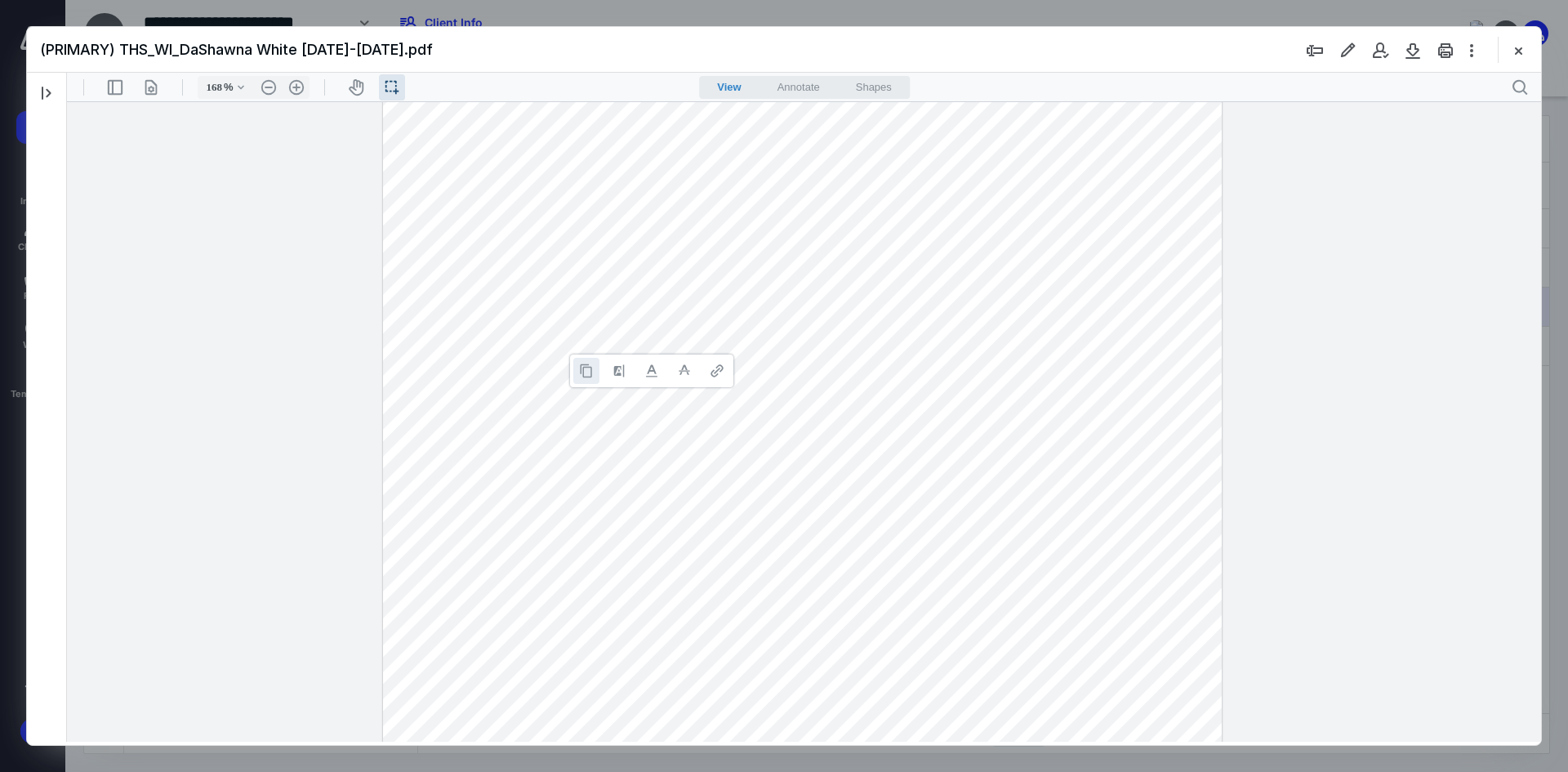 click at bounding box center [586, 371] 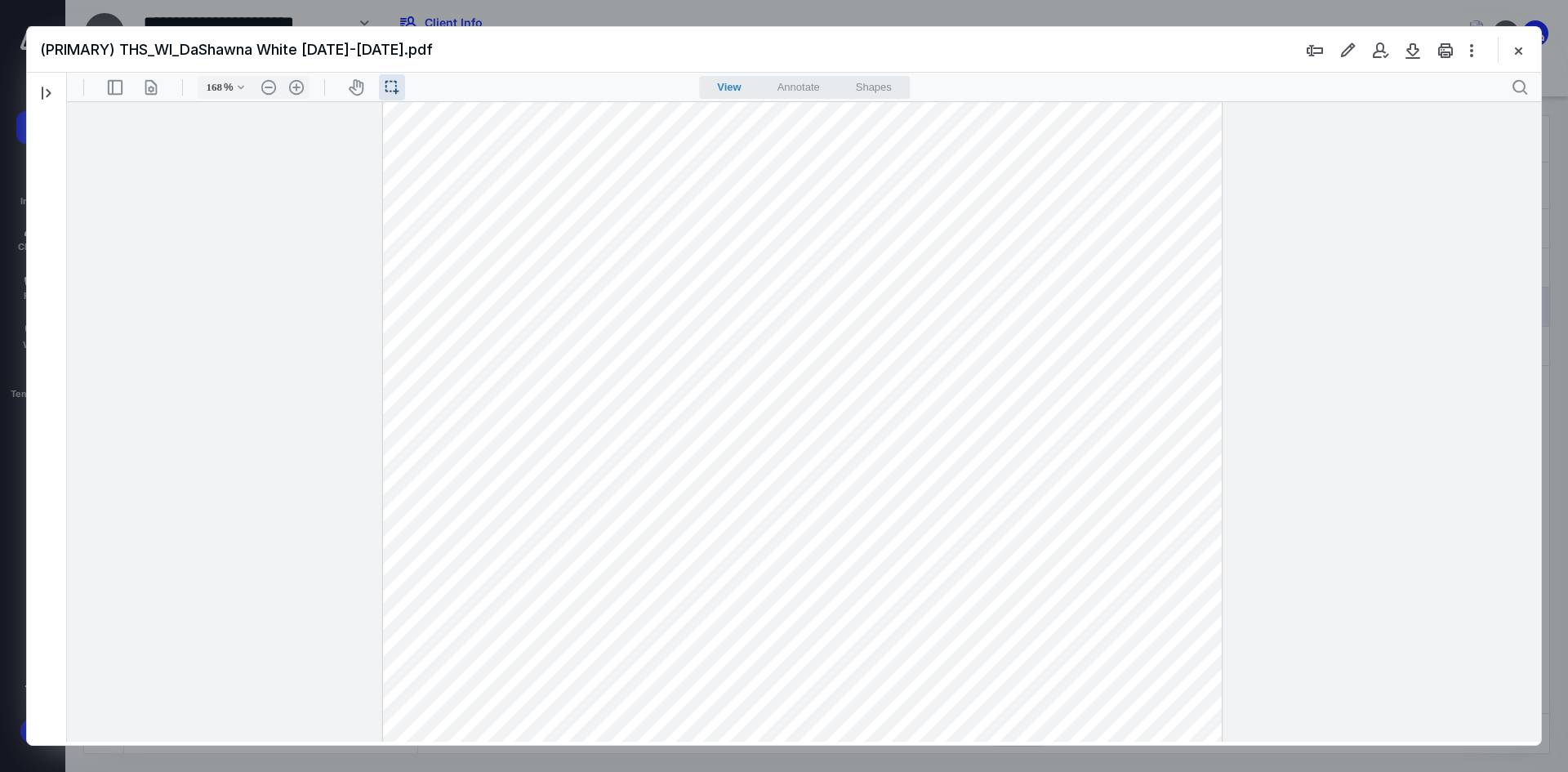 drag, startPoint x: 526, startPoint y: 375, endPoint x: 492, endPoint y: 370, distance: 34.365681 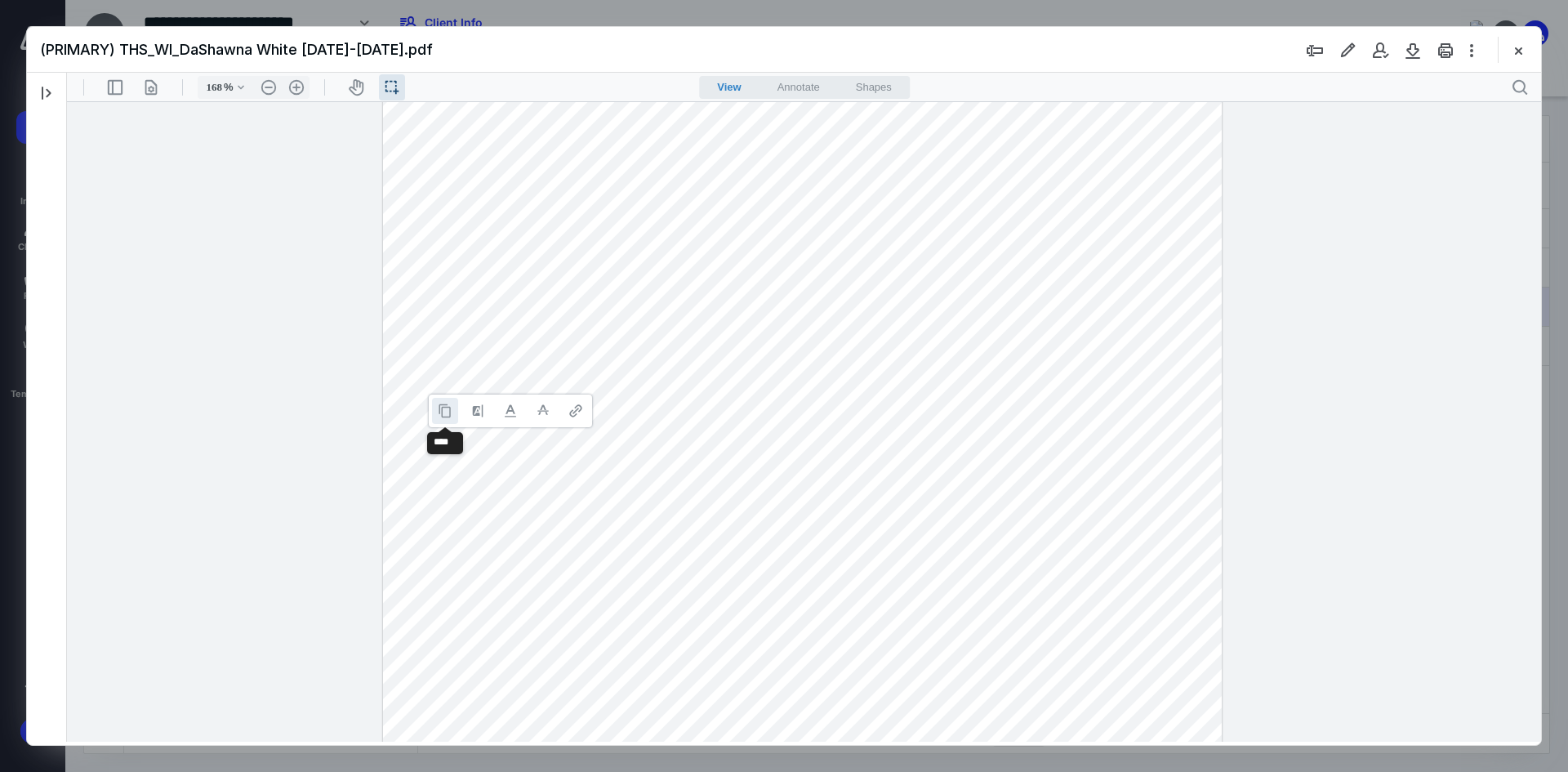 click at bounding box center [445, 411] 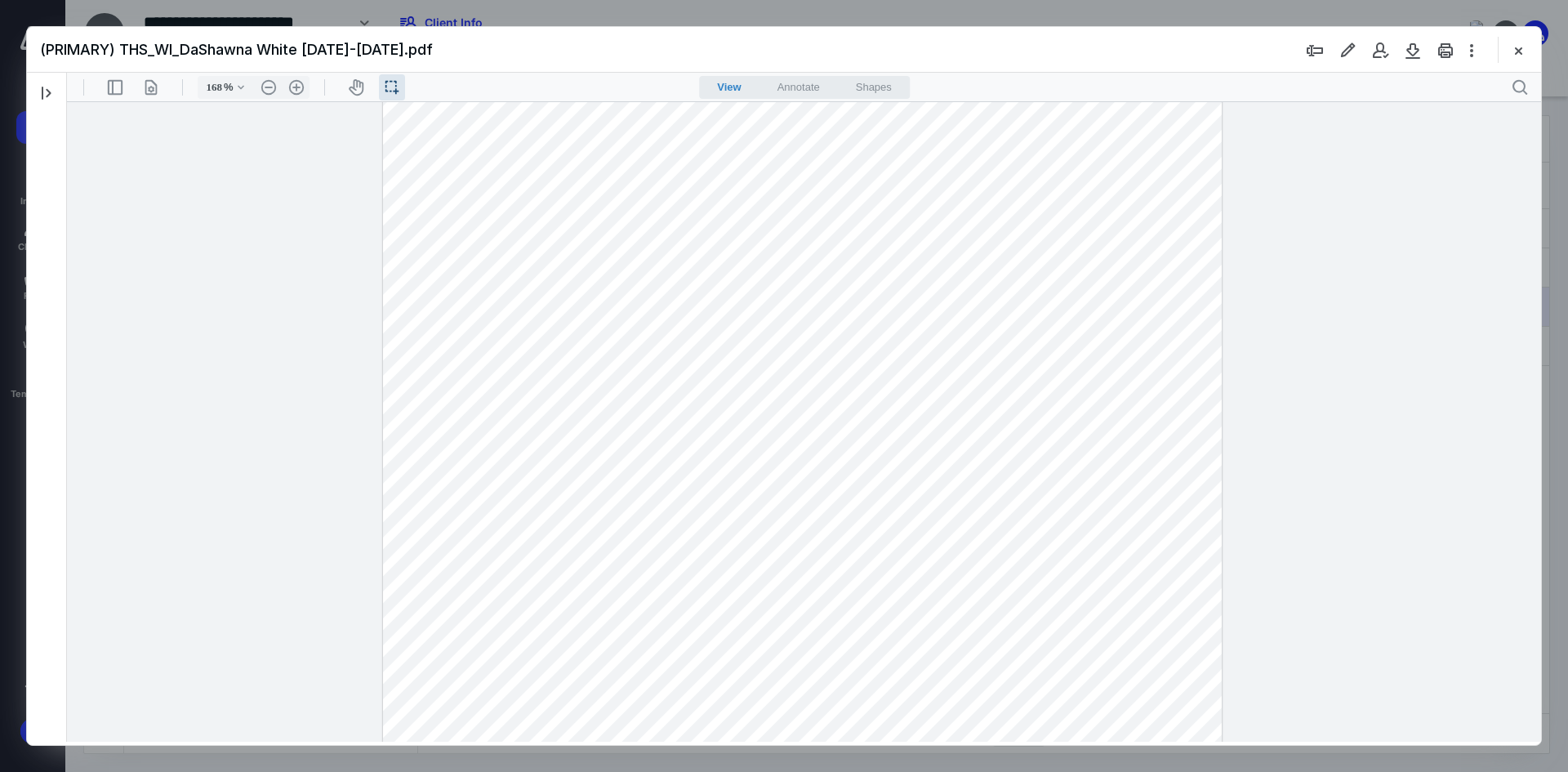 drag, startPoint x: 543, startPoint y: 357, endPoint x: 408, endPoint y: 357, distance: 135 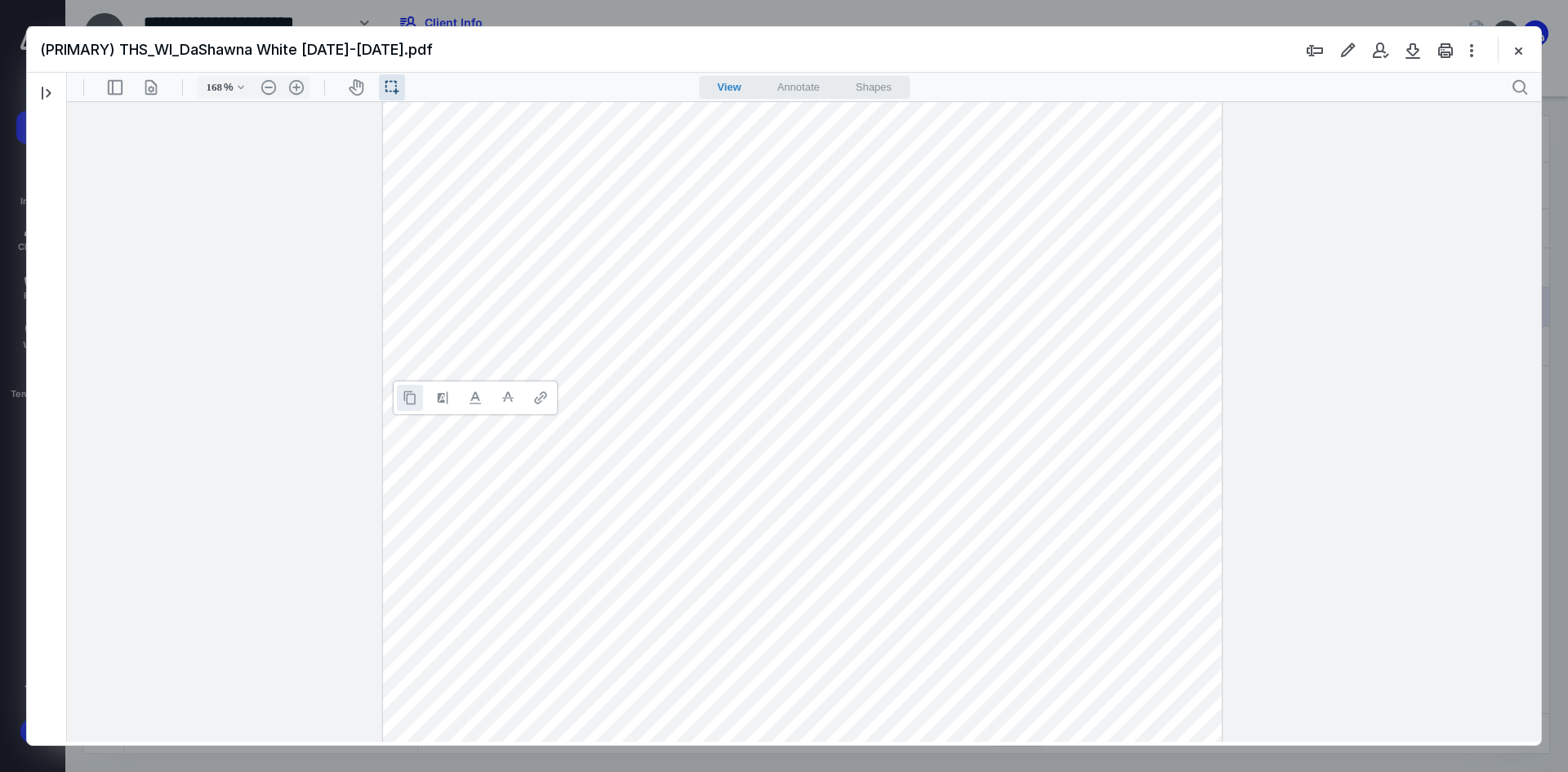 click at bounding box center (410, 398) 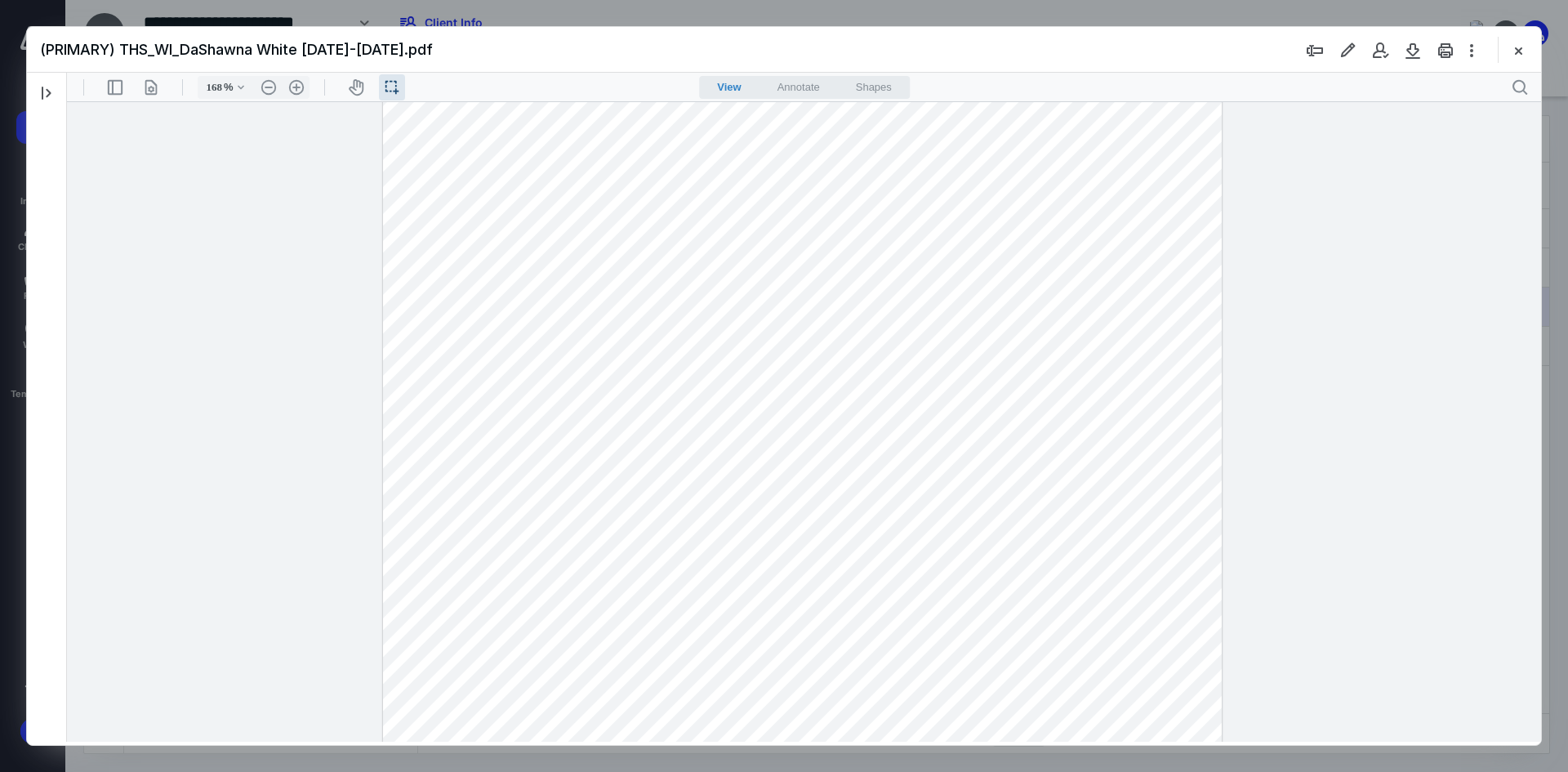 click at bounding box center [802, 607] 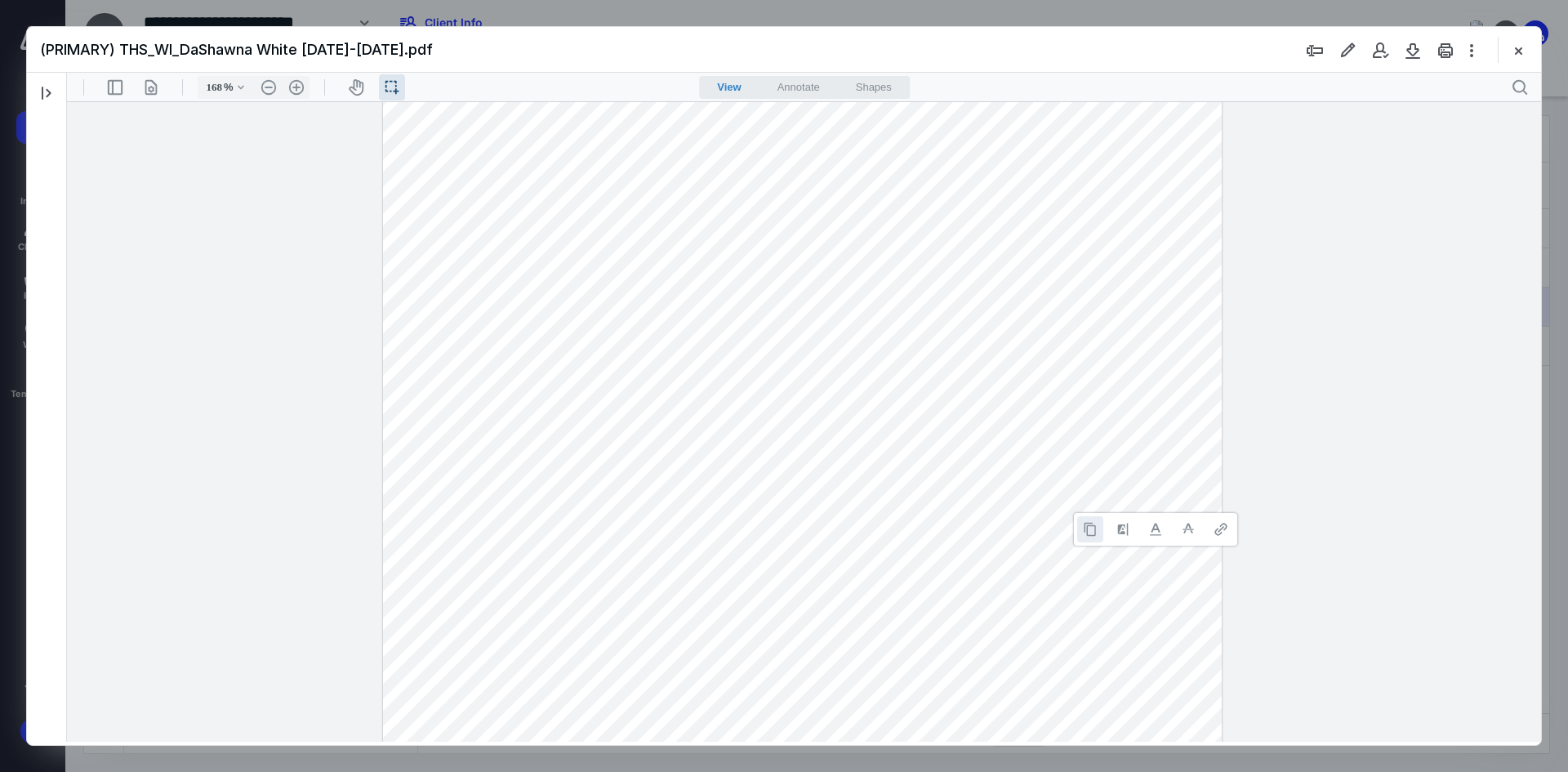 click at bounding box center (1090, 529) 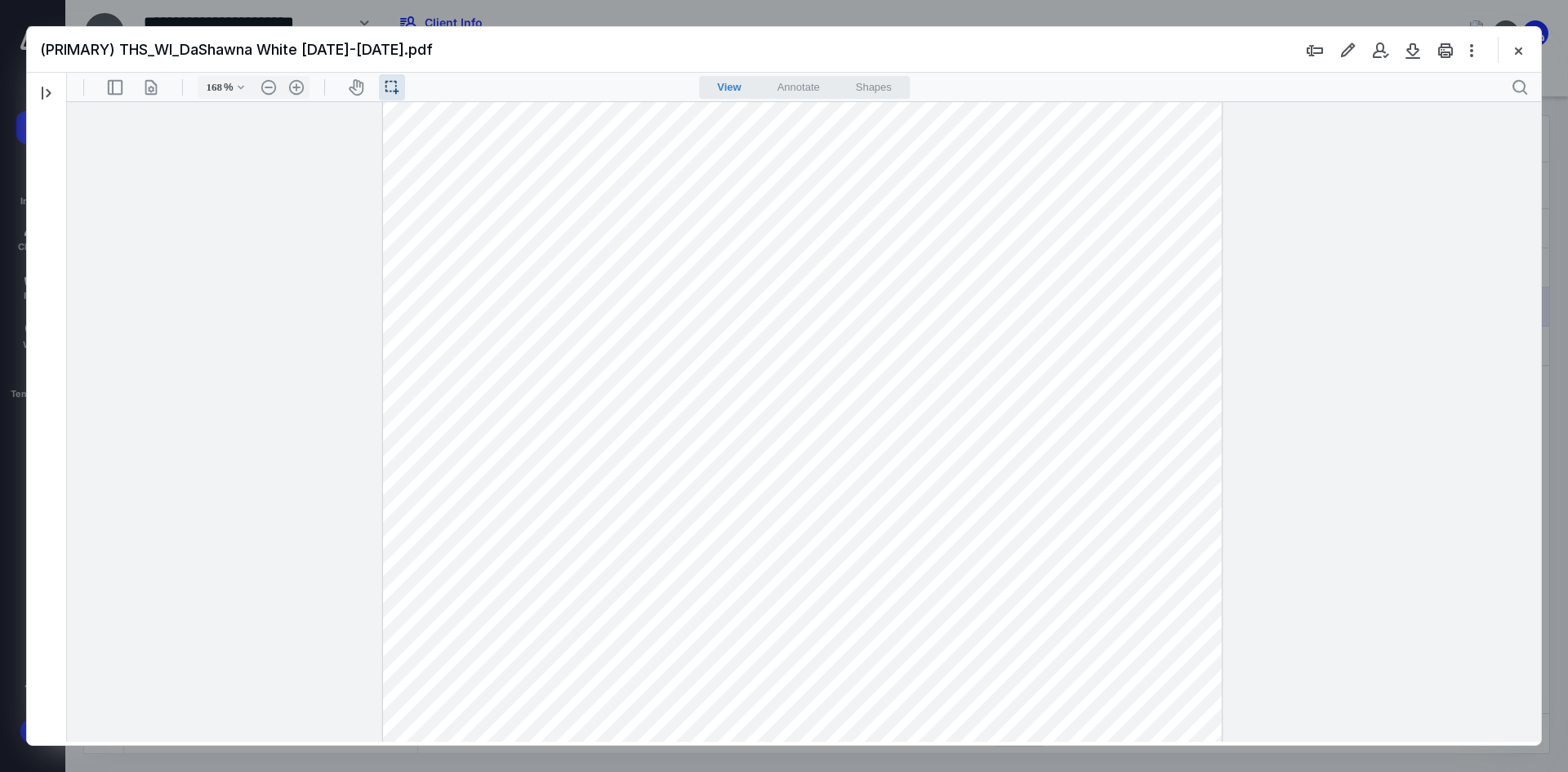 click at bounding box center (802, 607) 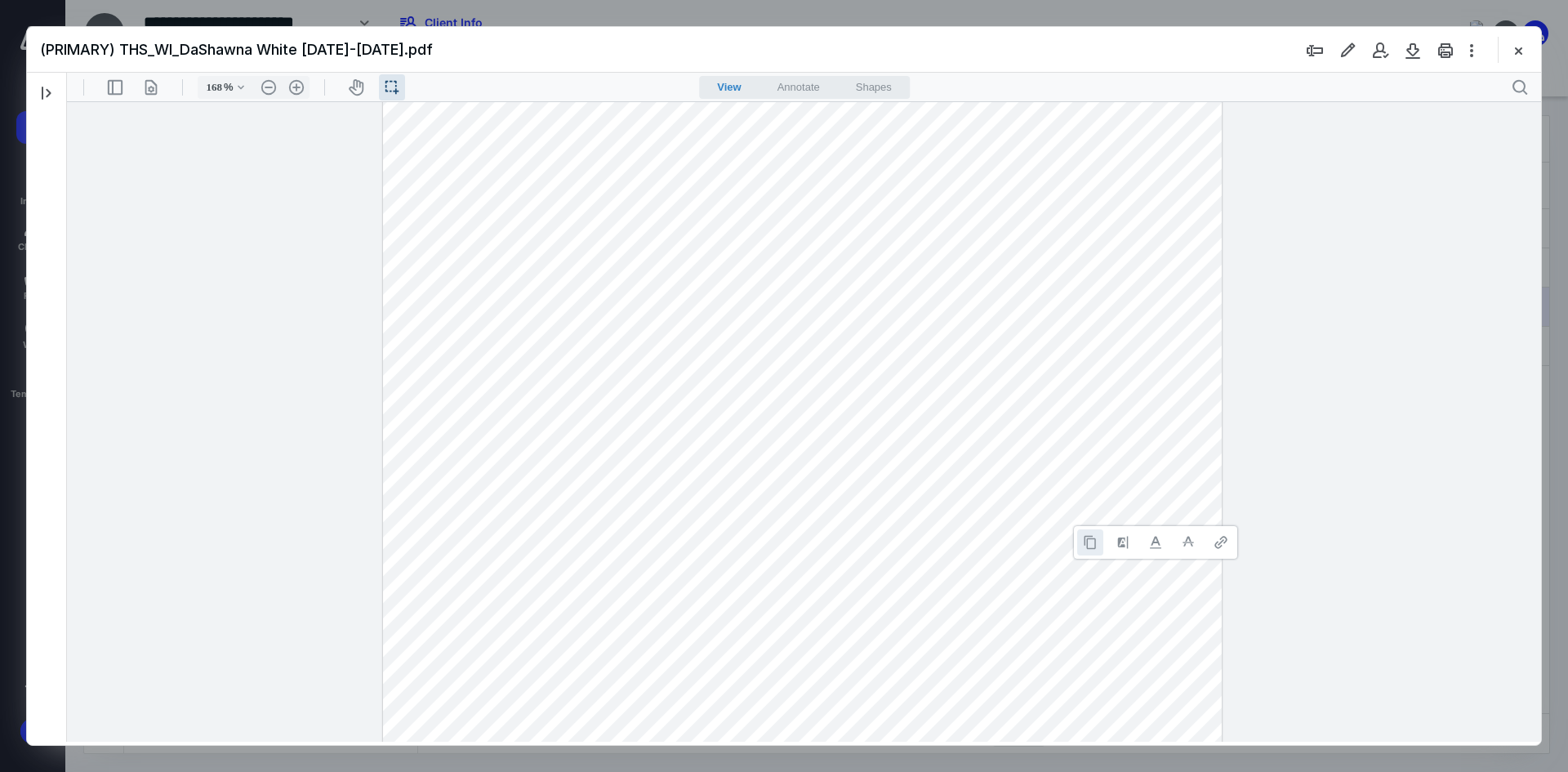 click at bounding box center (1090, 542) 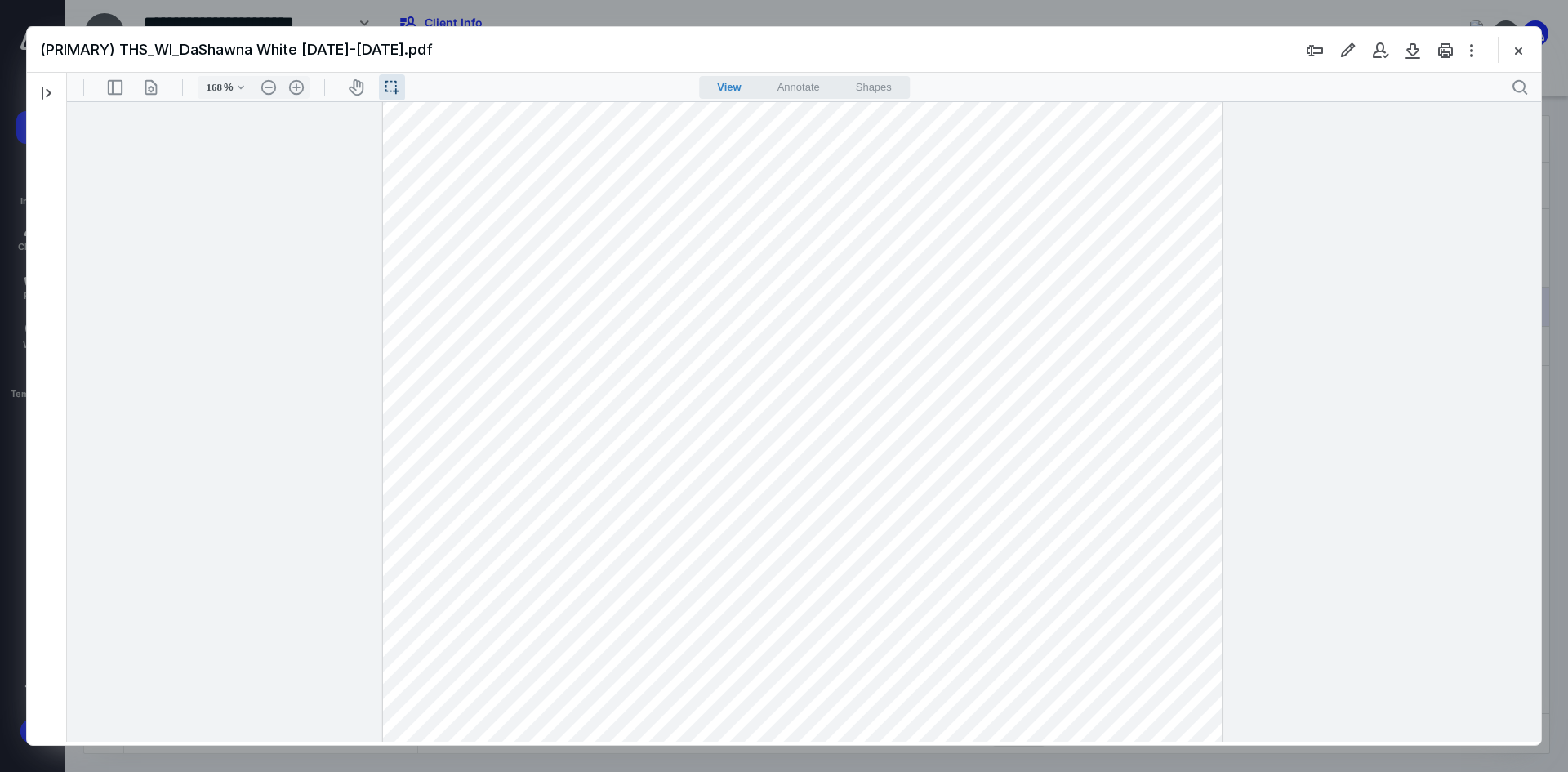 click at bounding box center (802, 607) 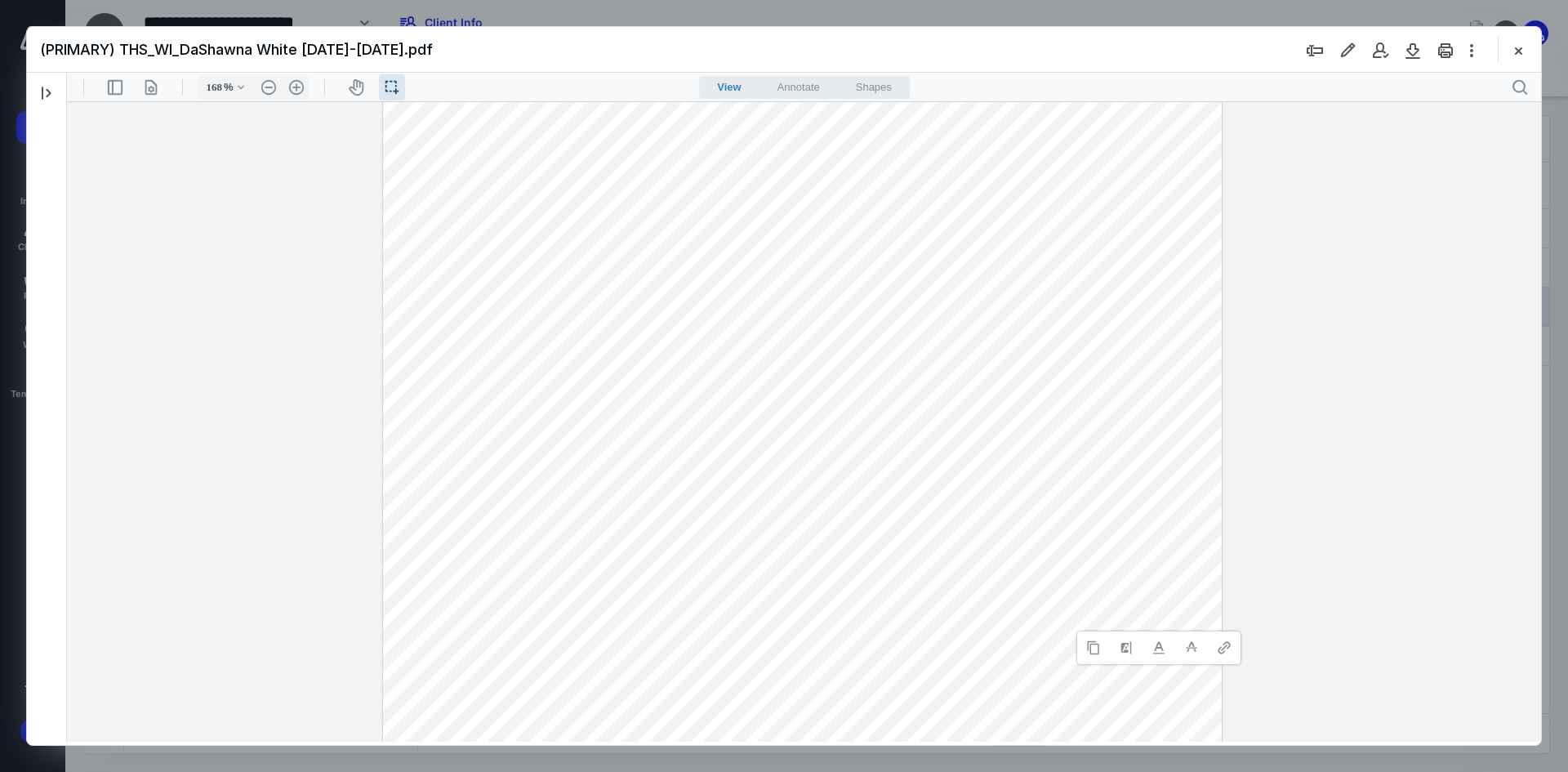 click at bounding box center [1094, 648] 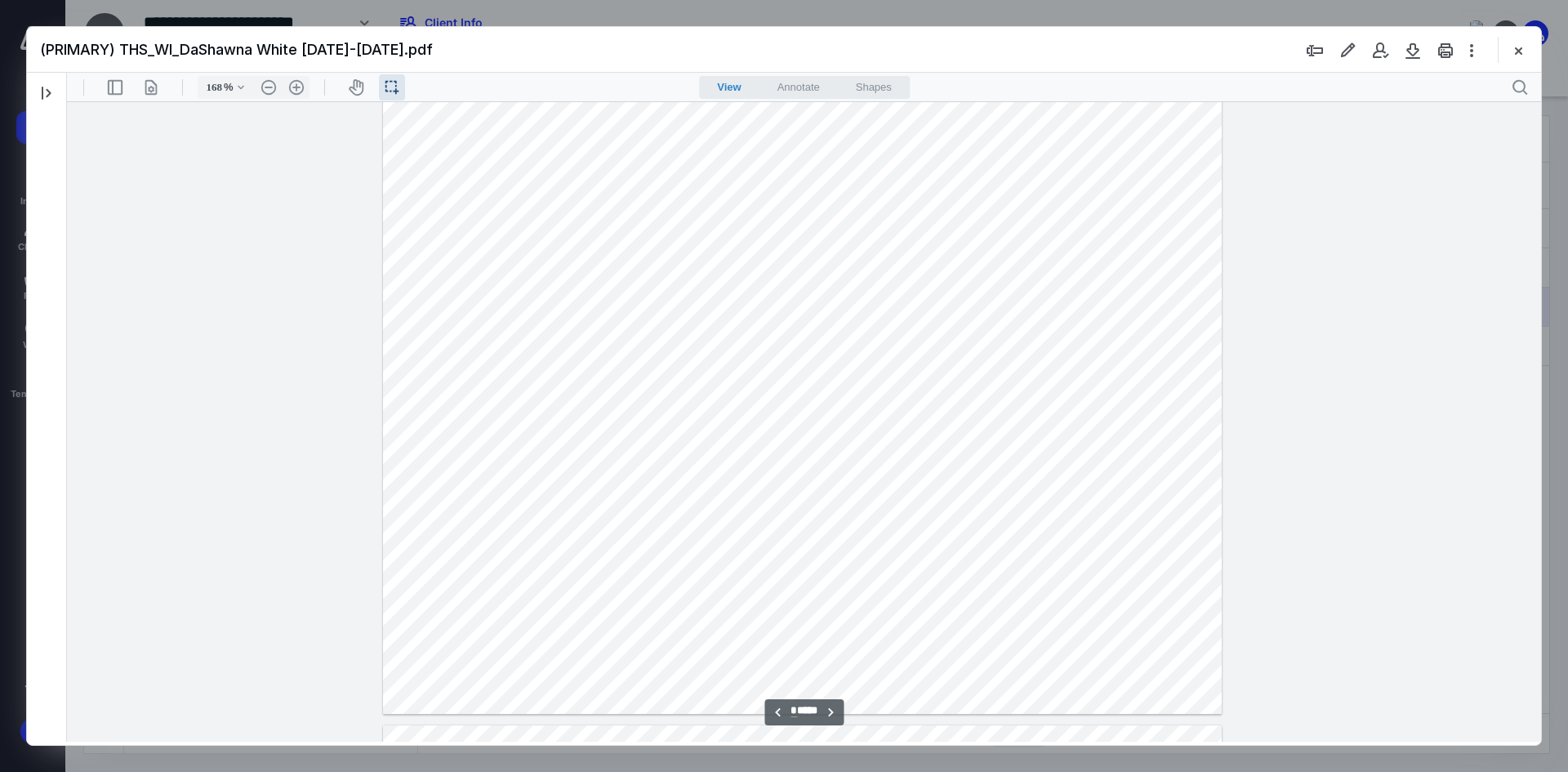 scroll, scrollTop: 4650, scrollLeft: 0, axis: vertical 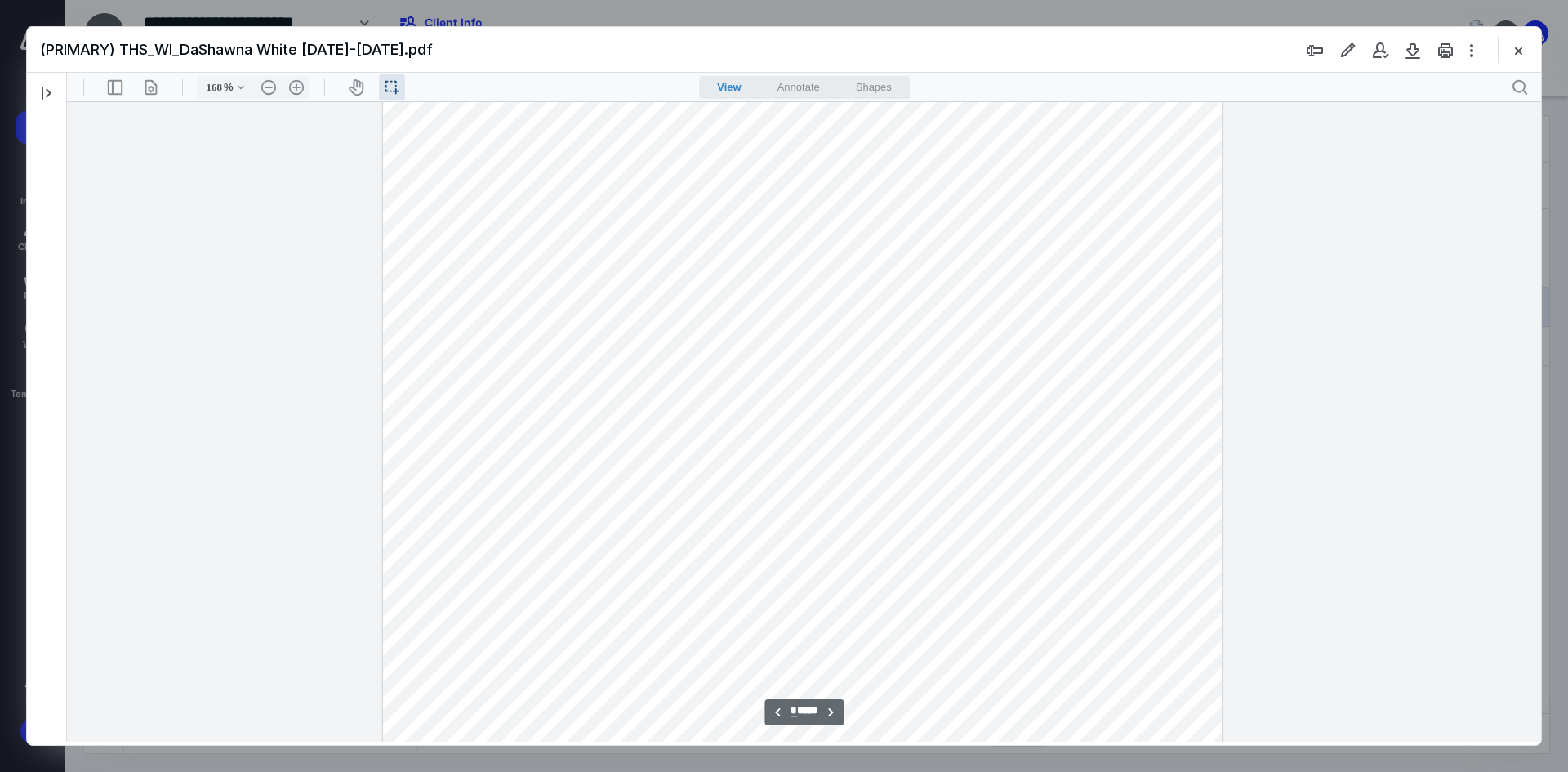 click at bounding box center (802, 390) 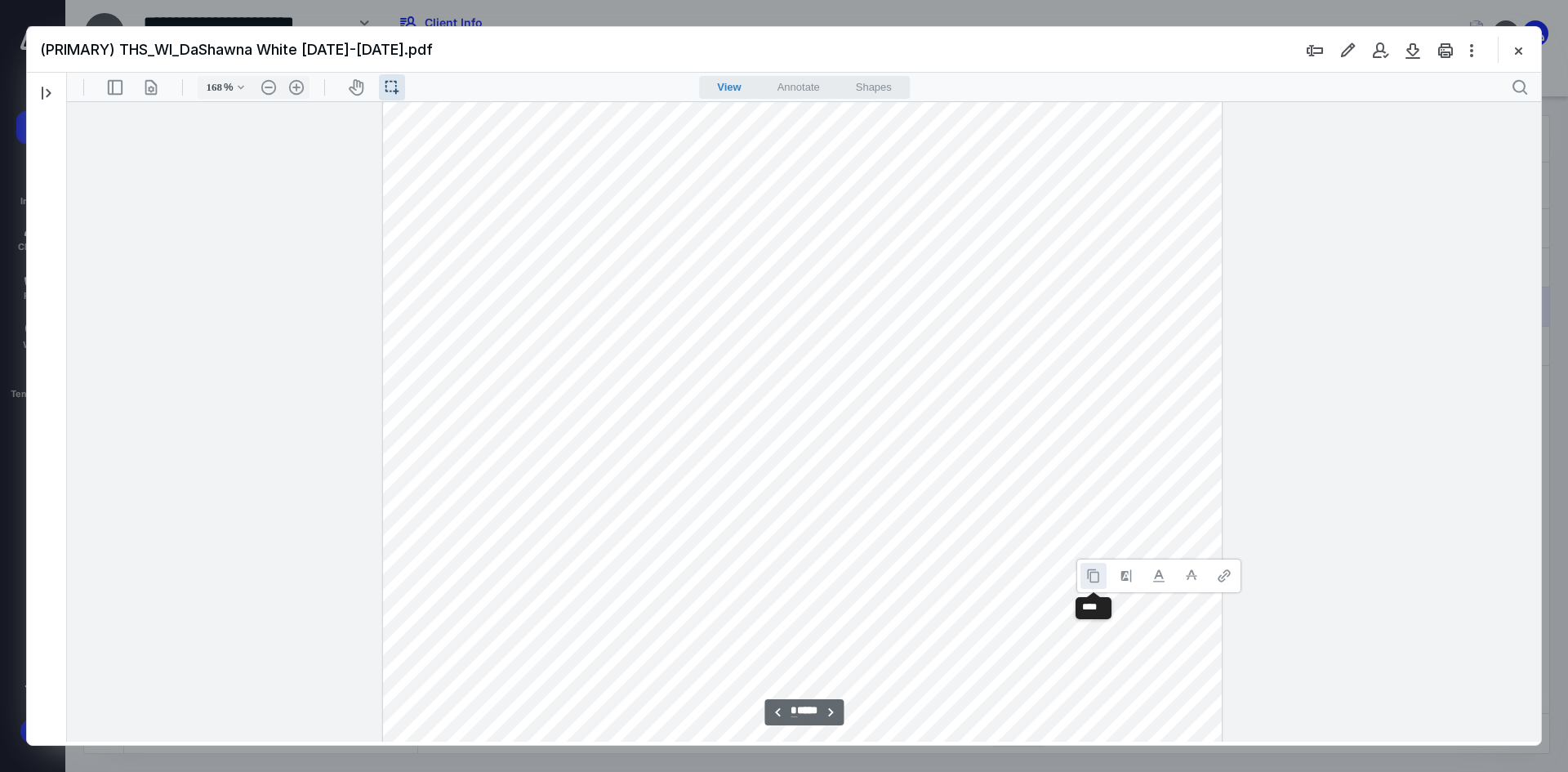 click at bounding box center [1094, 576] 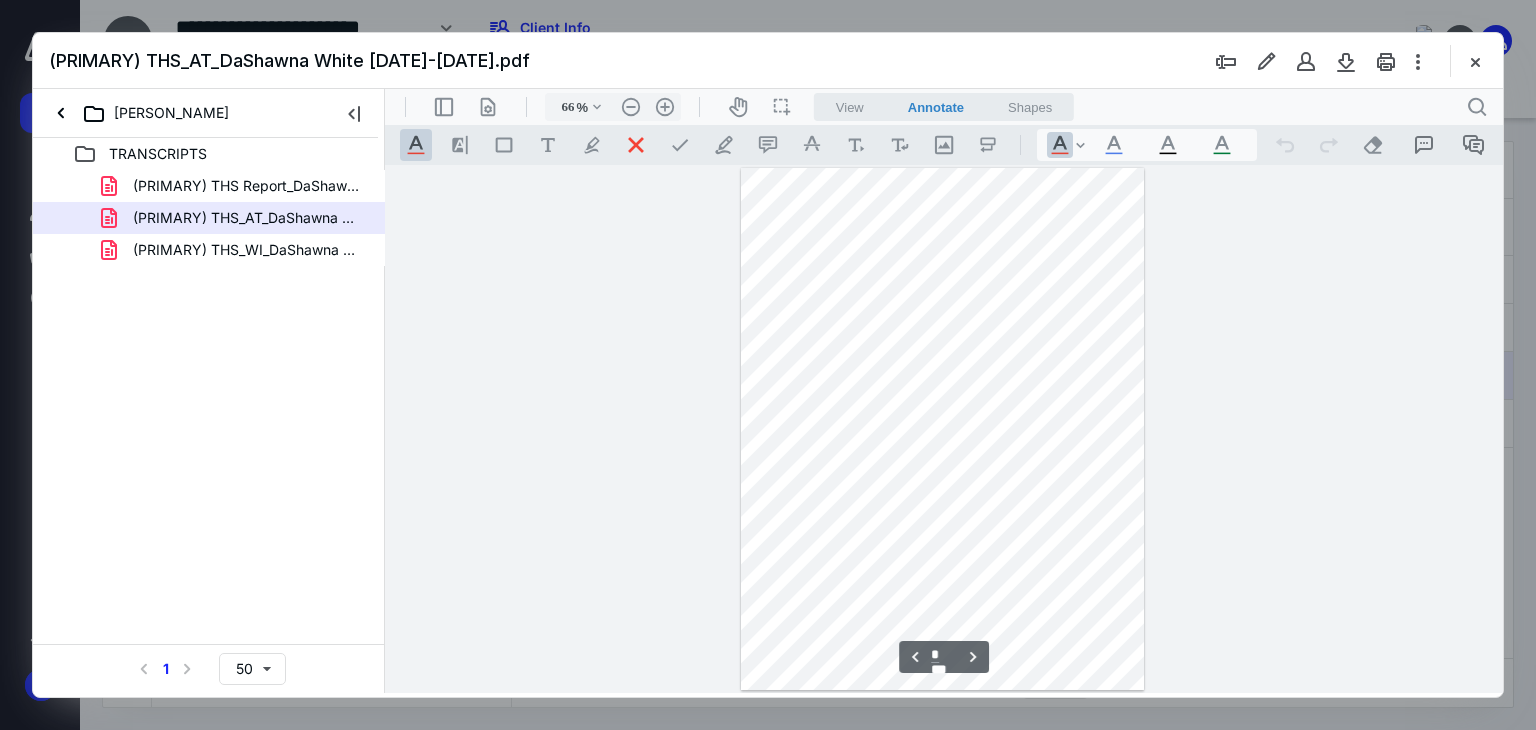 scroll, scrollTop: 0, scrollLeft: 0, axis: both 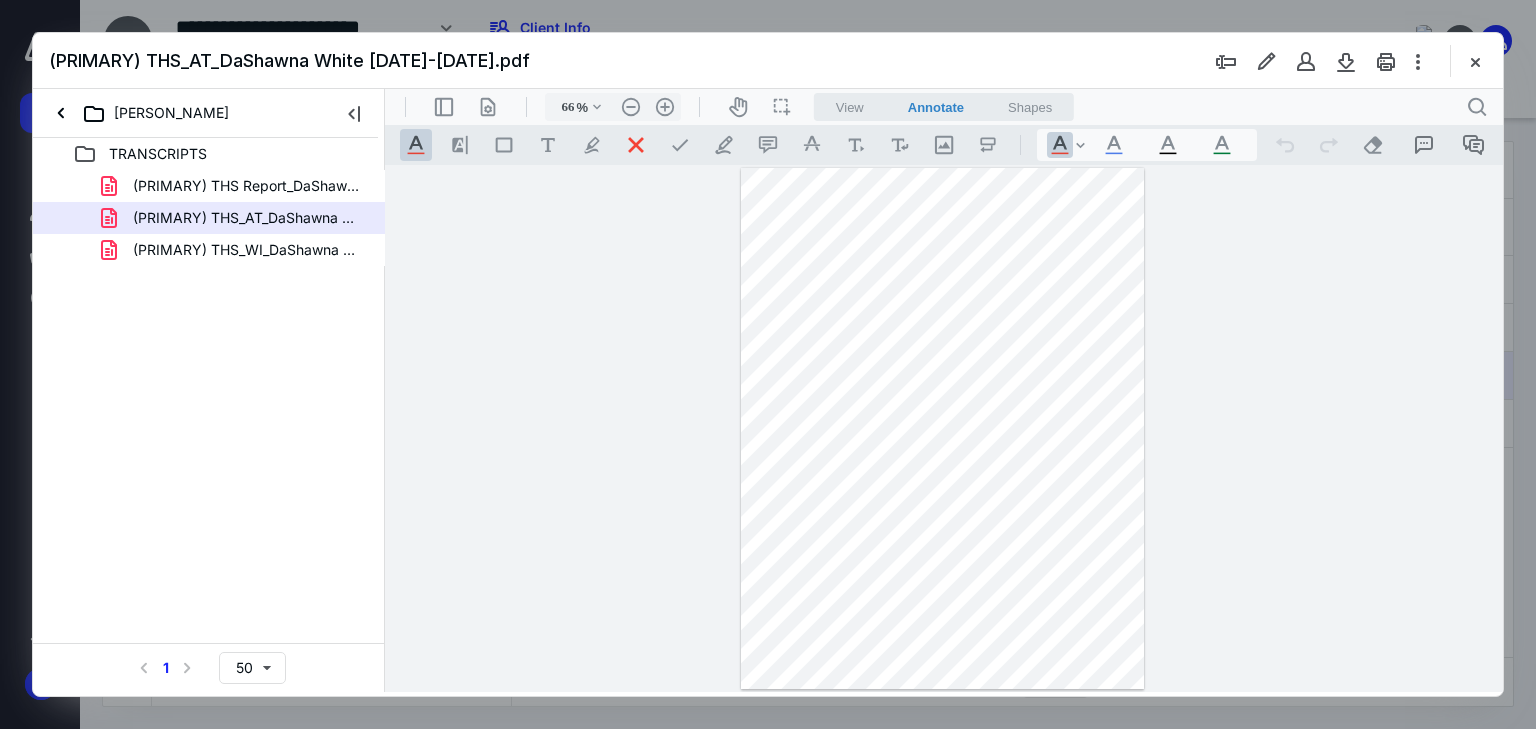 type on "93" 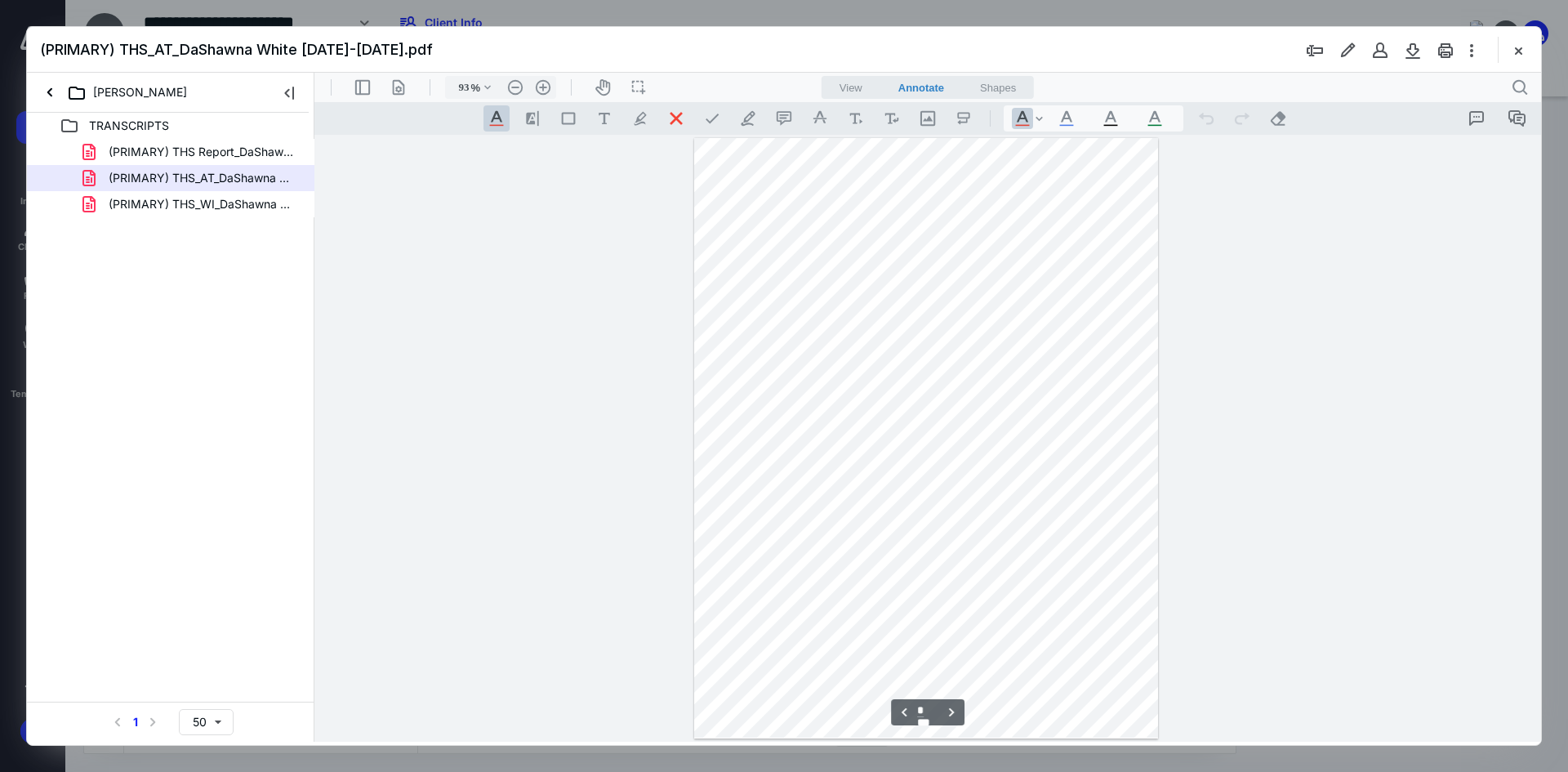 scroll, scrollTop: 1729, scrollLeft: 0, axis: vertical 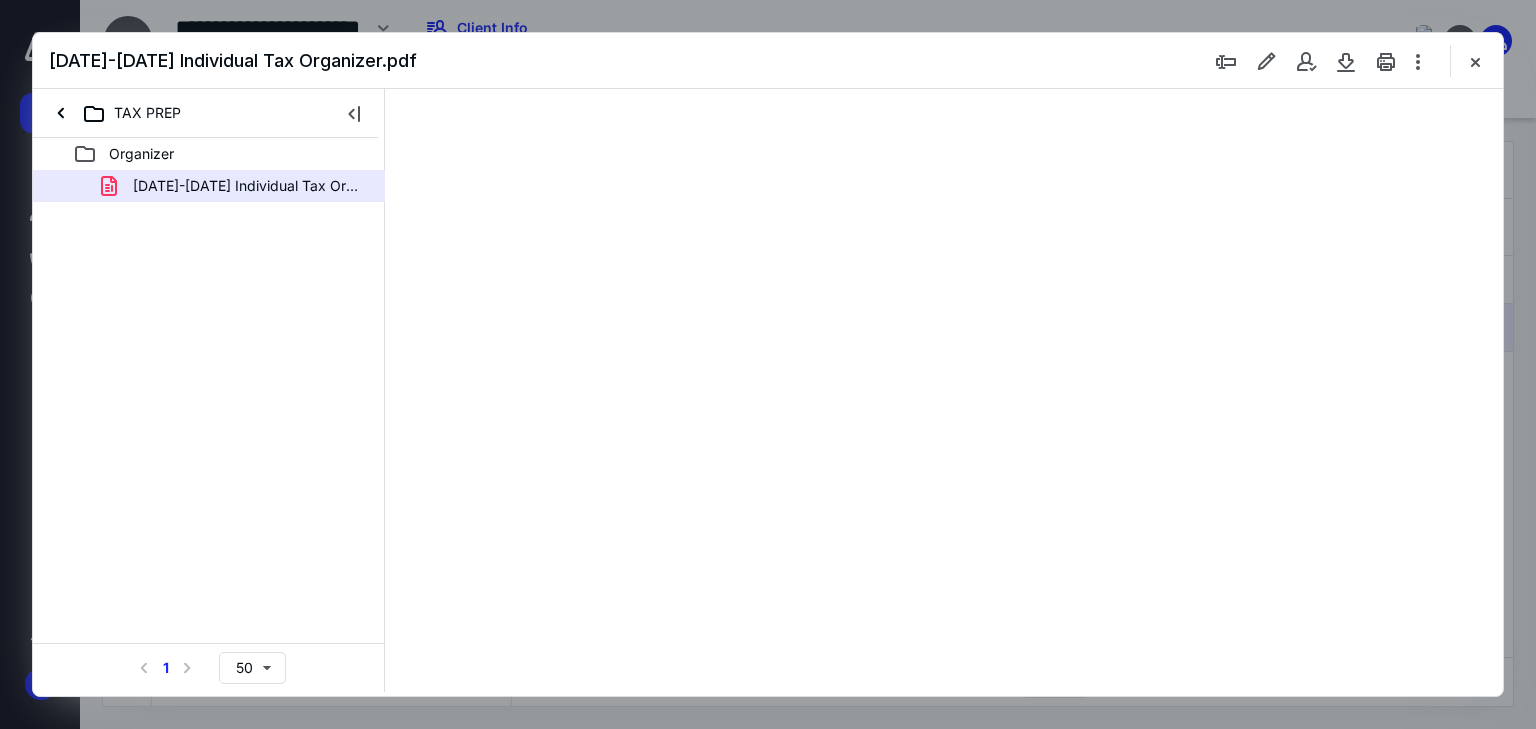 select on "*" 